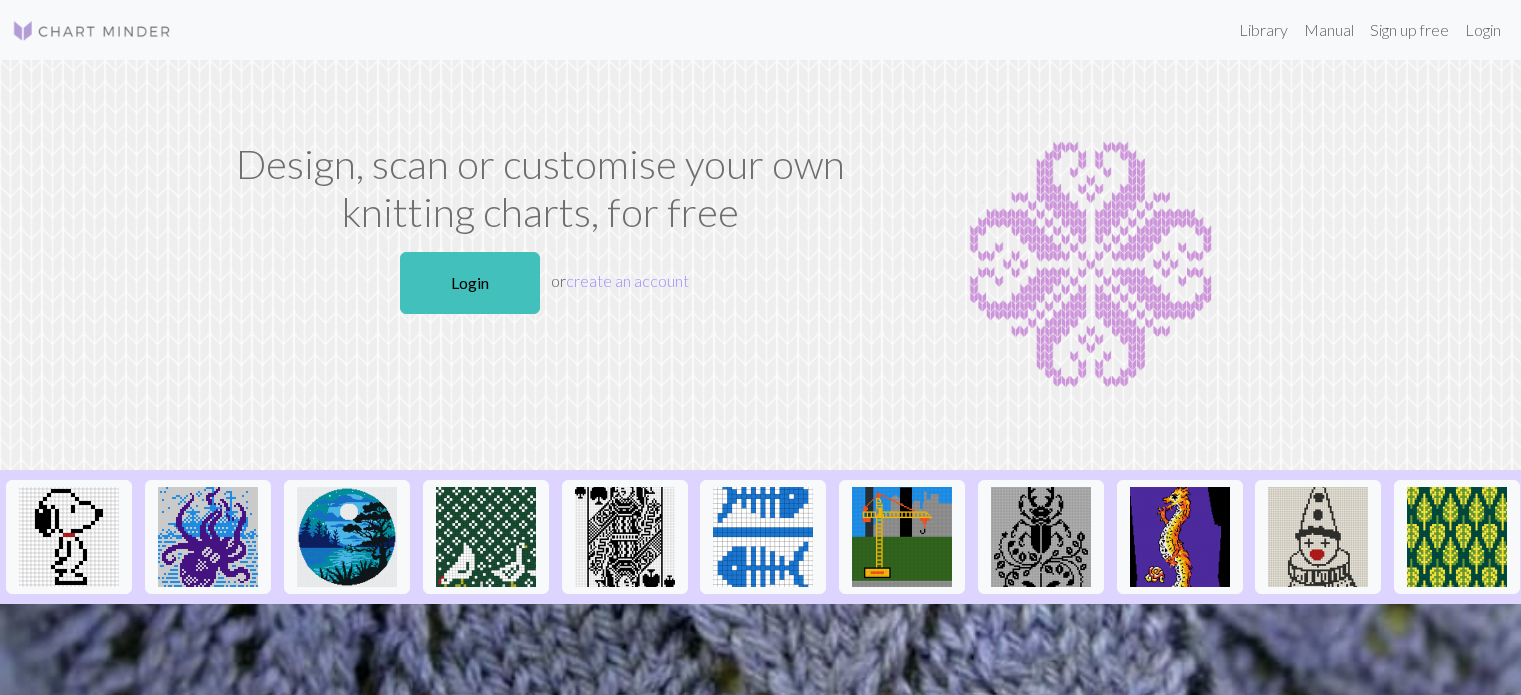 scroll, scrollTop: 0, scrollLeft: 0, axis: both 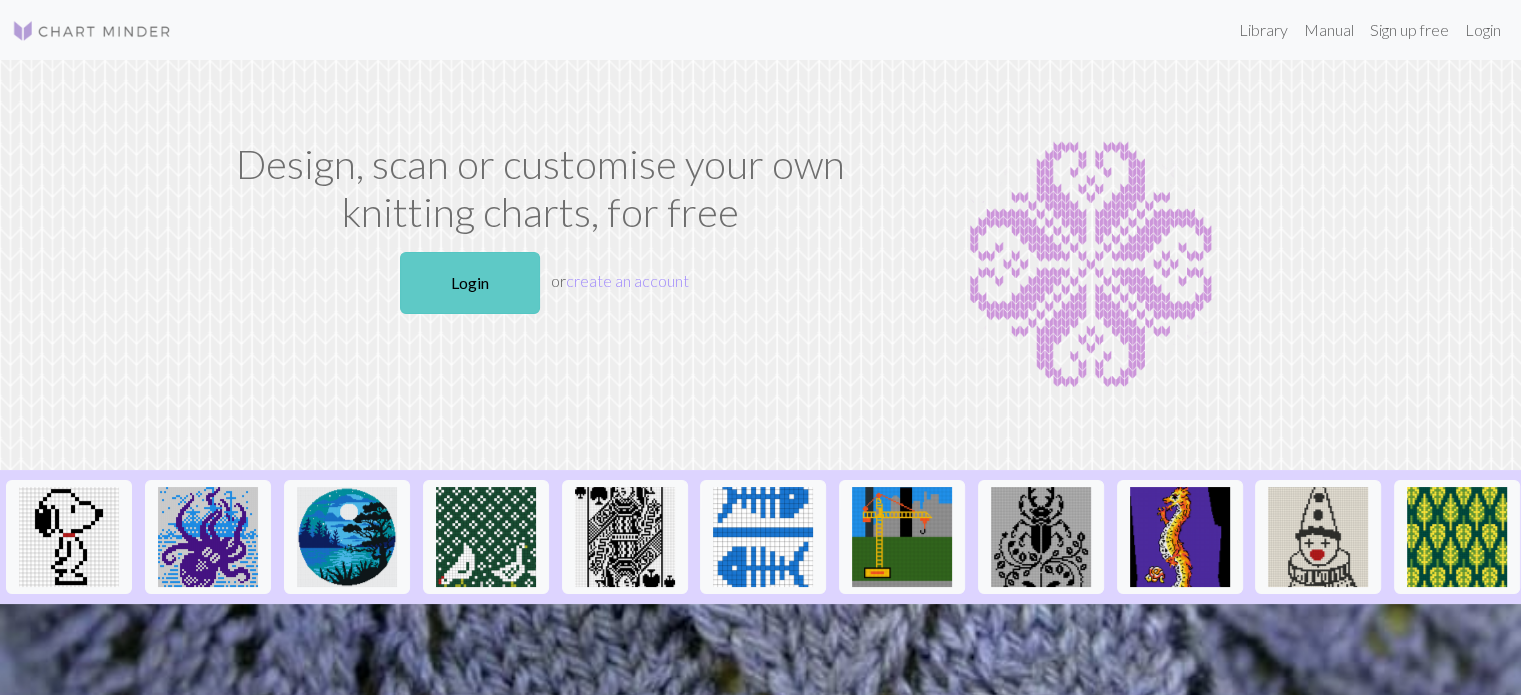 click on "Login" at bounding box center [470, 283] 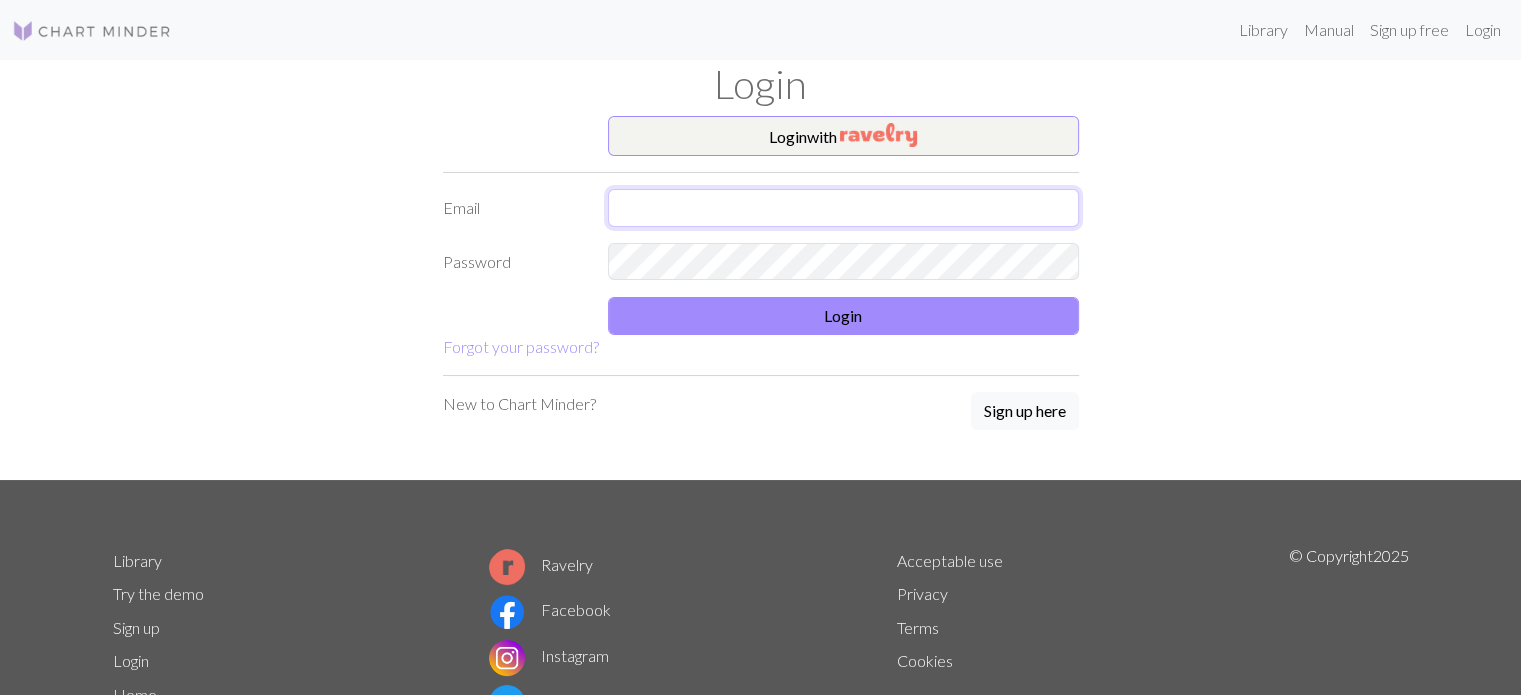 type on "[EMAIL]" 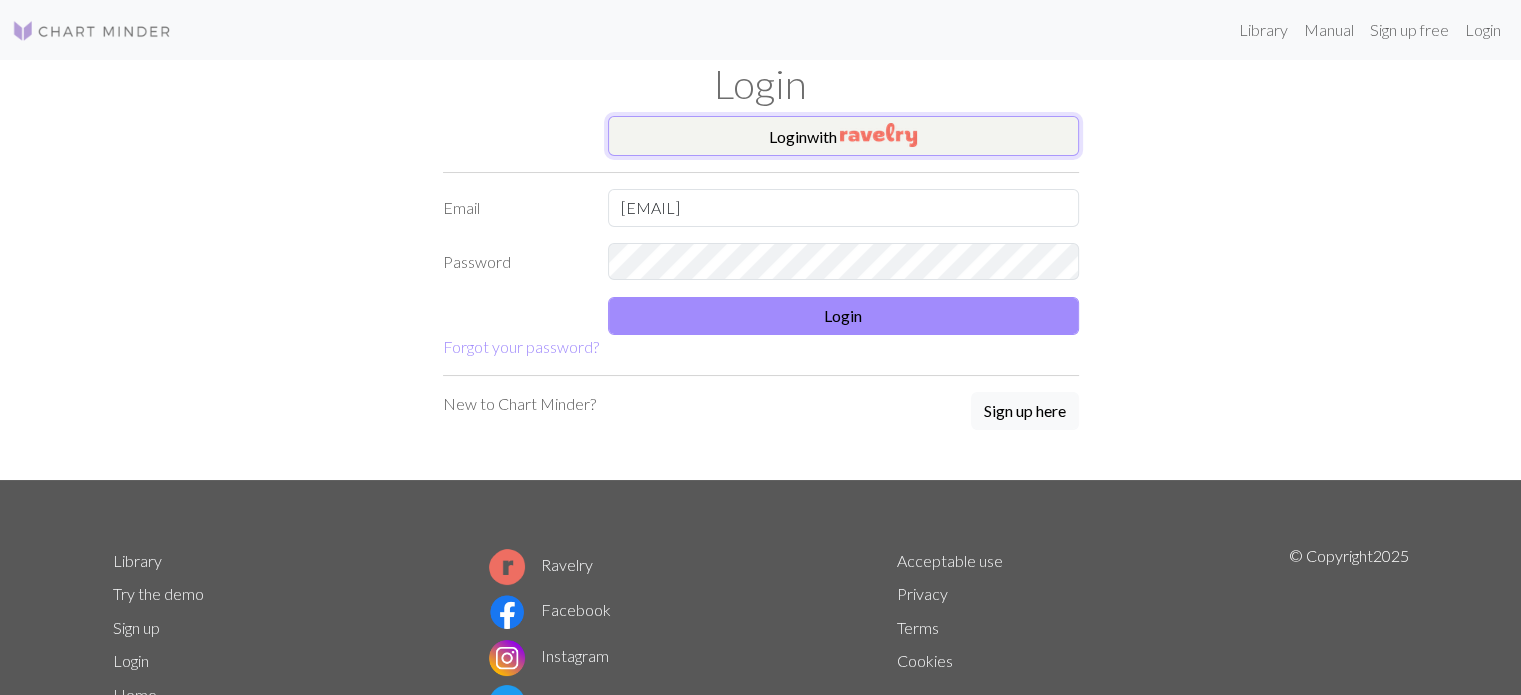 click on "Login  with" at bounding box center [843, 136] 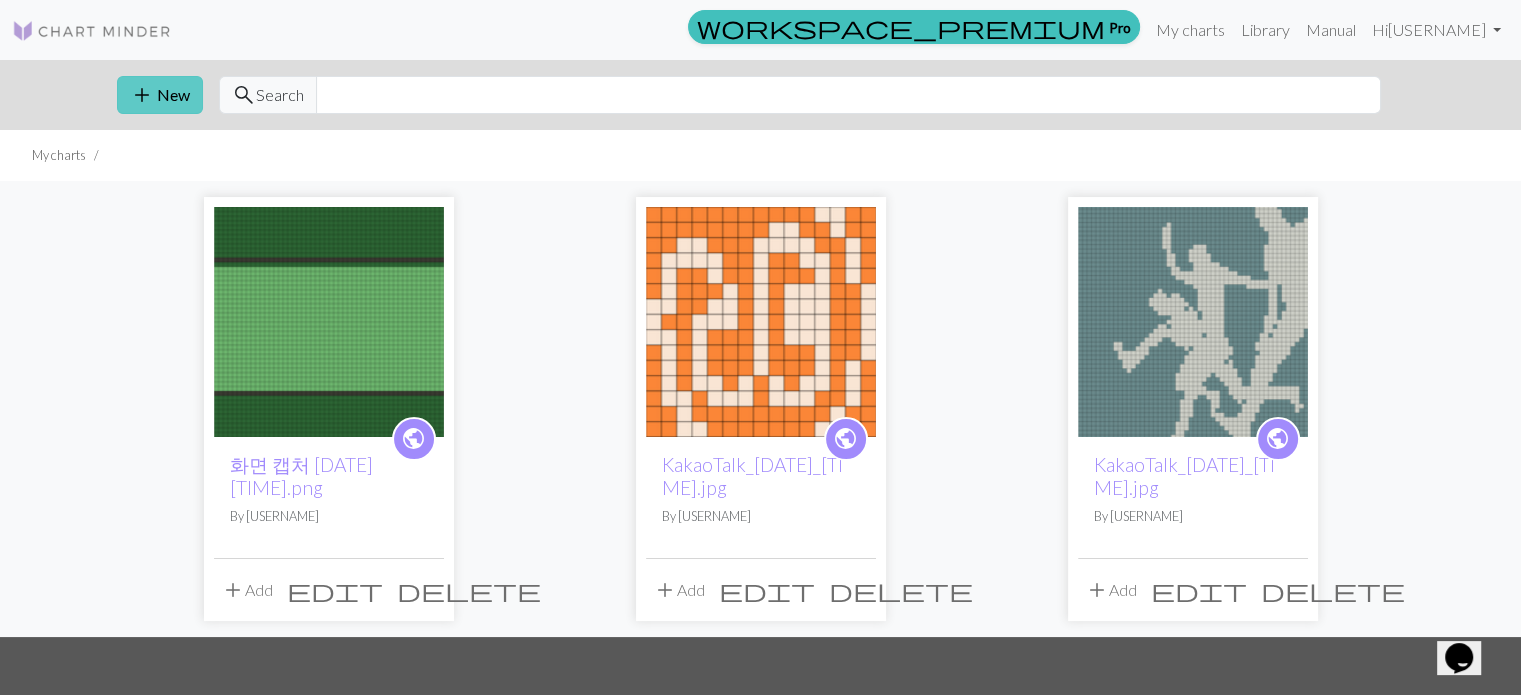 click on "add   New" at bounding box center [160, 95] 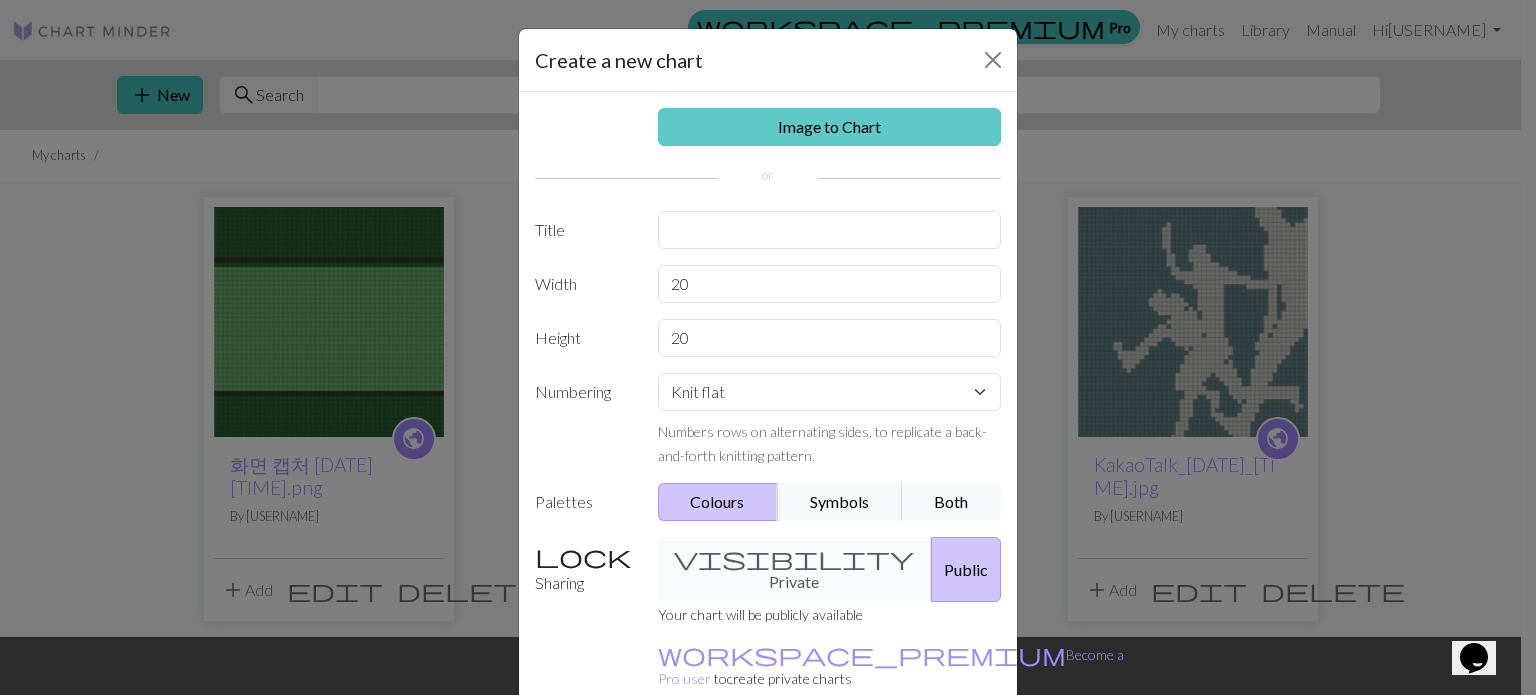 click on "Image to Chart" at bounding box center [830, 127] 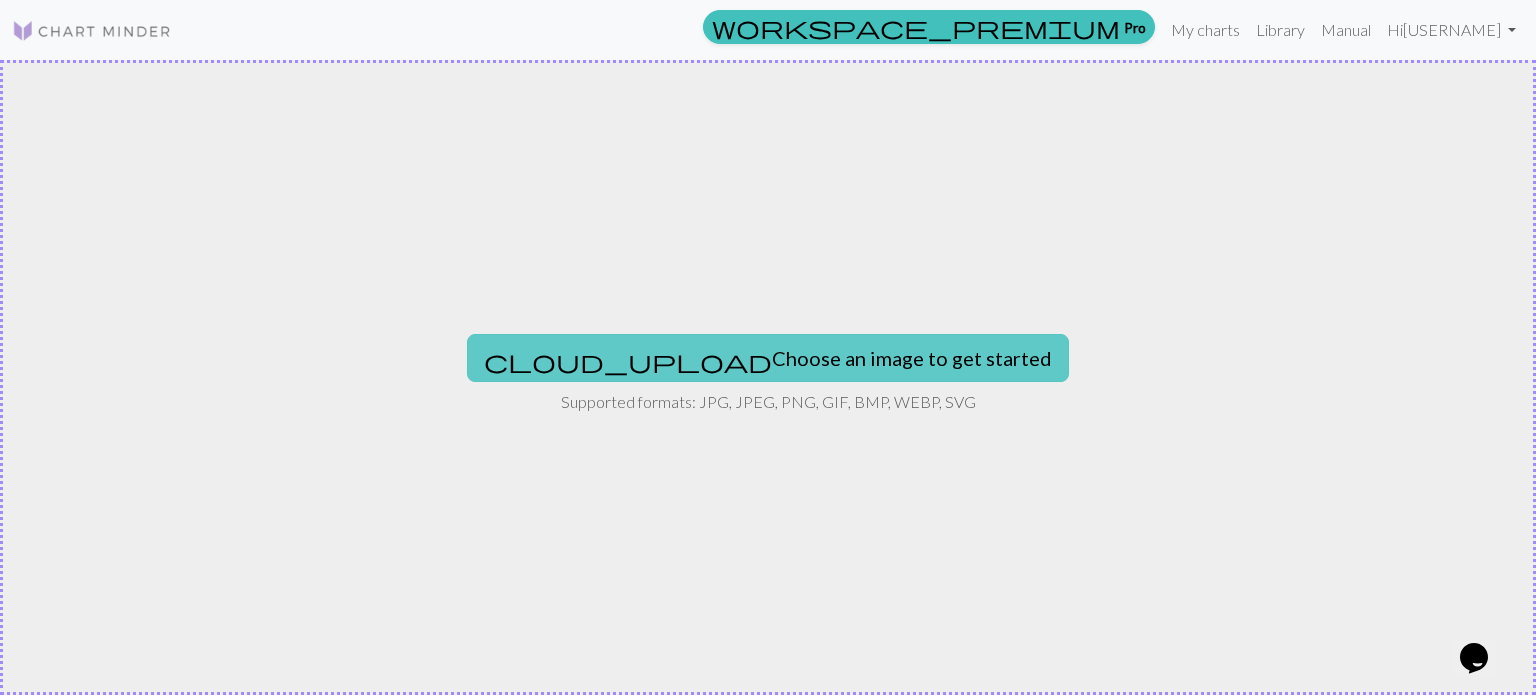 click on "cloud_upload  Choose an image to get started" at bounding box center [768, 358] 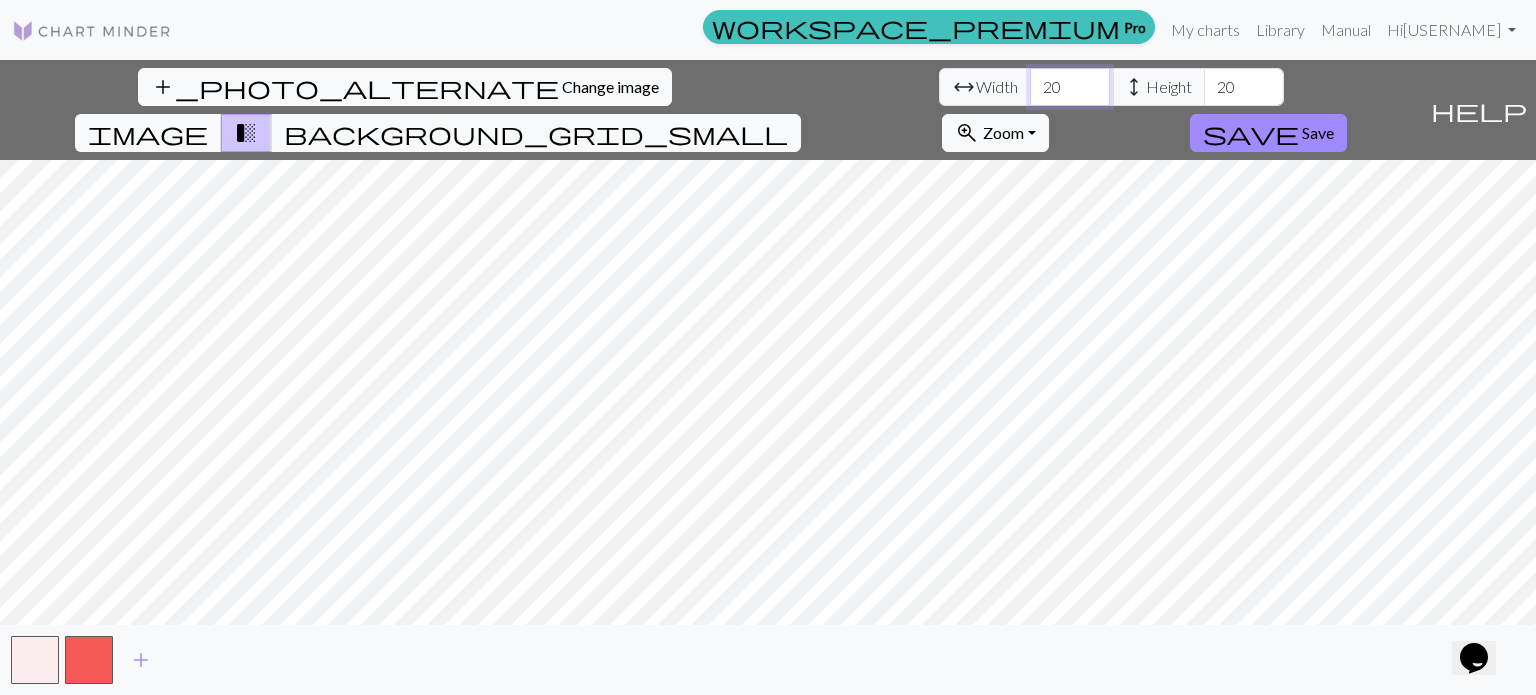 click on "20" at bounding box center (1070, 87) 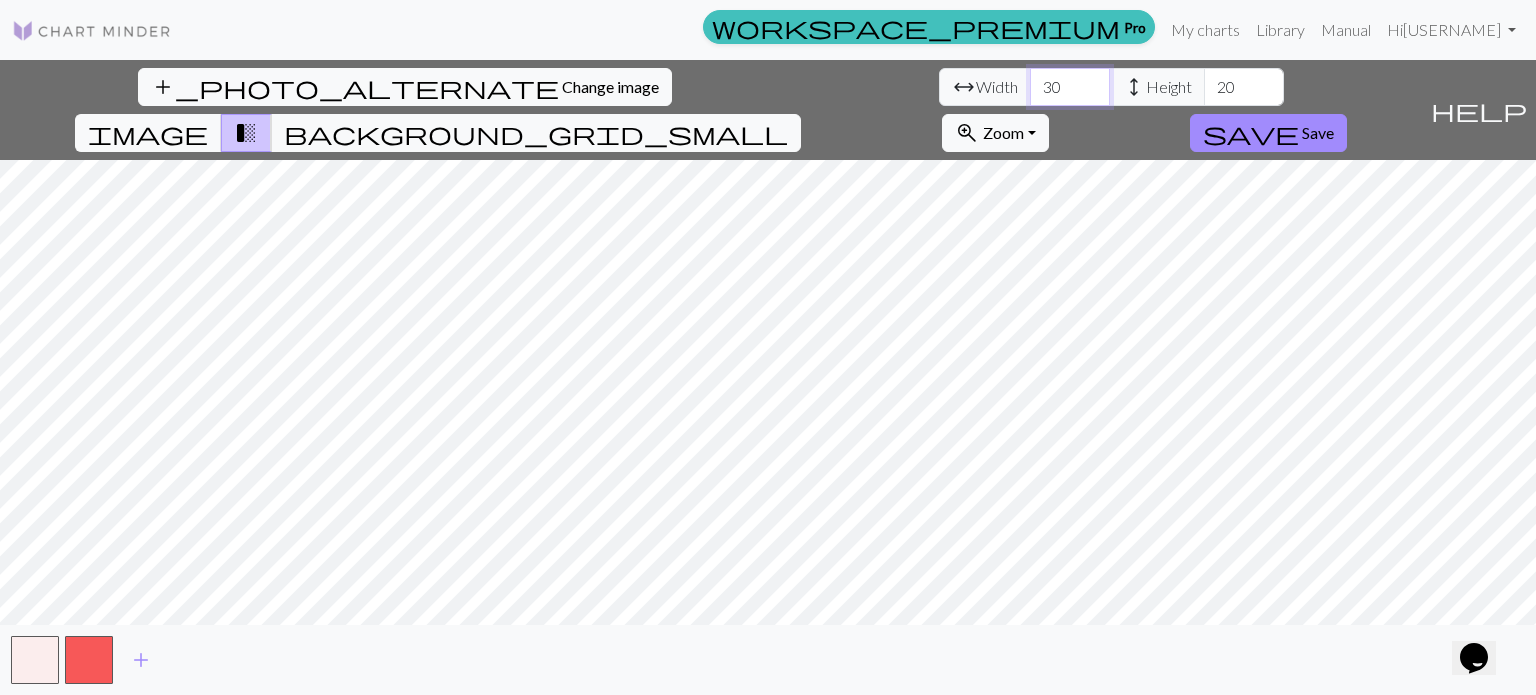 type on "30" 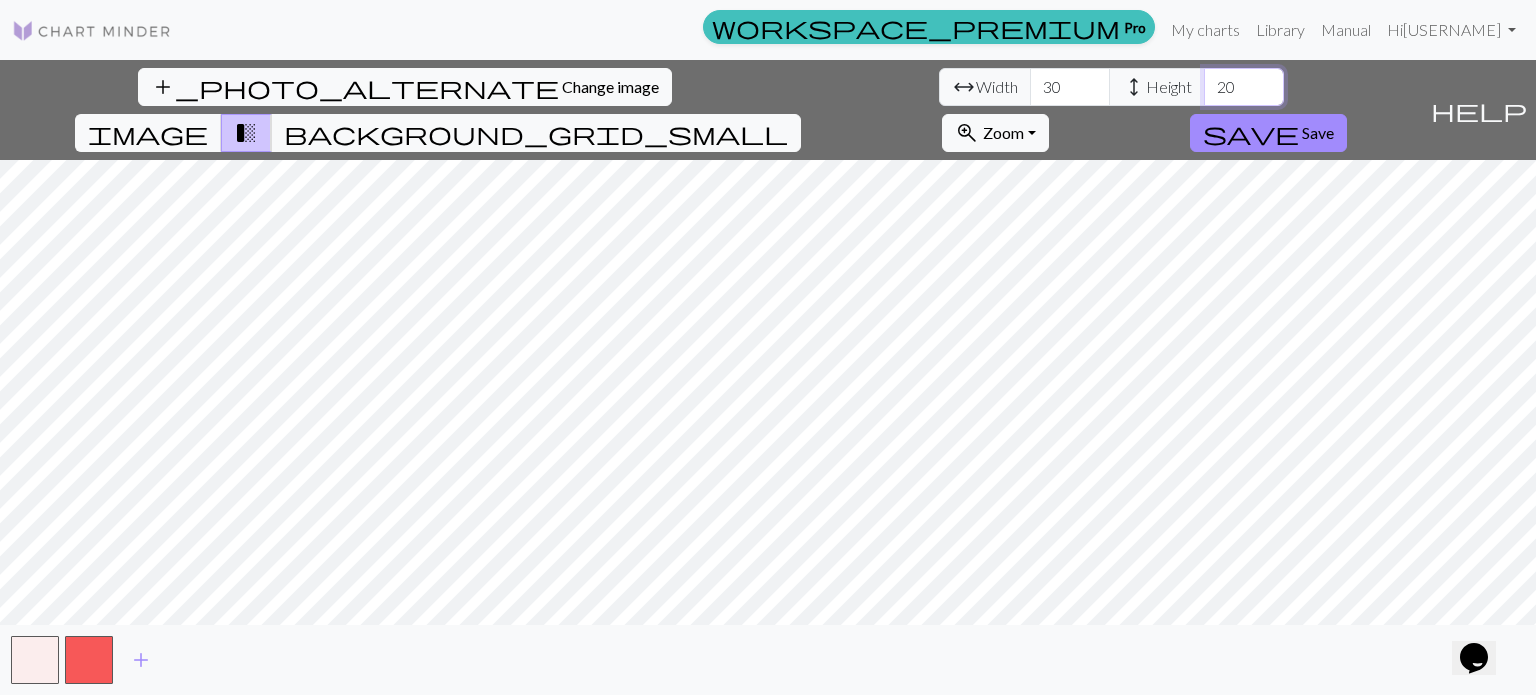 click on "20" at bounding box center [1244, 87] 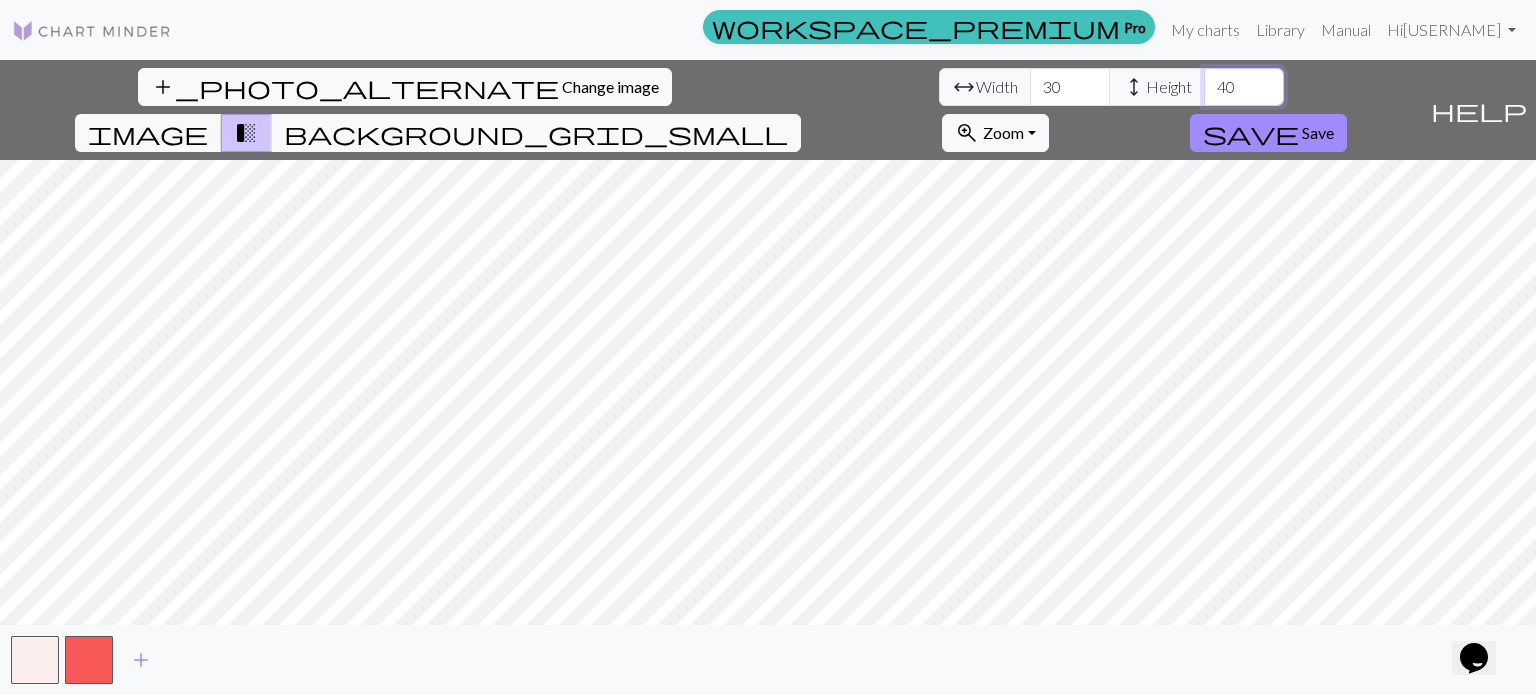 type on "40" 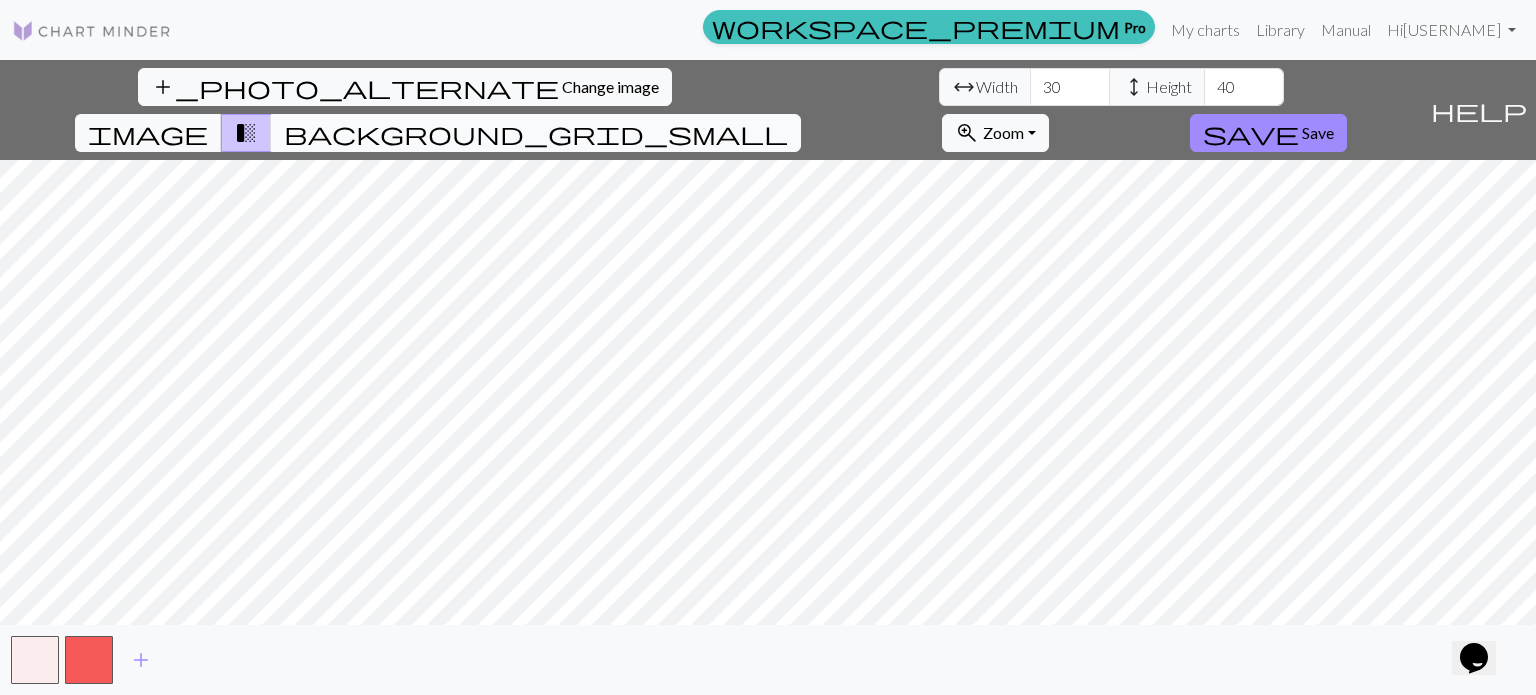 click on "background_grid_small" at bounding box center [536, 133] 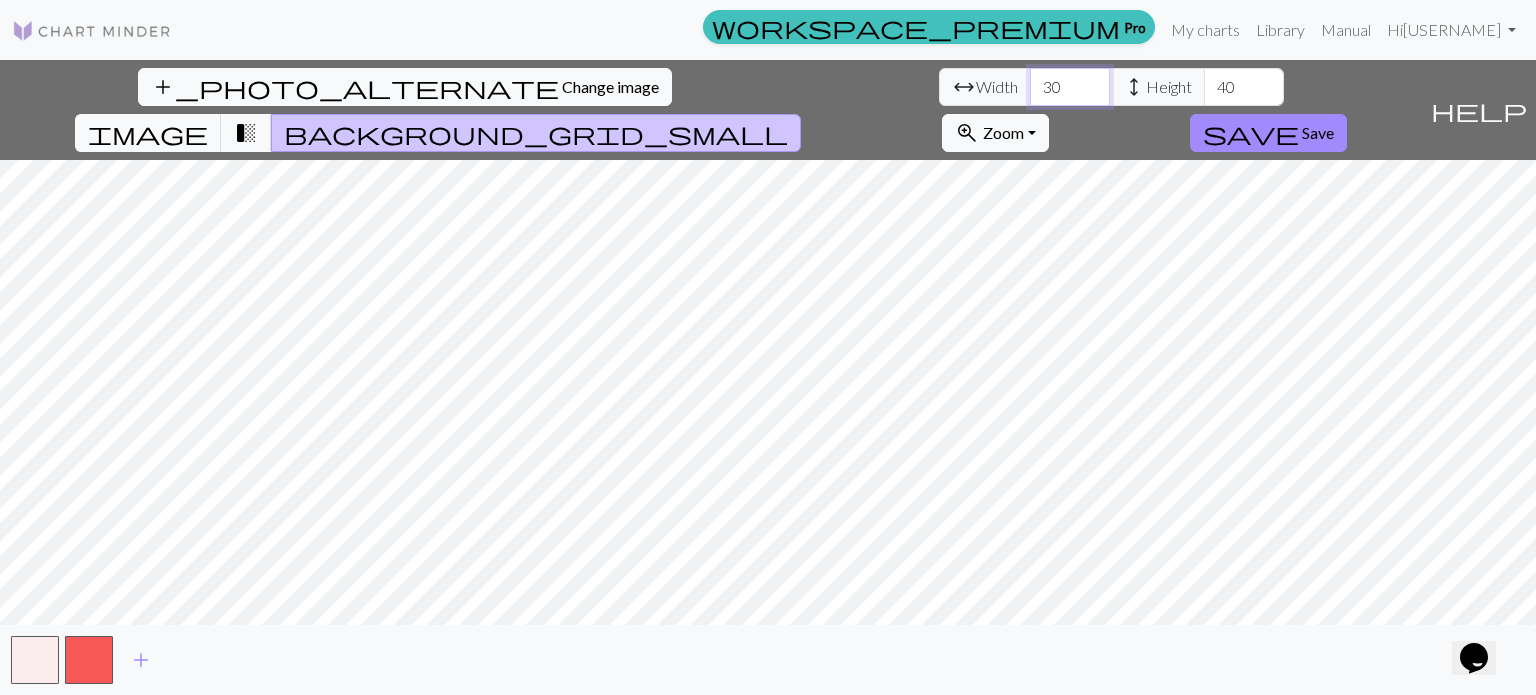 click on "30" at bounding box center [1070, 87] 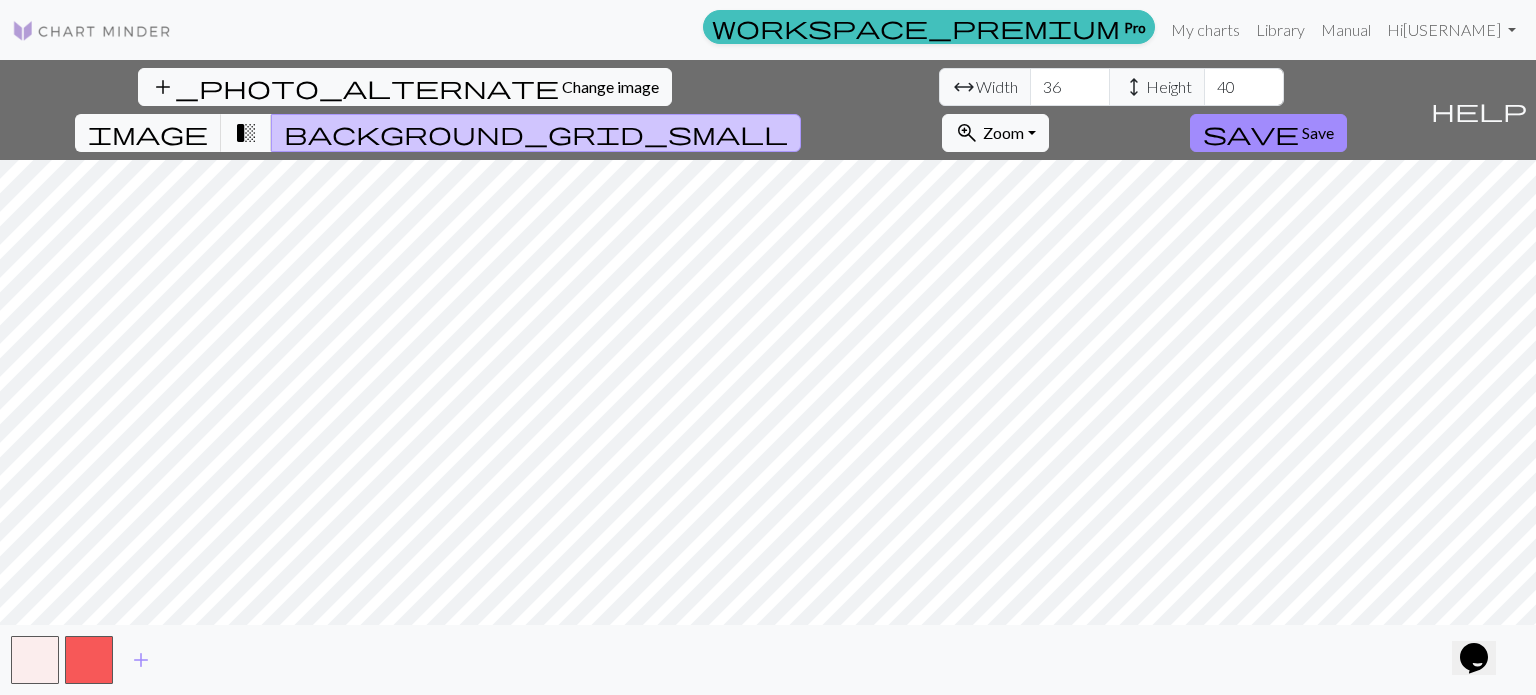 click on "transition_fade" at bounding box center (246, 133) 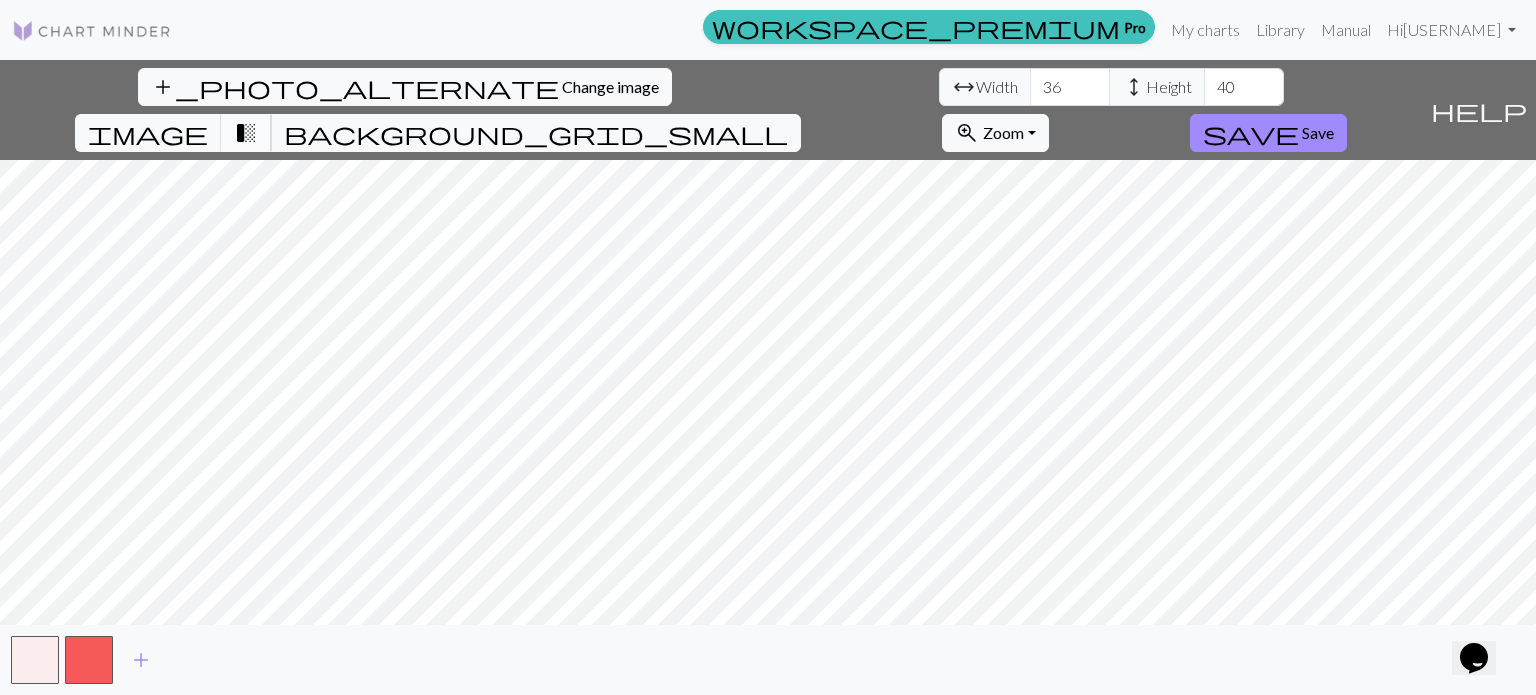 click on "transition_fade" at bounding box center [246, 133] 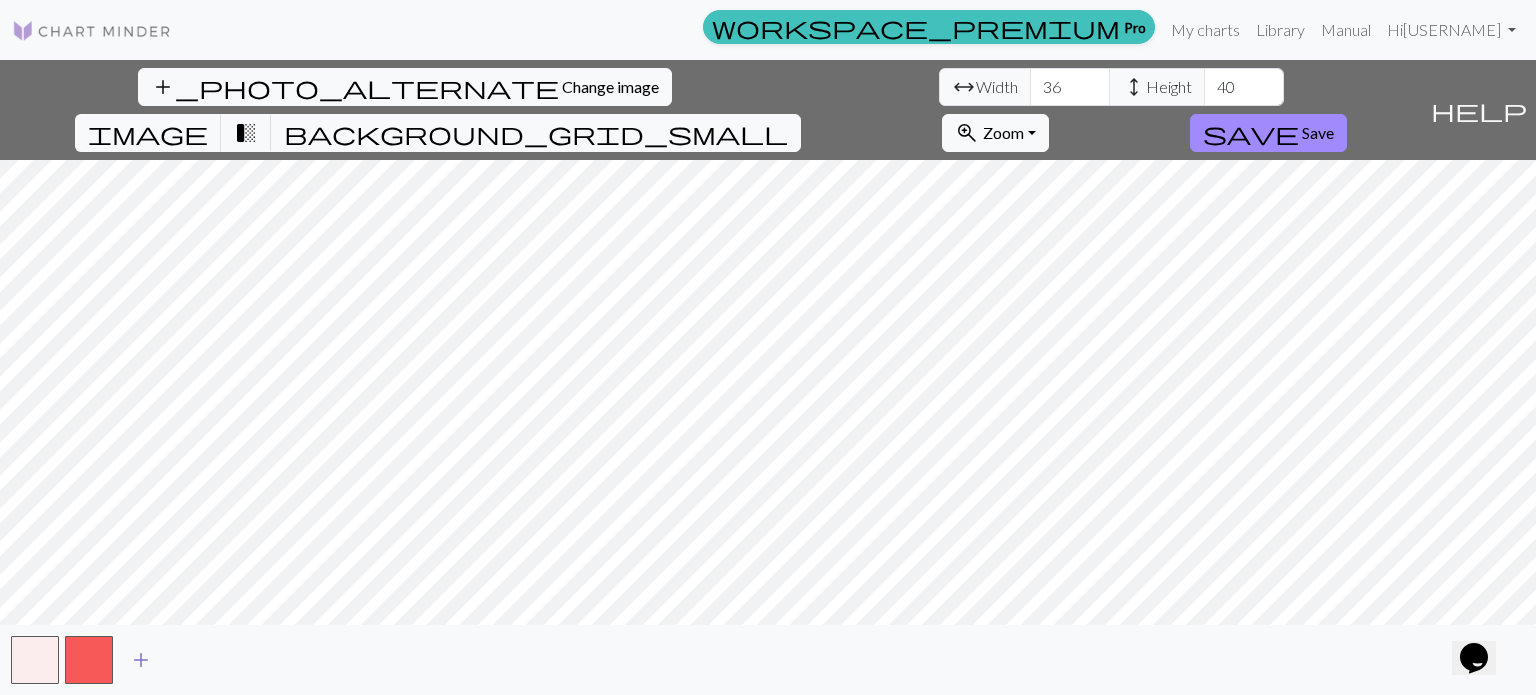 click on "add" at bounding box center (141, 660) 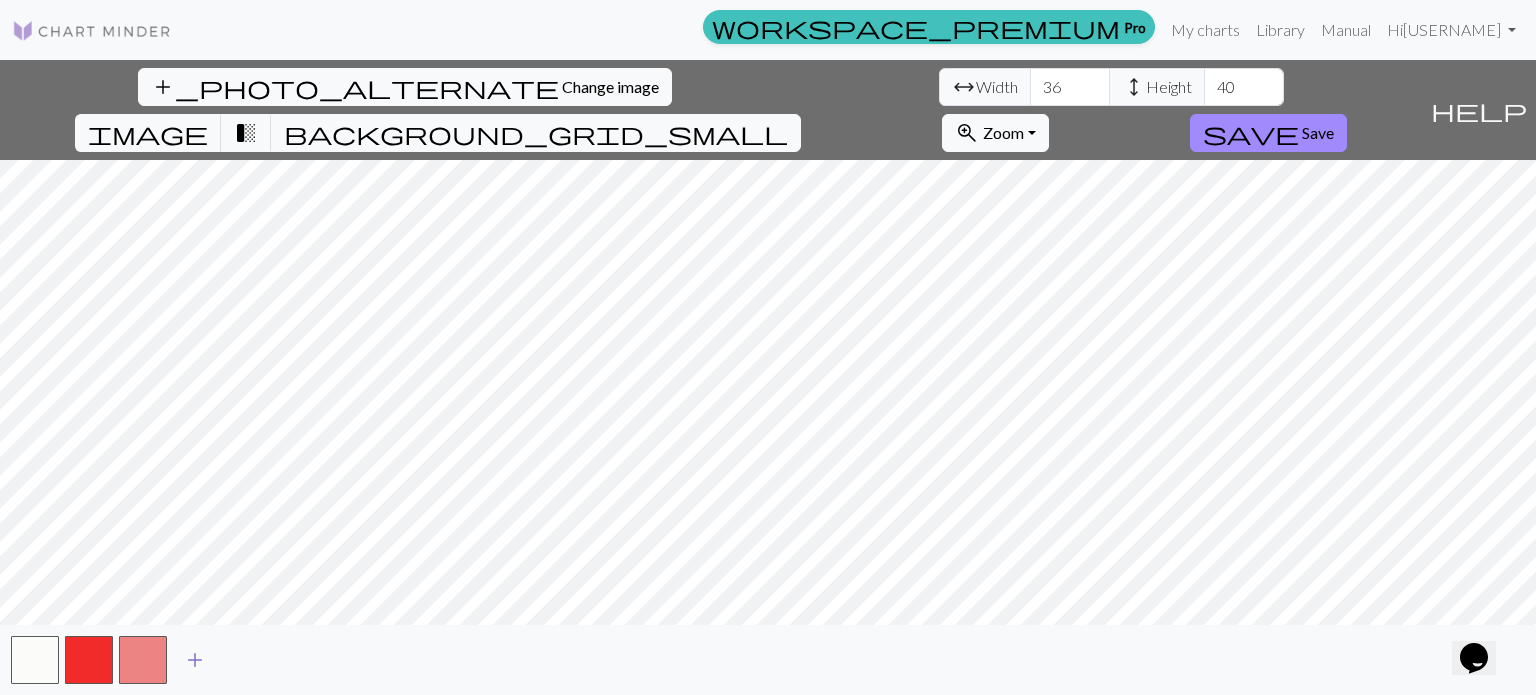 click on "add" at bounding box center [195, 660] 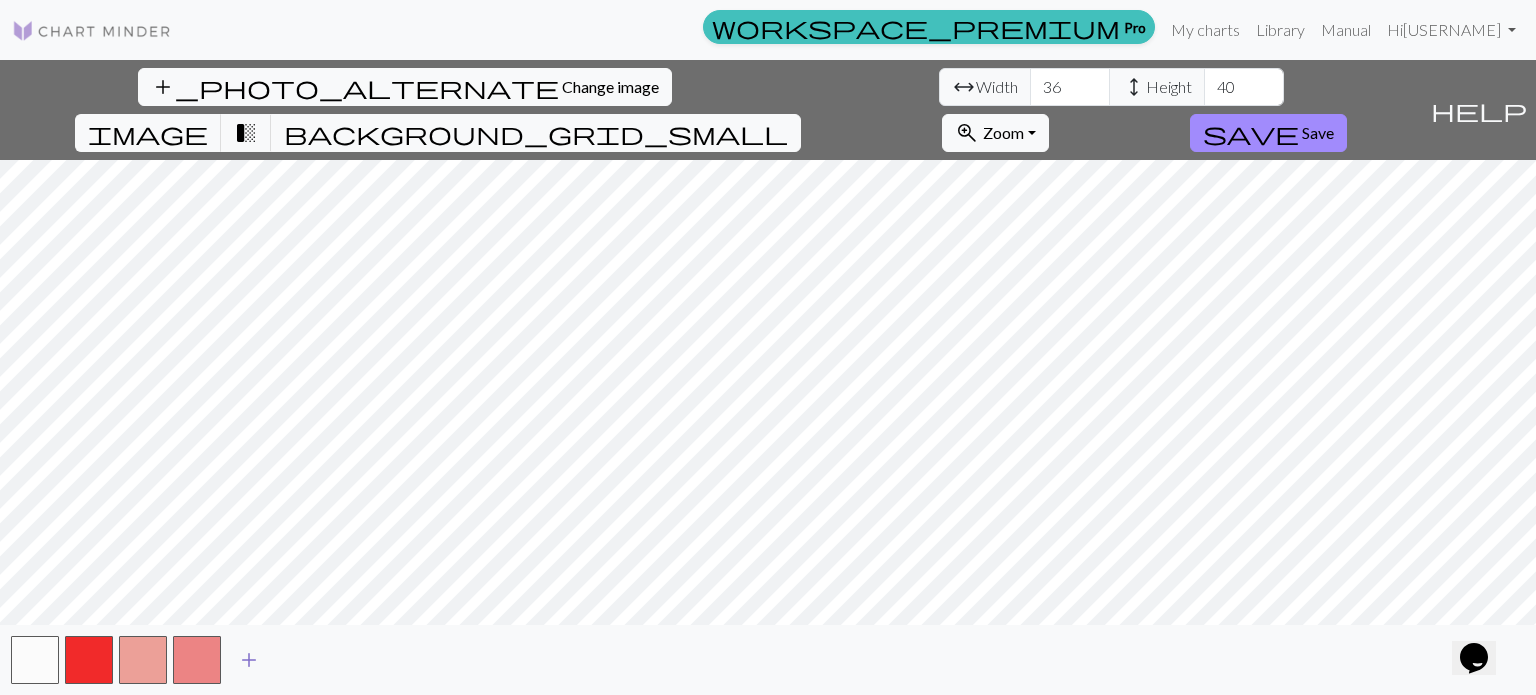 click on "add" at bounding box center [249, 660] 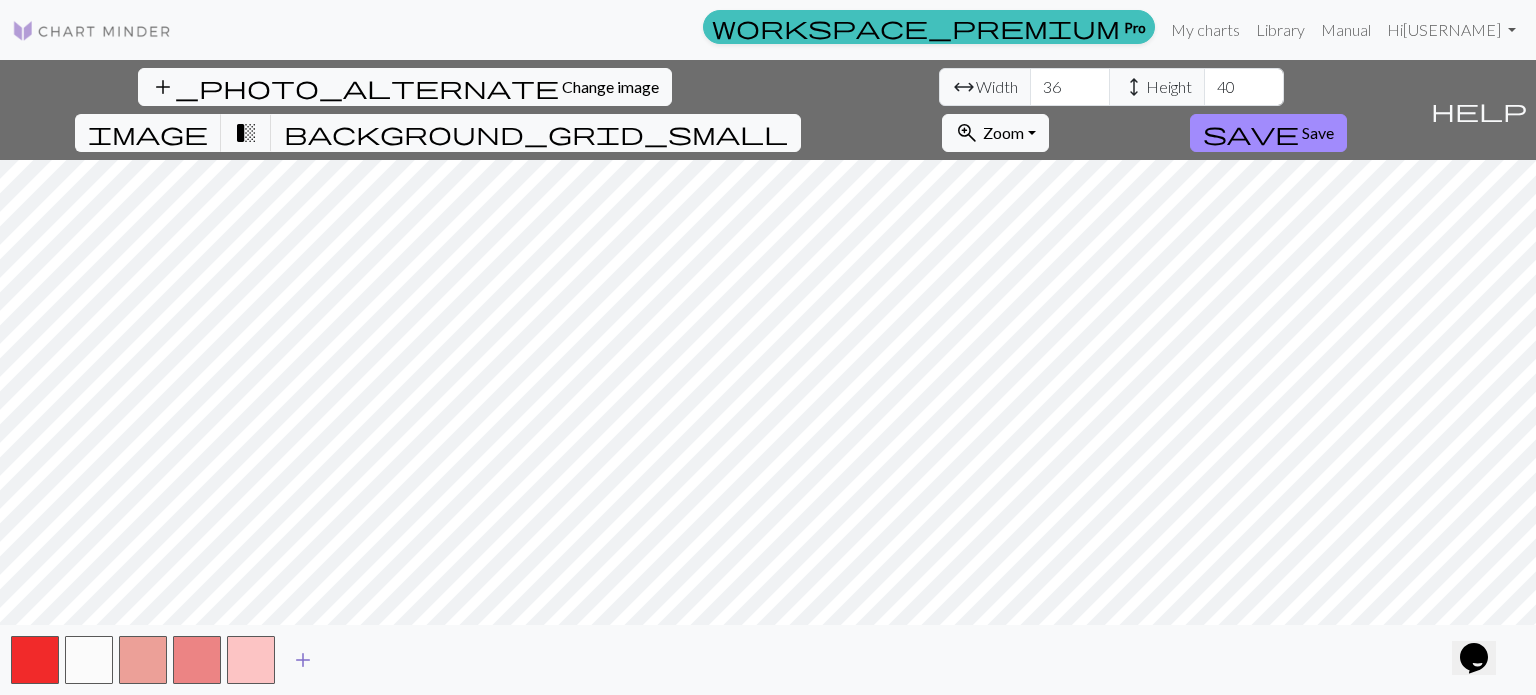 click on "add" at bounding box center (303, 660) 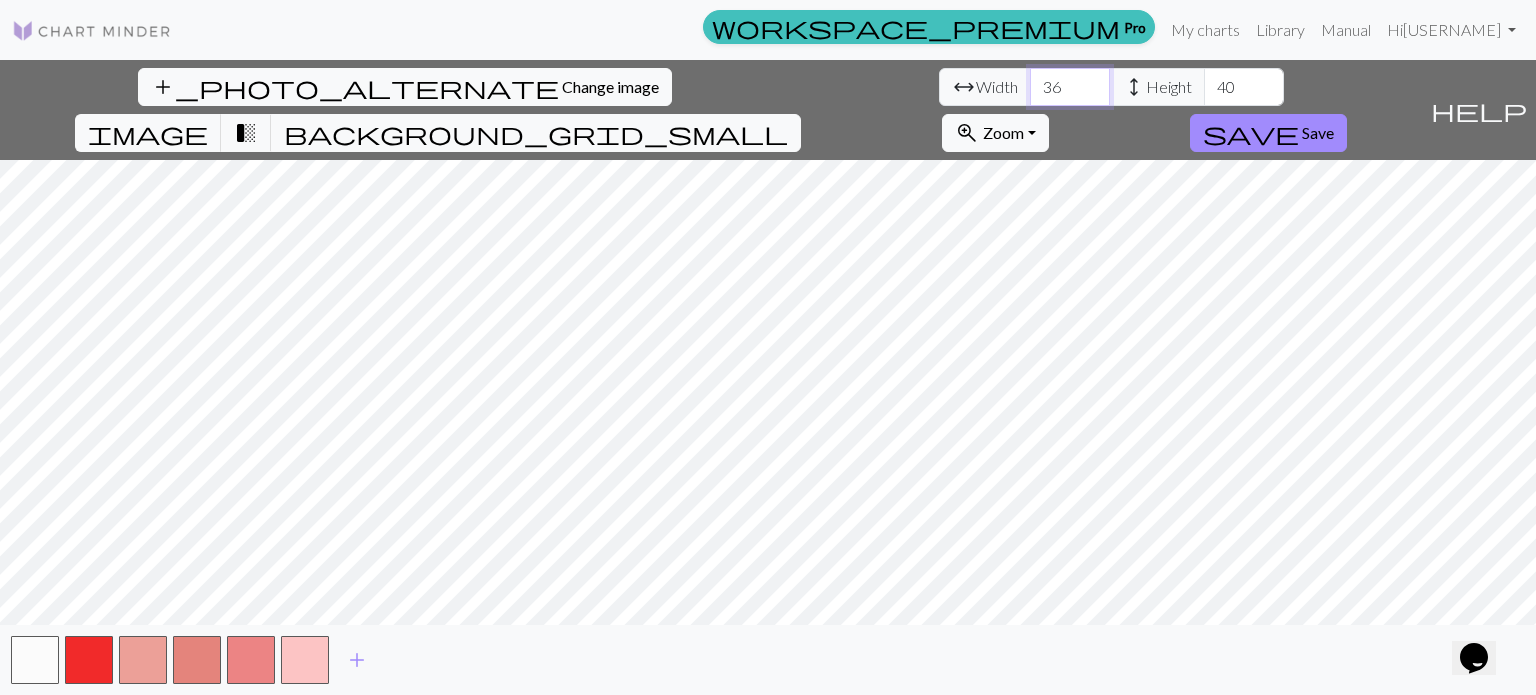 click on "36" at bounding box center (1070, 87) 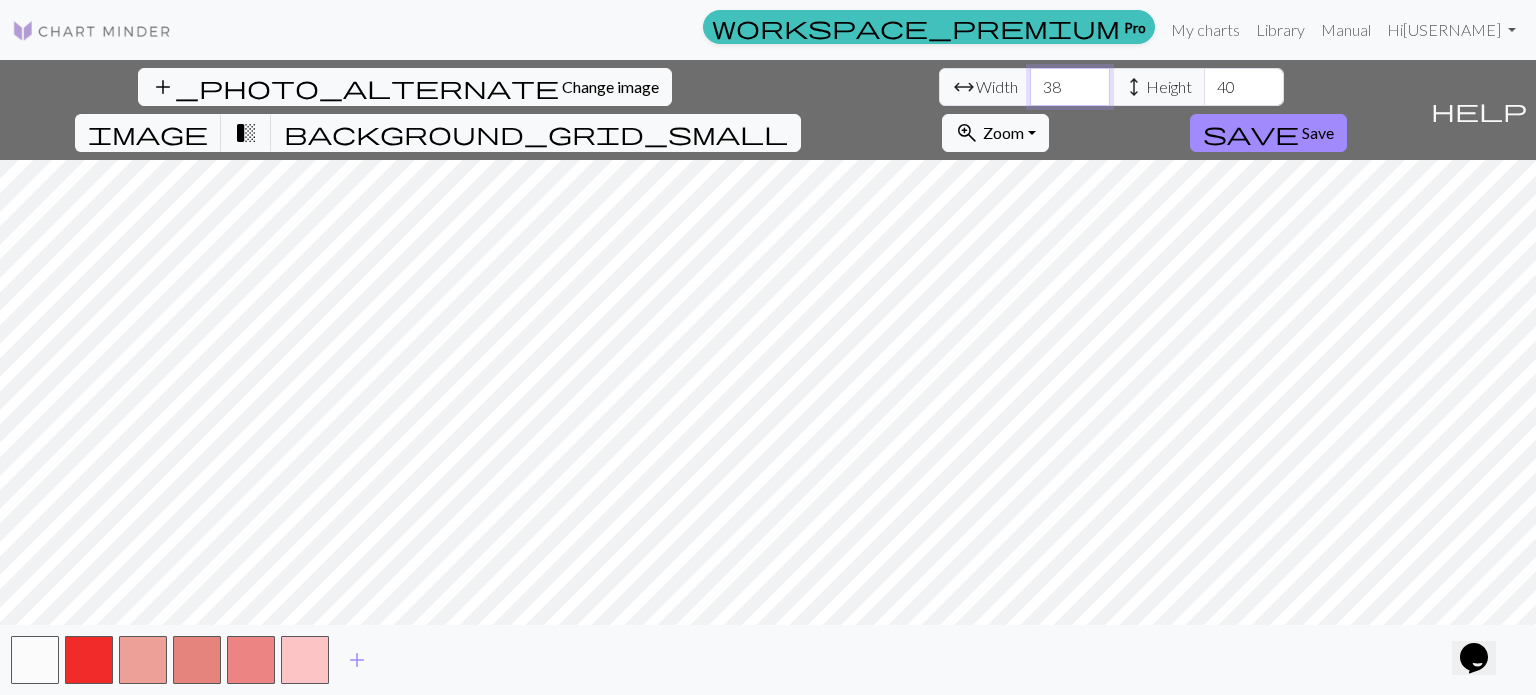 type on "38" 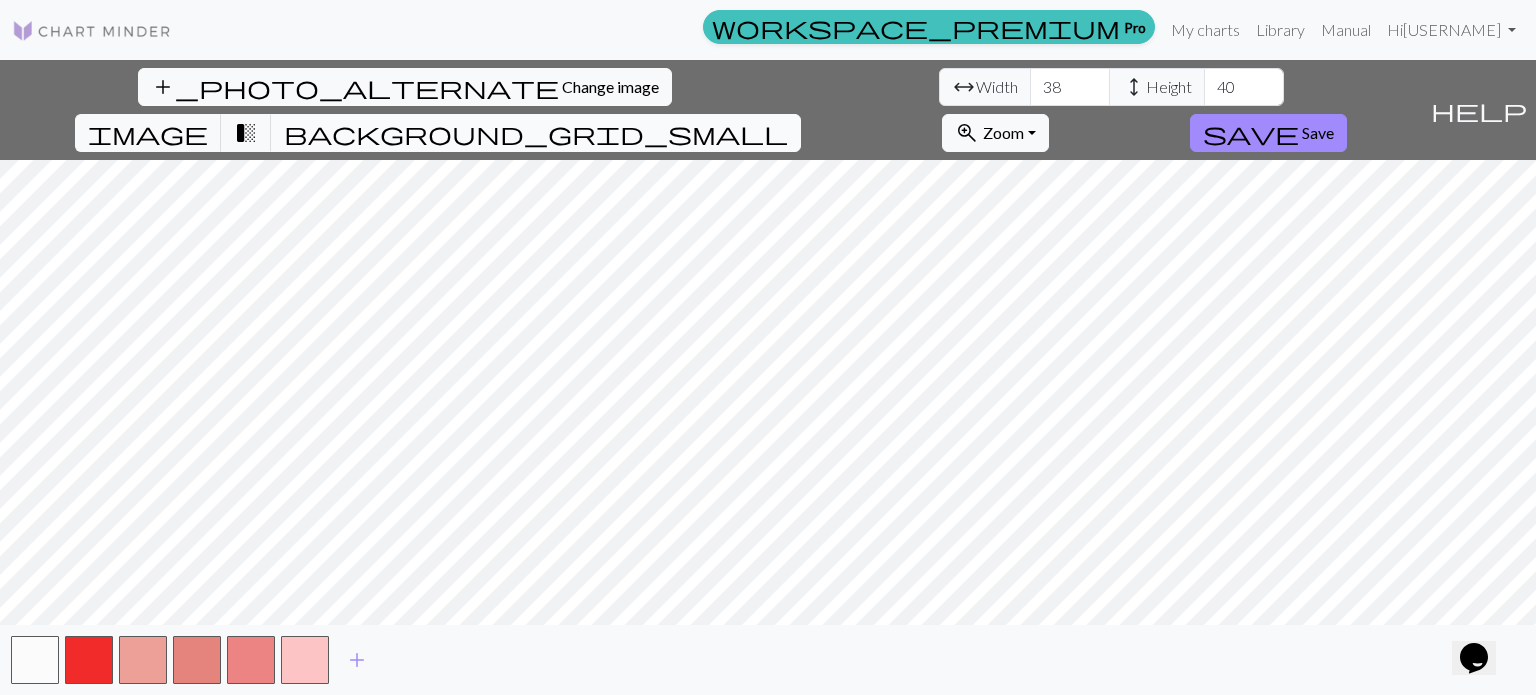 click on "background_grid_small" at bounding box center (536, 133) 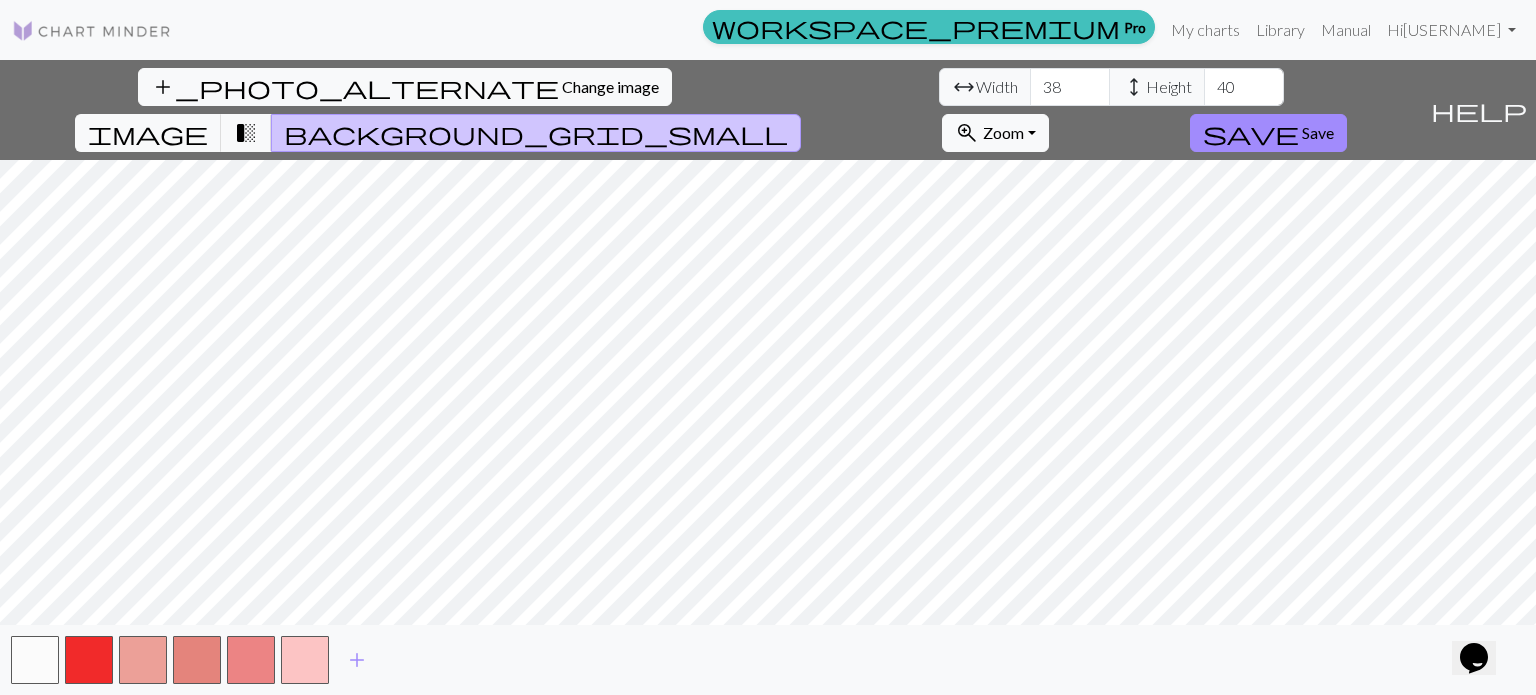 click on "add_photo_alternate   Change image arrow_range   Width 38 height   Height 40 image transition_fade background_grid_small zoom_in Zoom Zoom Fit all Fit width Fit height 50% 100% 150% 200% save   Save" at bounding box center (711, 110) 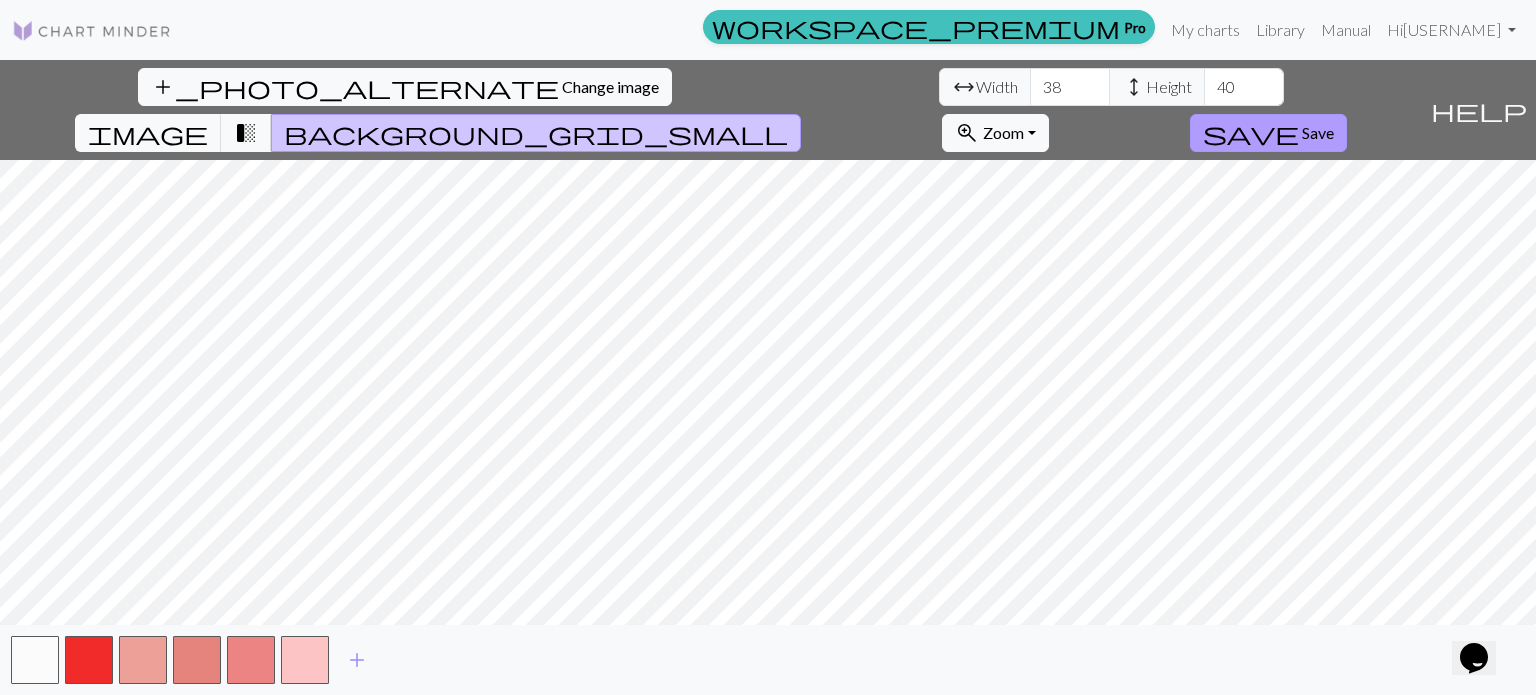 click on "save" at bounding box center [1251, 133] 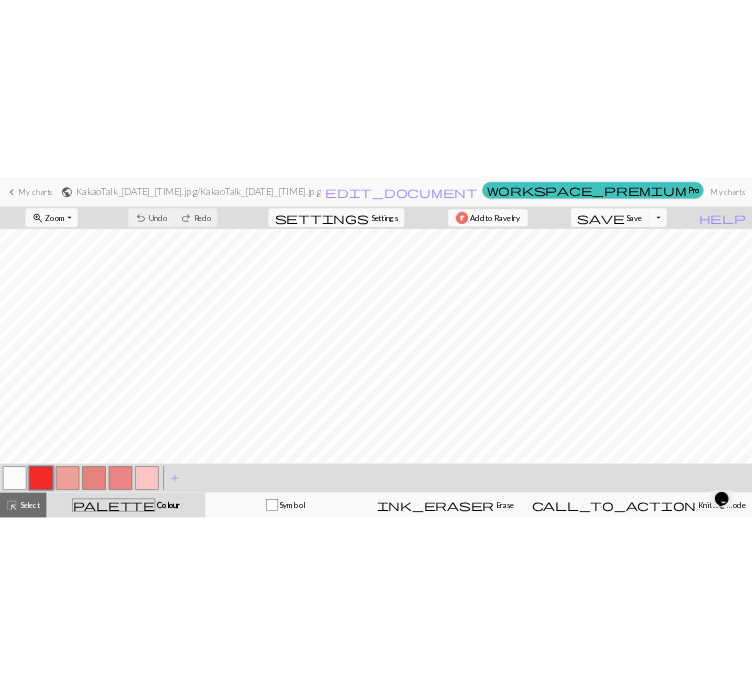 scroll, scrollTop: 0, scrollLeft: 0, axis: both 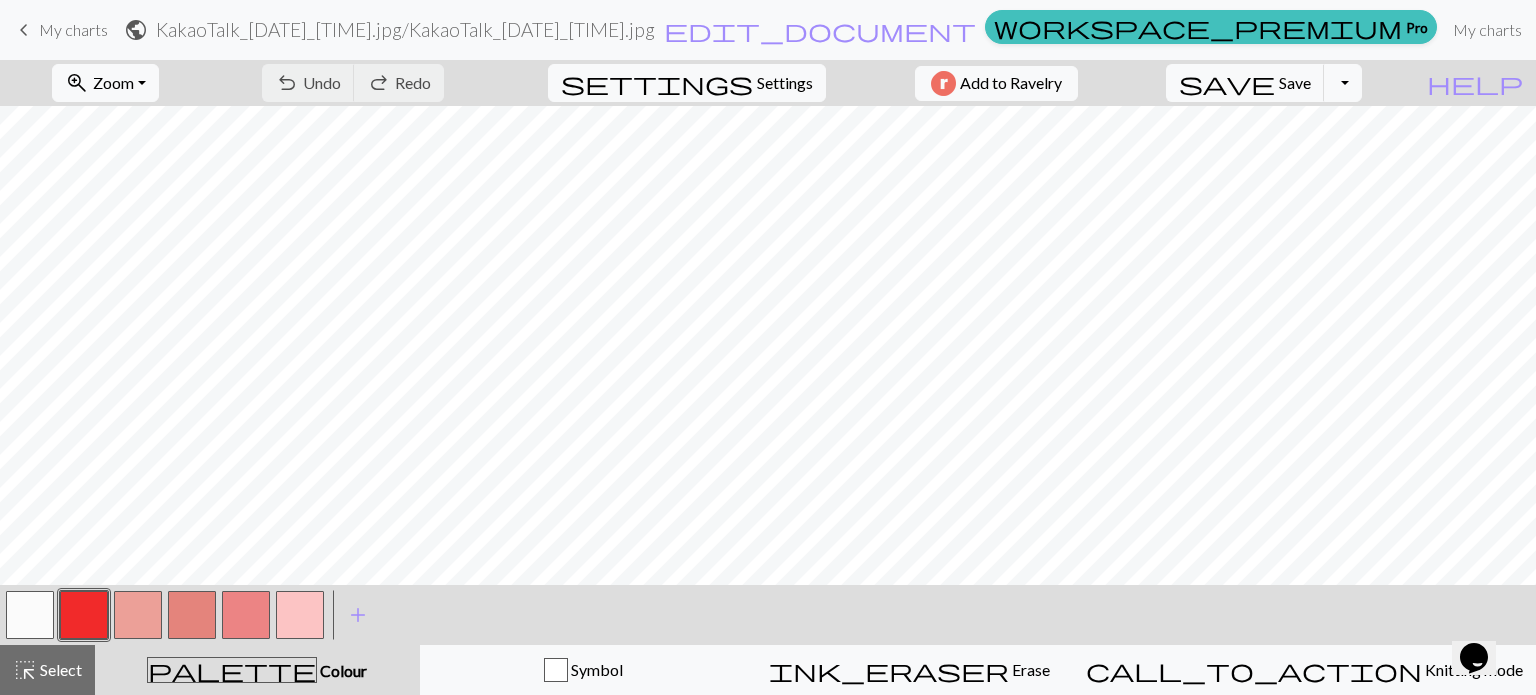 click at bounding box center [138, 615] 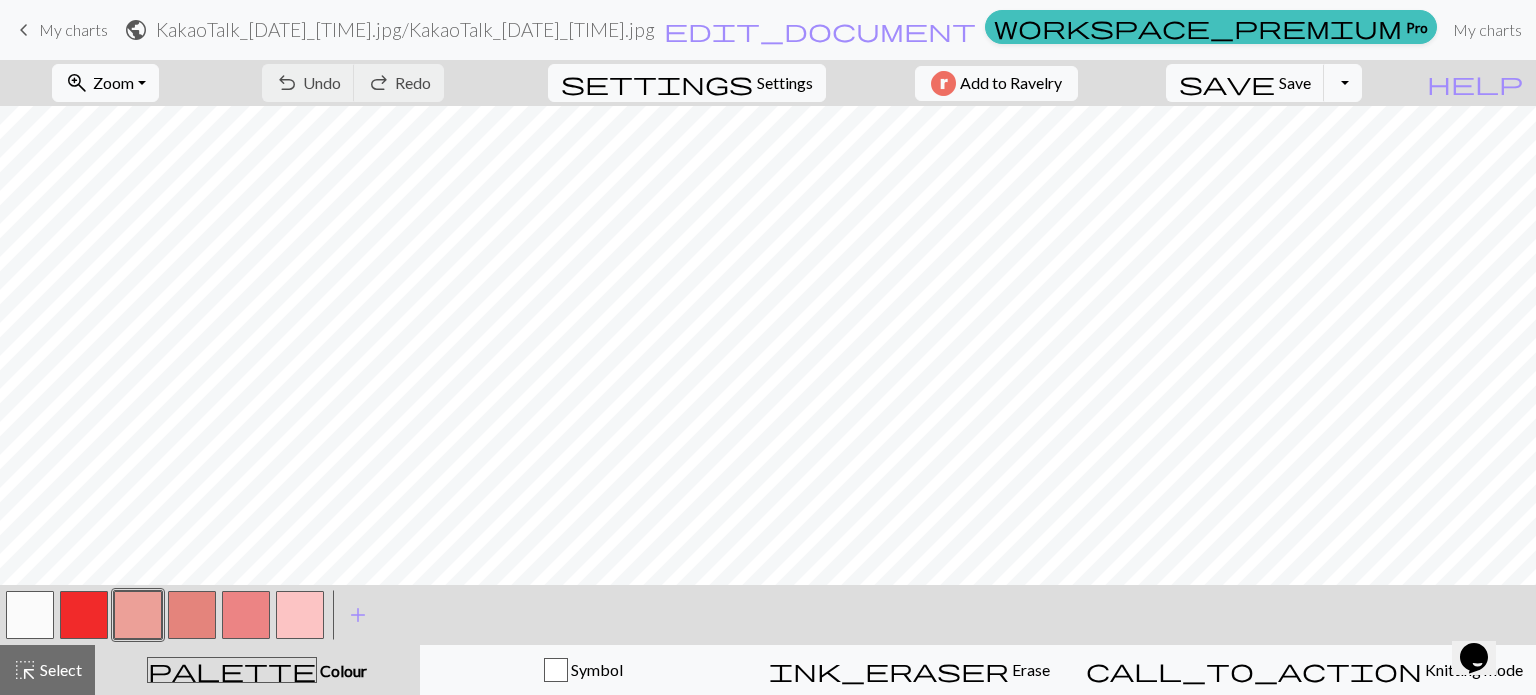 click at bounding box center (138, 615) 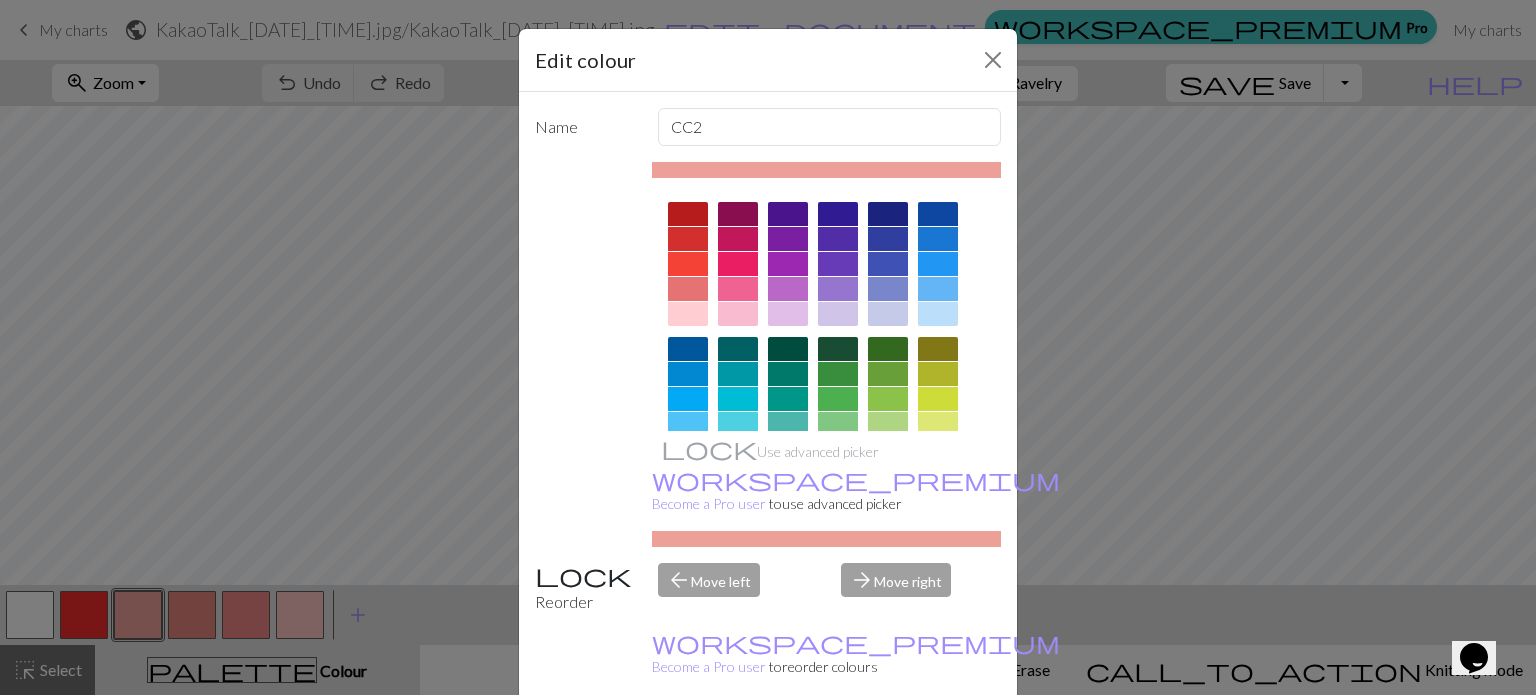 click on "Edit colour Name CC2 Use advanced picker workspace_premium Become a Pro user   to  use advanced picker Reorder arrow_back Move left arrow_forward Move right workspace_premium Become a Pro user   to  reorder colours Delete Done Cancel" at bounding box center (768, 347) 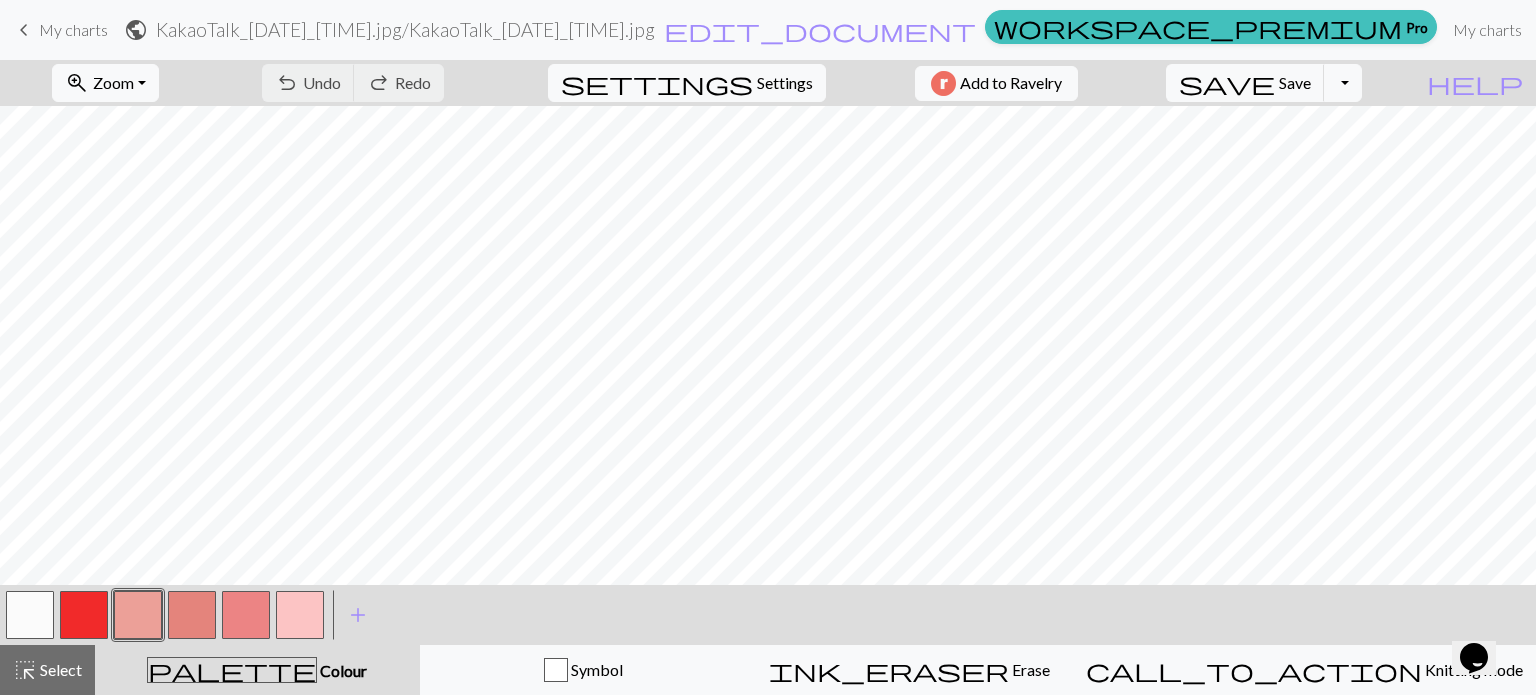 click at bounding box center (84, 615) 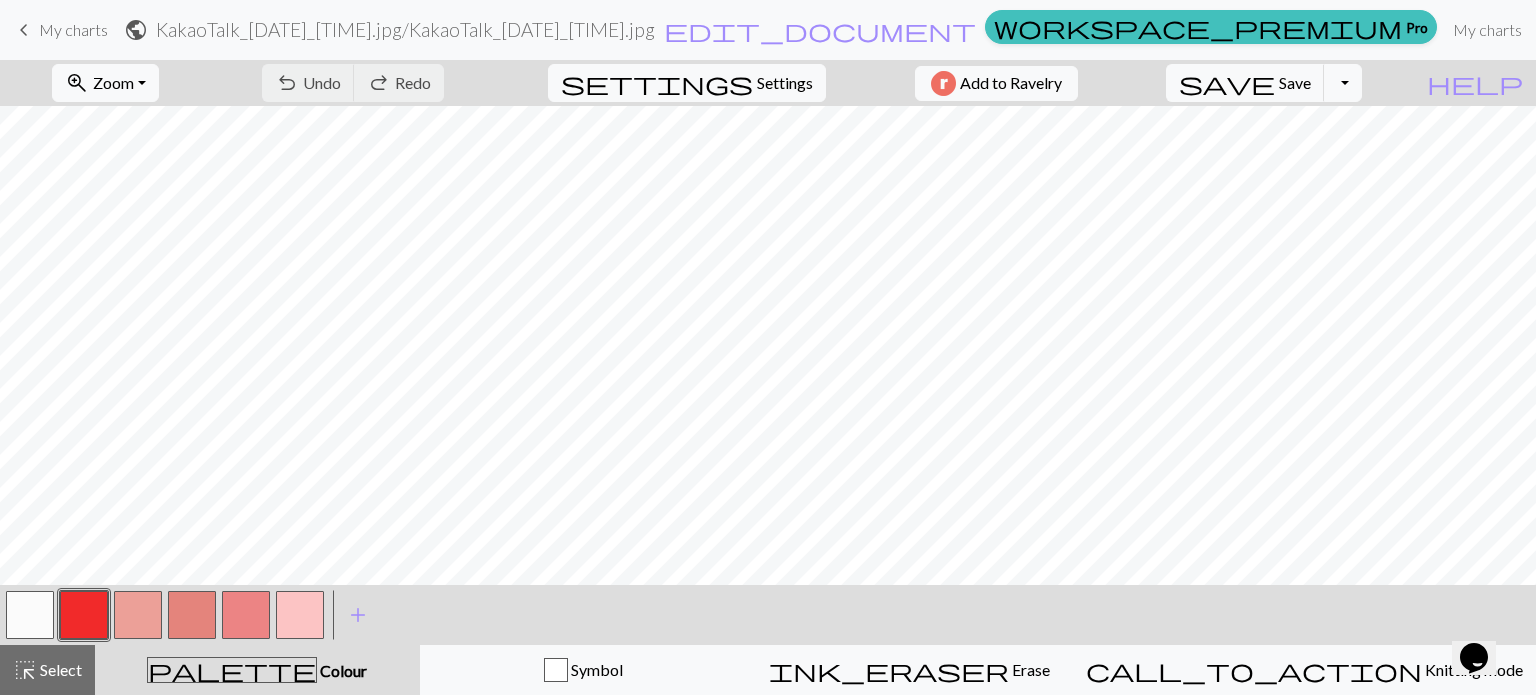click at bounding box center [84, 615] 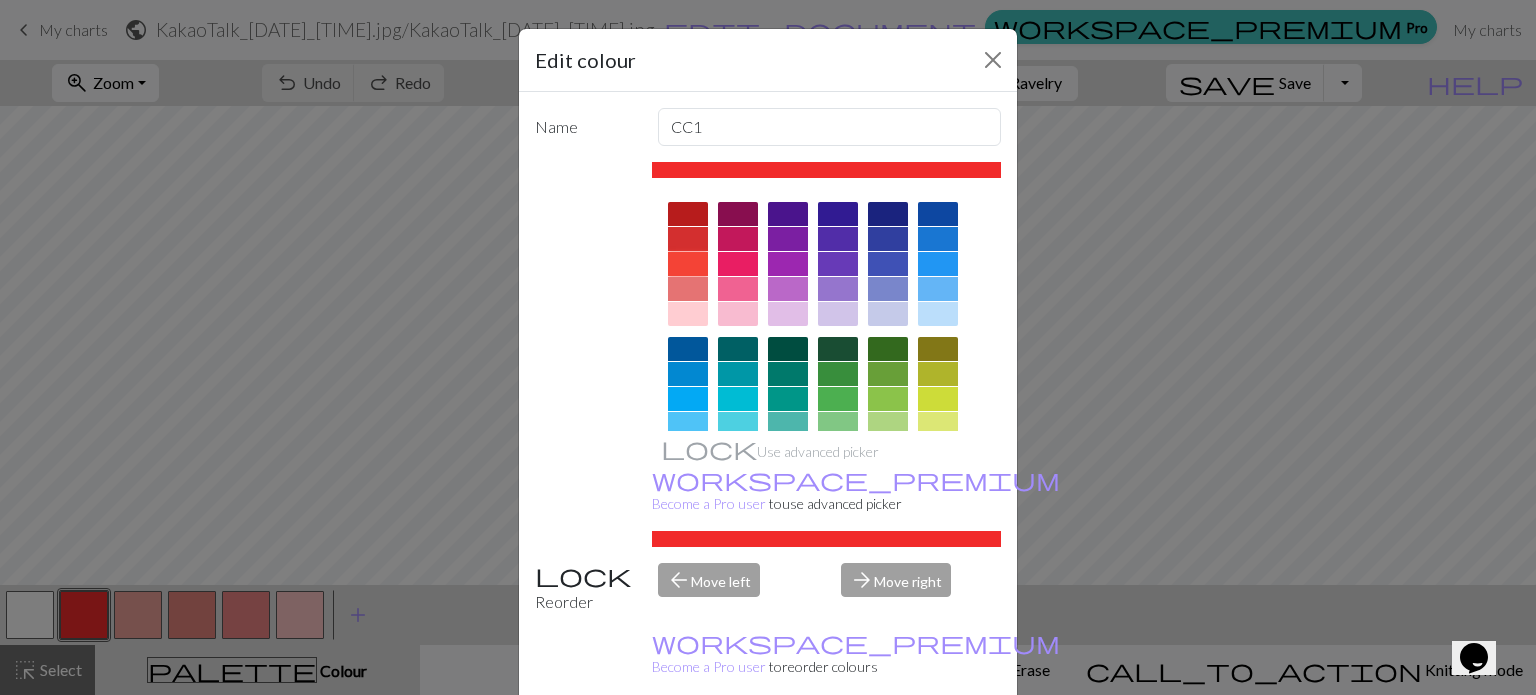 click at bounding box center [688, 264] 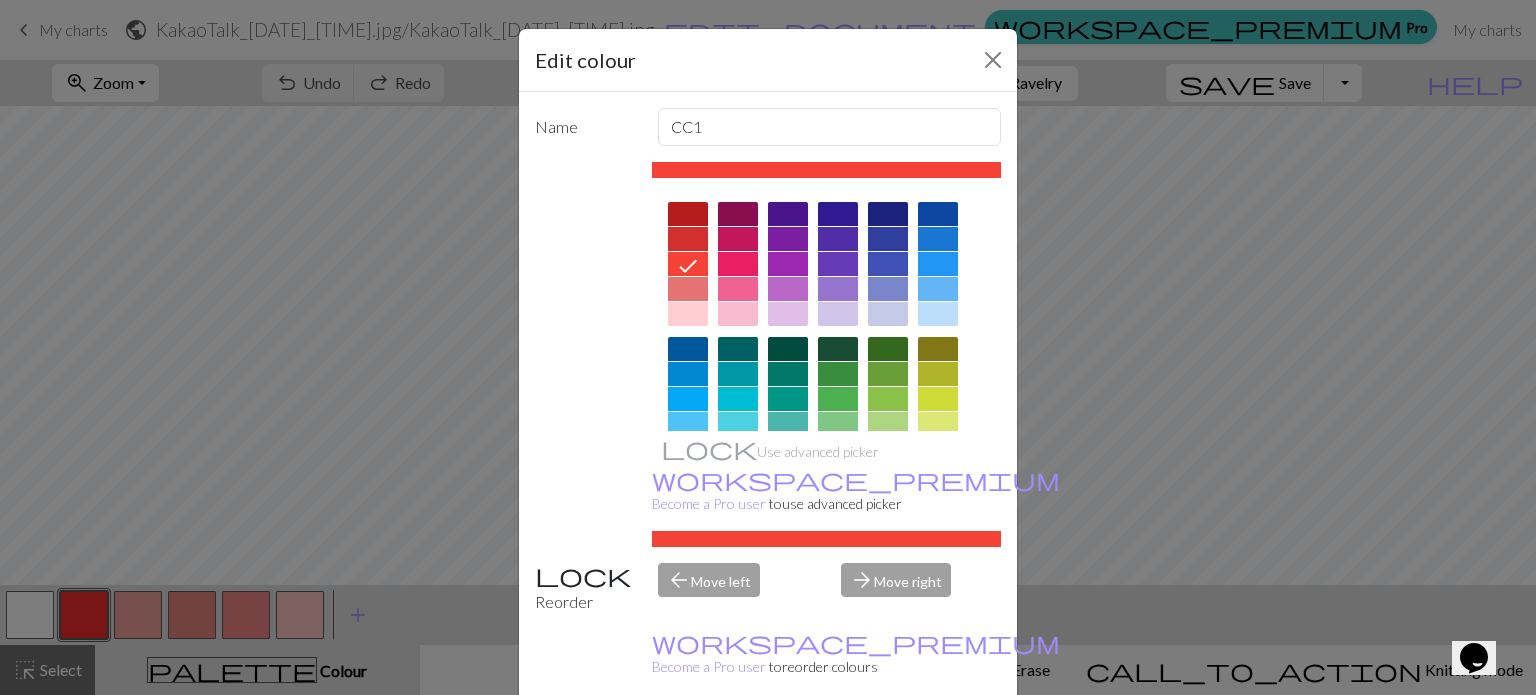 click on "Done" at bounding box center (888, 746) 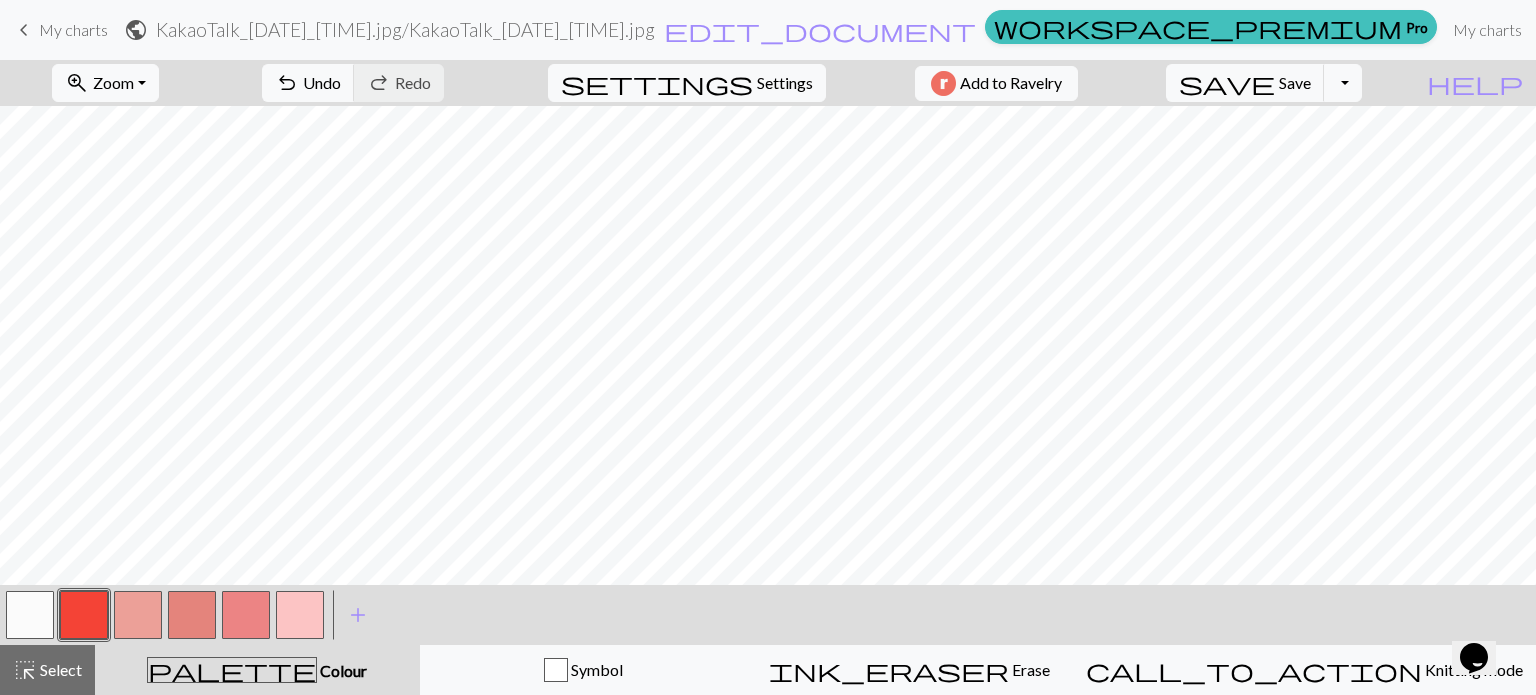 click at bounding box center [138, 615] 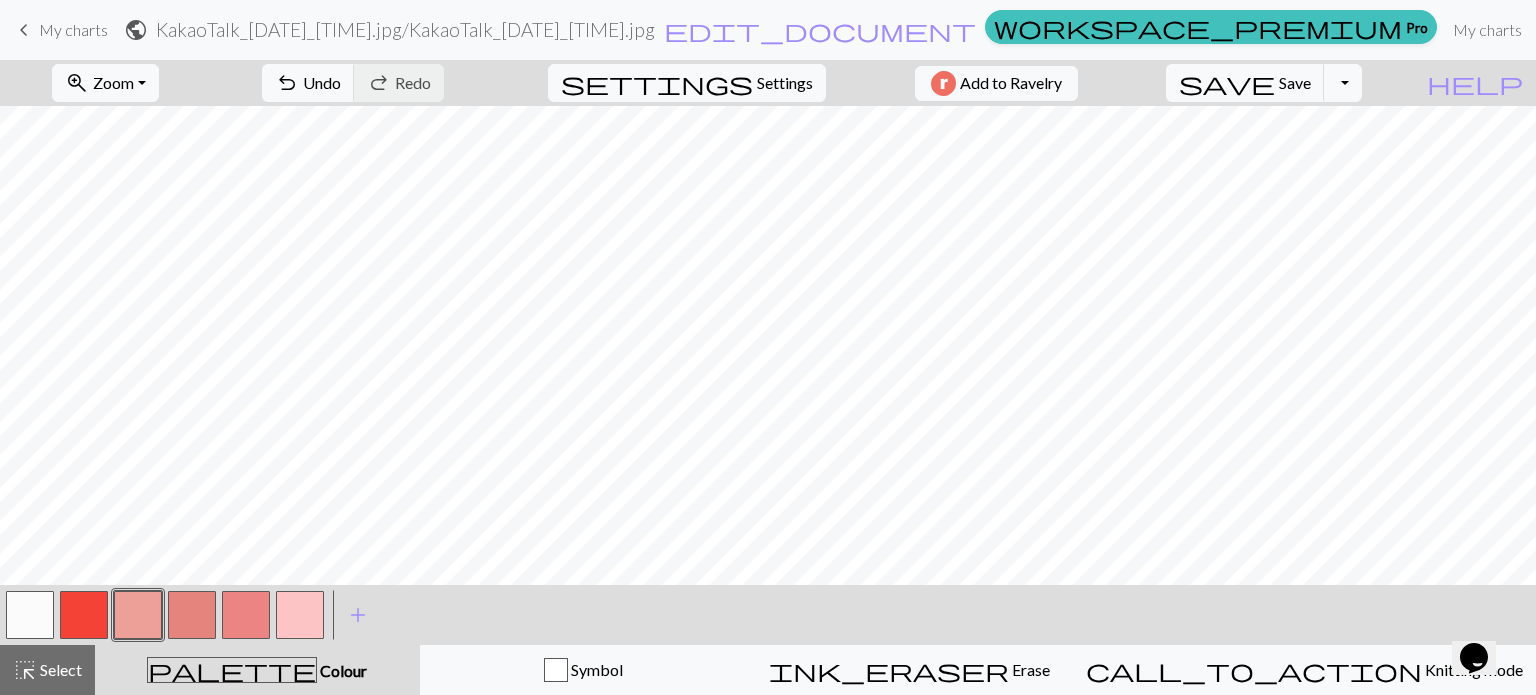 click at bounding box center [138, 615] 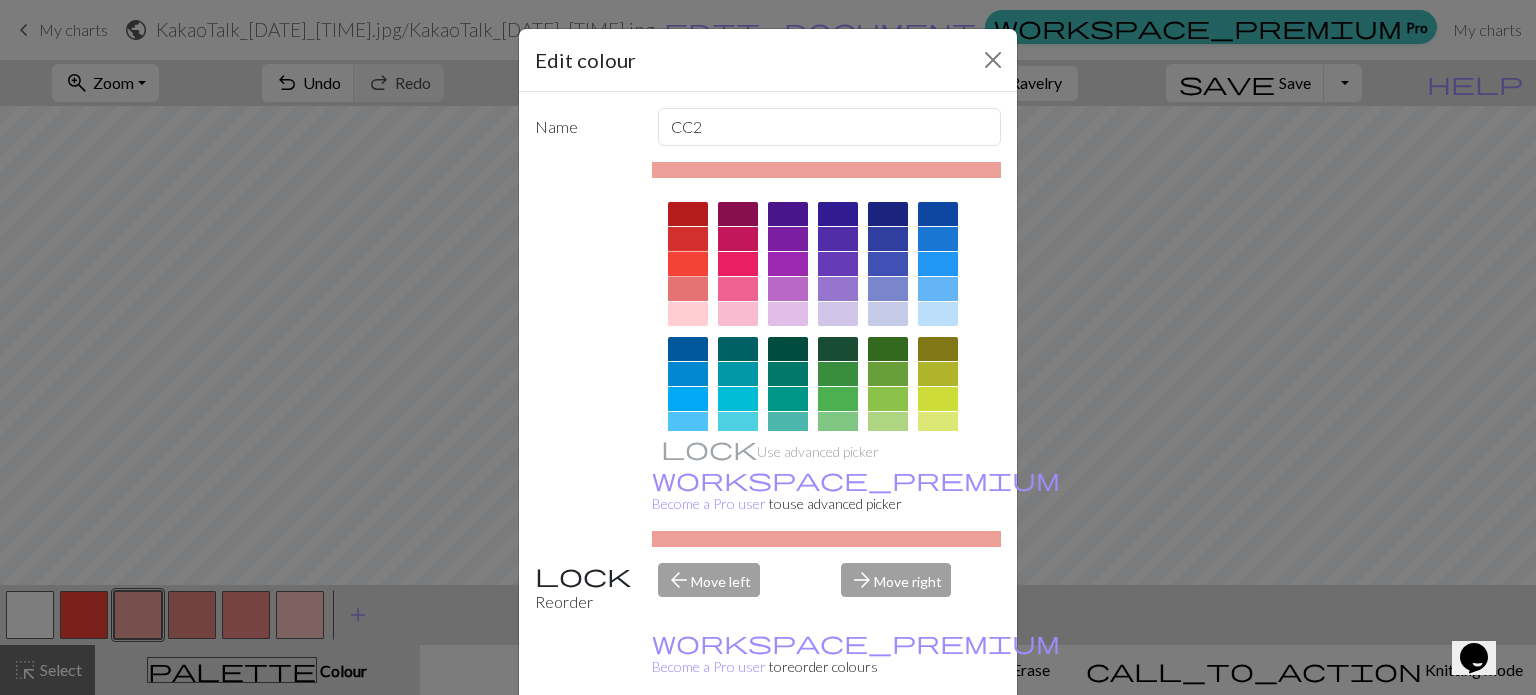 click at bounding box center [688, 264] 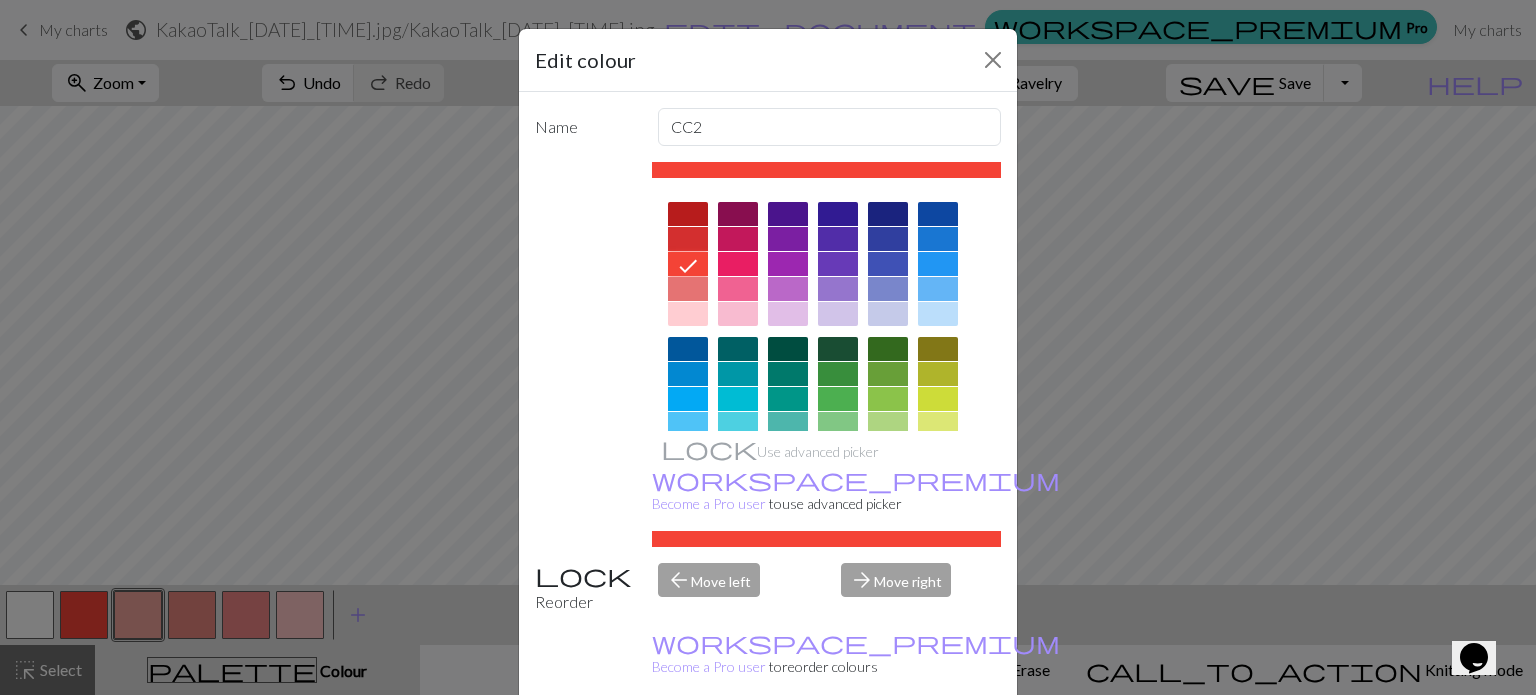 click on "Done" at bounding box center (888, 746) 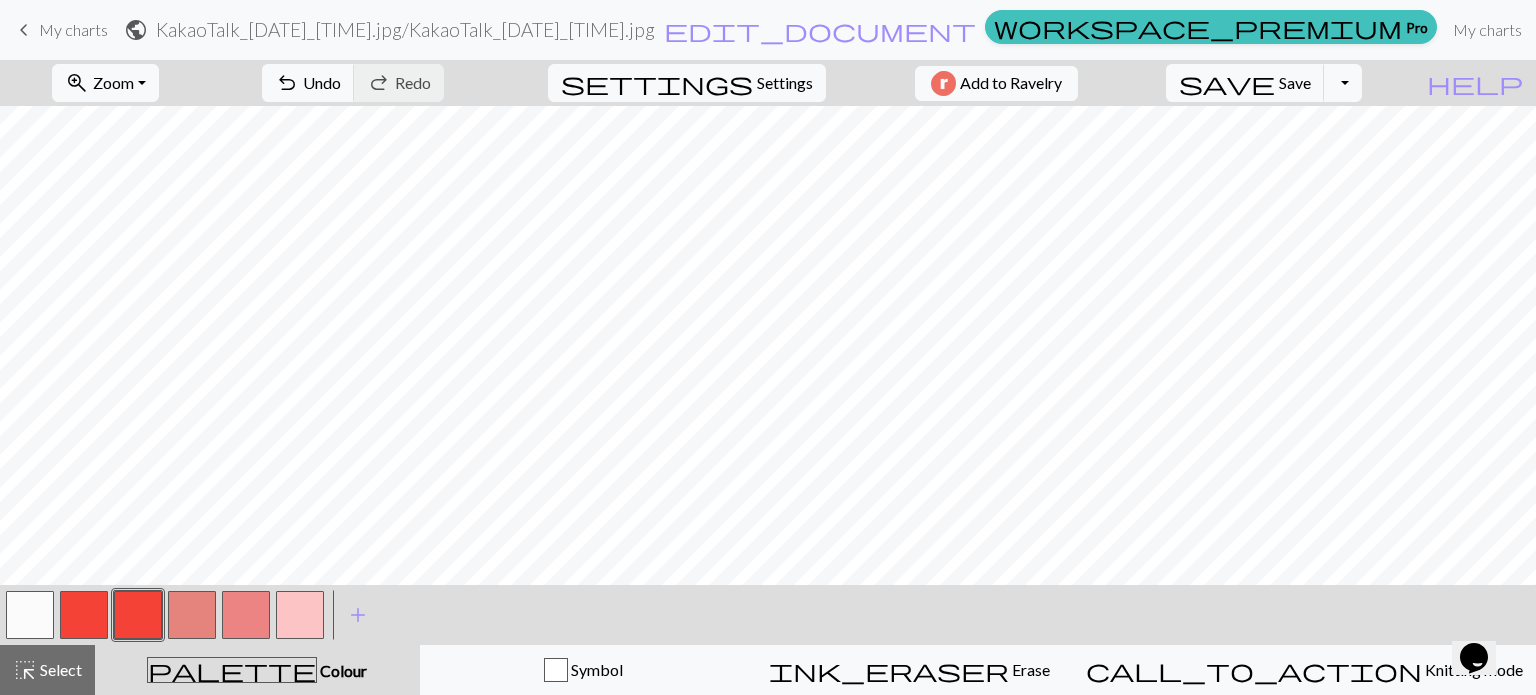 click at bounding box center (192, 615) 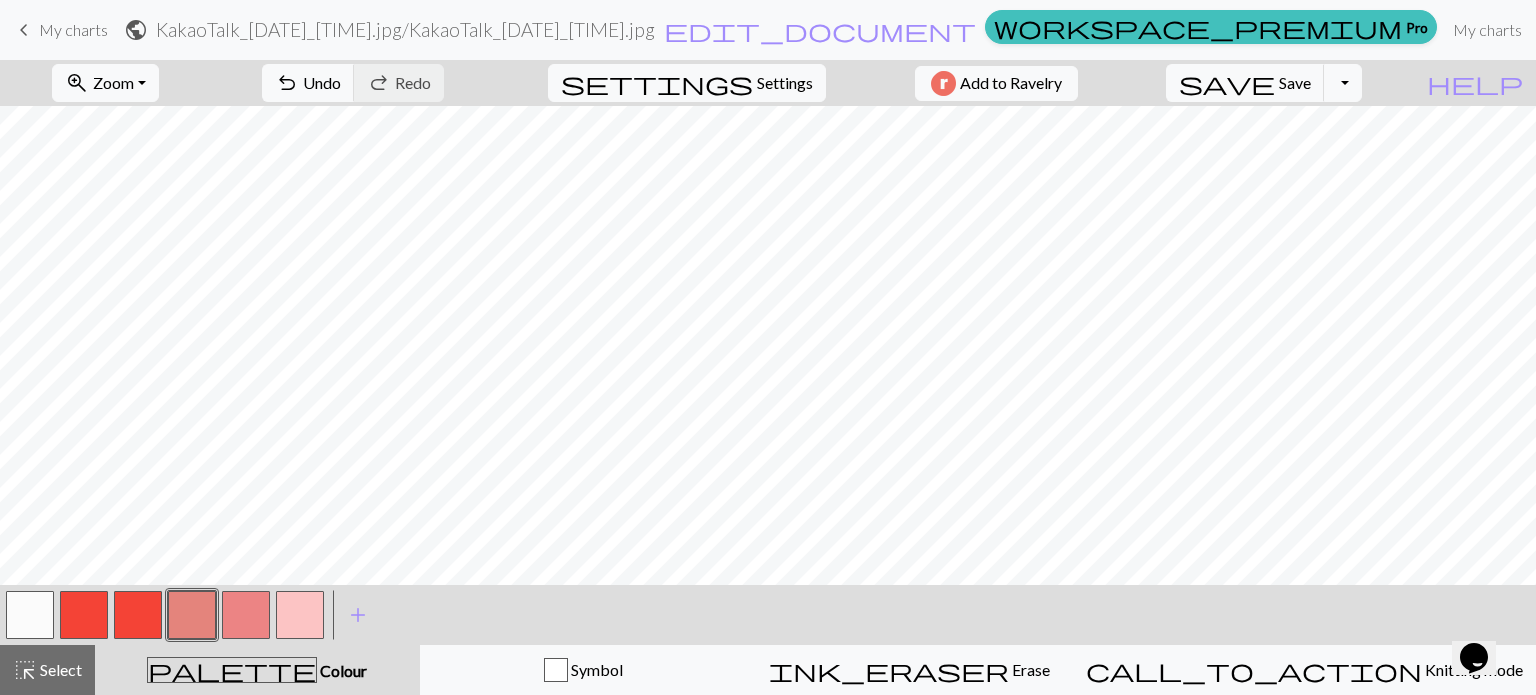 click at bounding box center [192, 615] 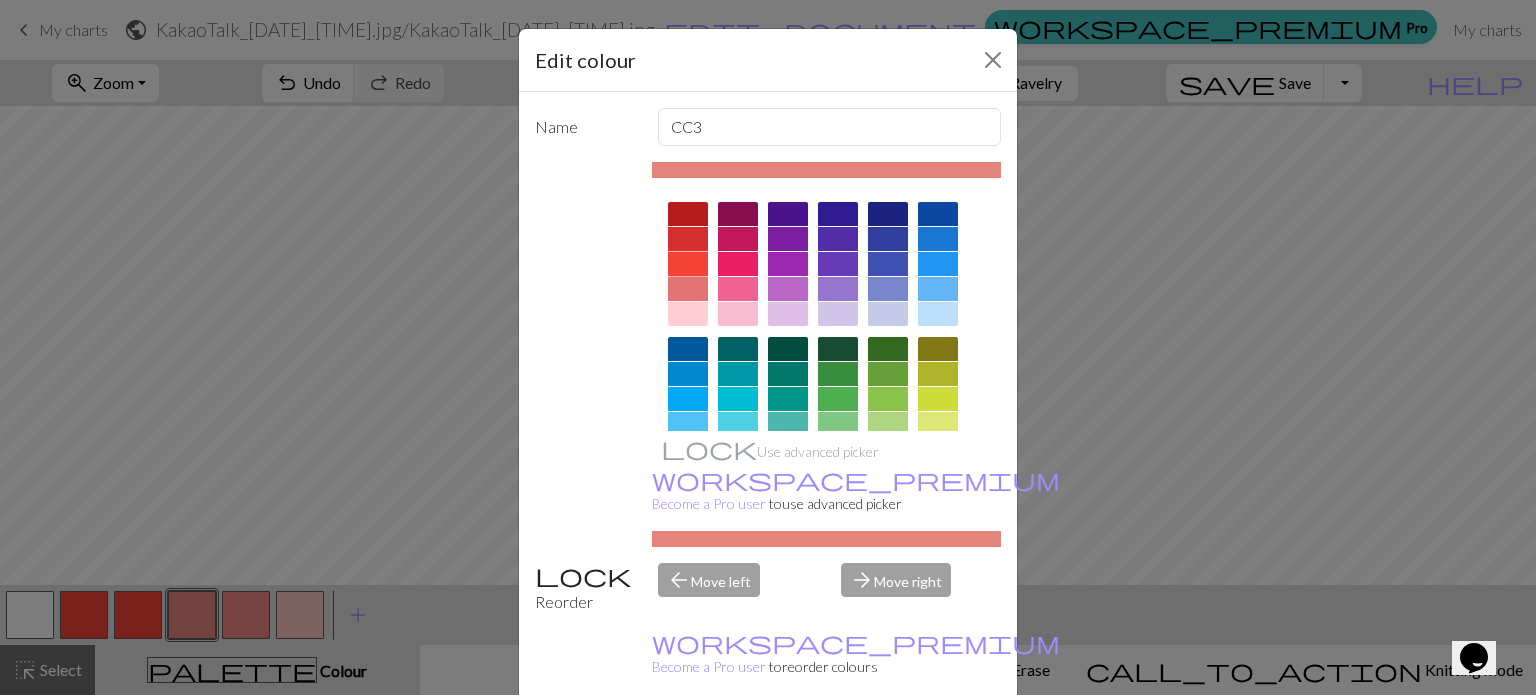 click at bounding box center [688, 264] 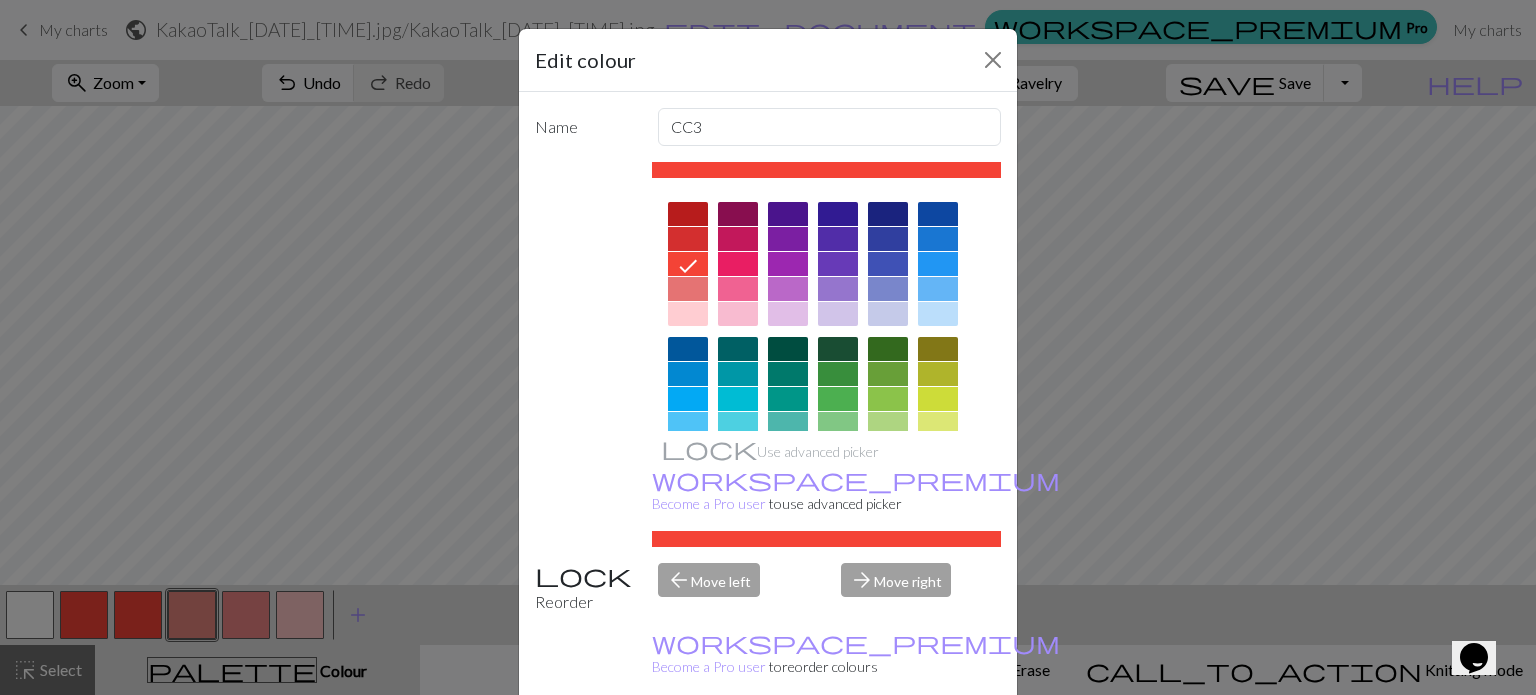 click on "Done" at bounding box center [888, 746] 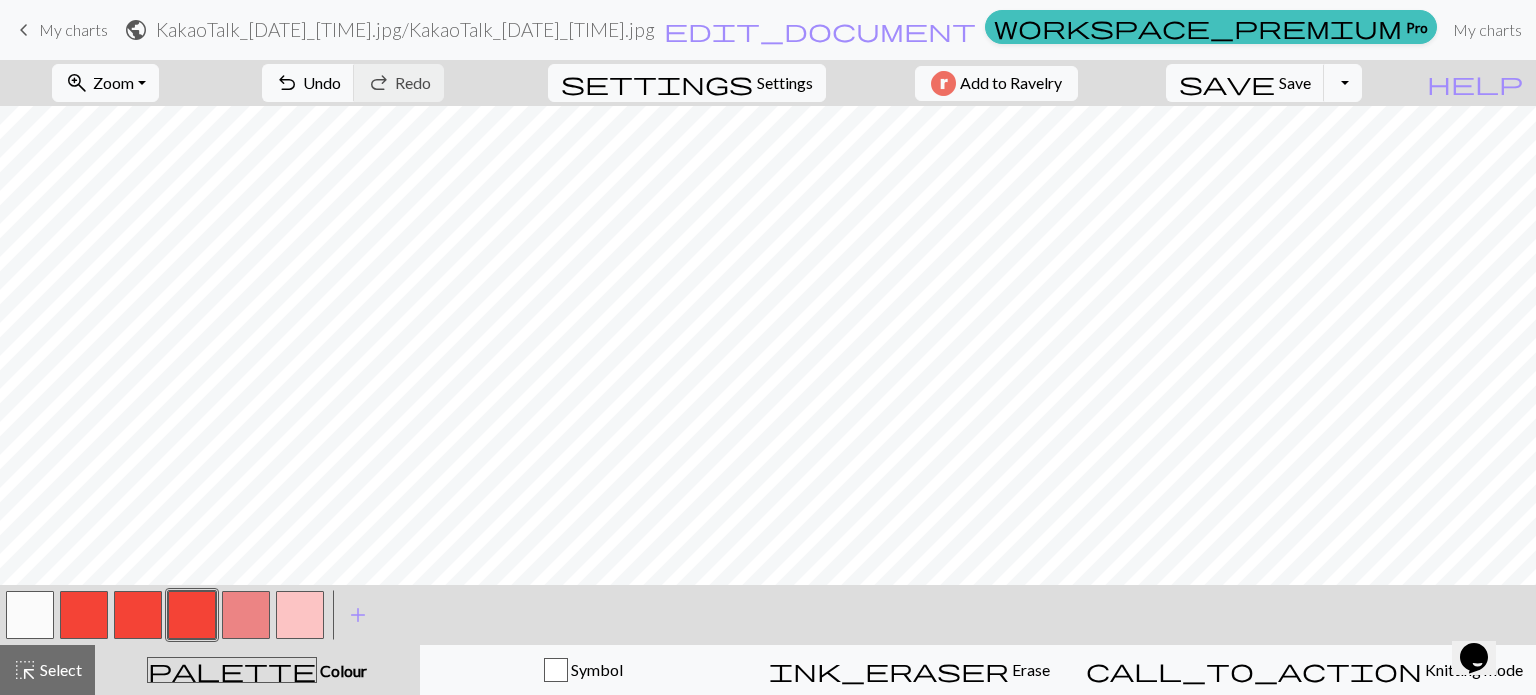 click at bounding box center [246, 615] 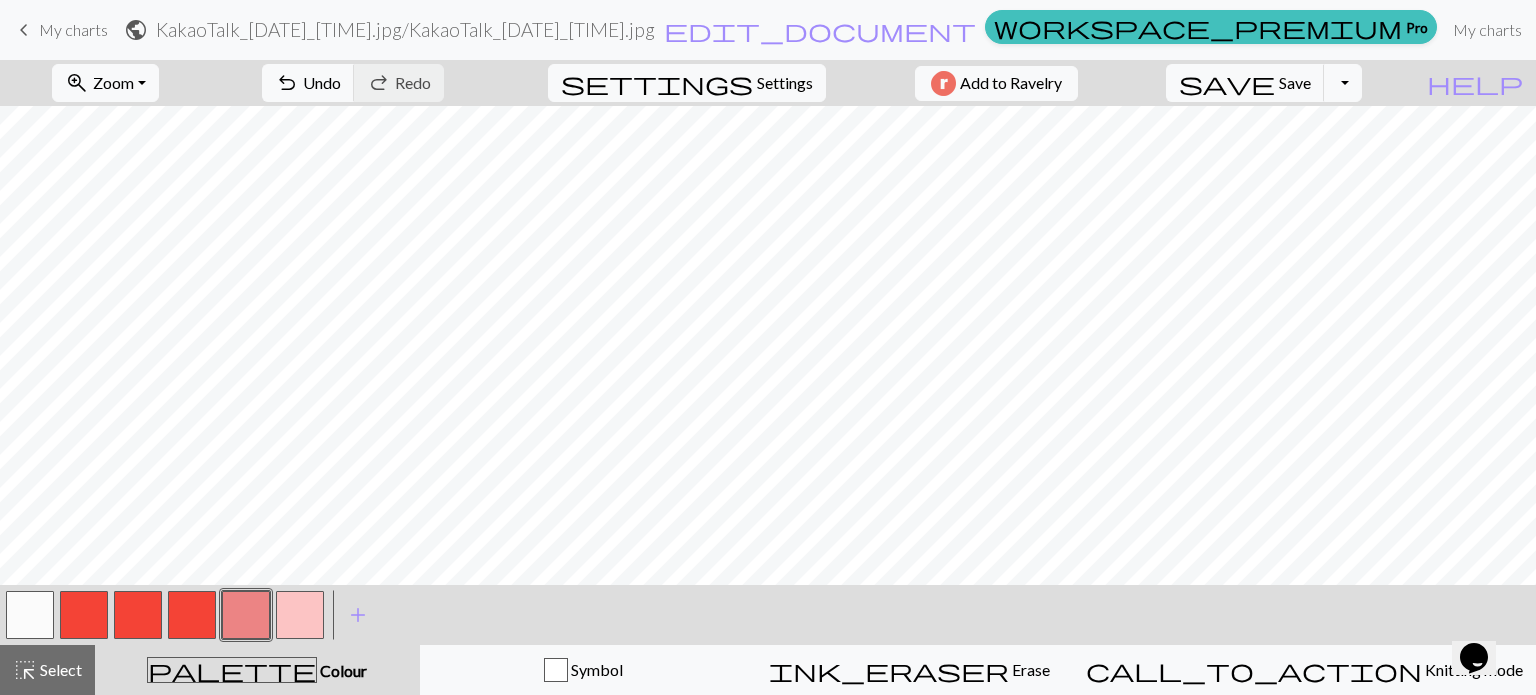 click at bounding box center (246, 615) 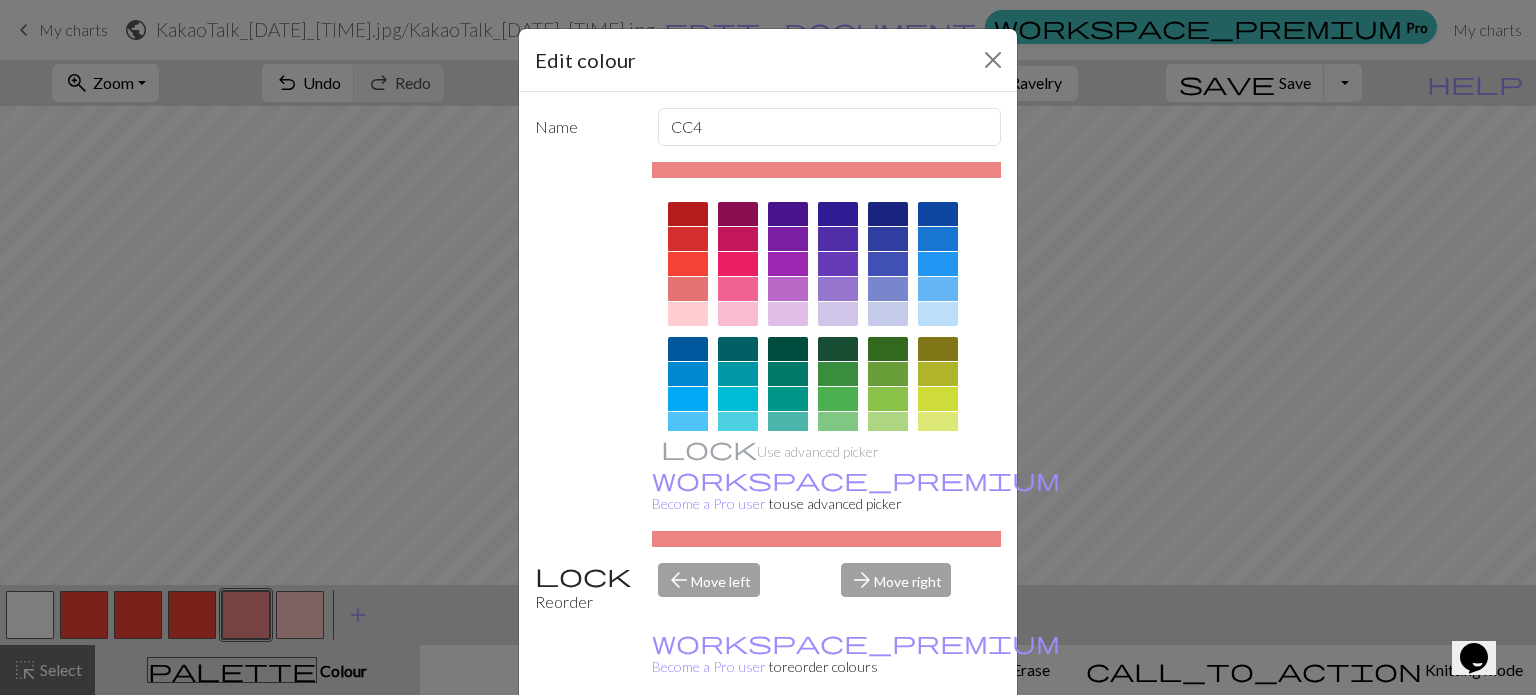 click at bounding box center [688, 264] 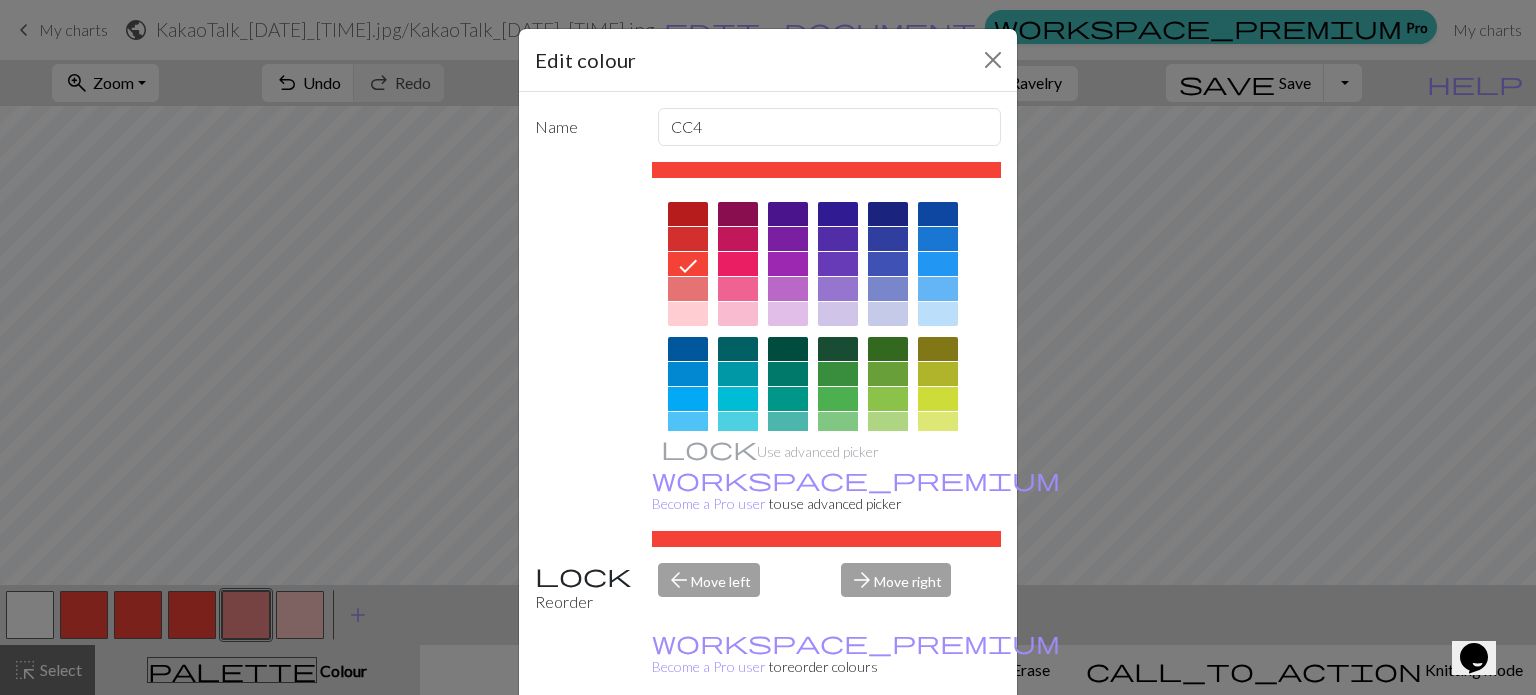click on "Done" at bounding box center (888, 746) 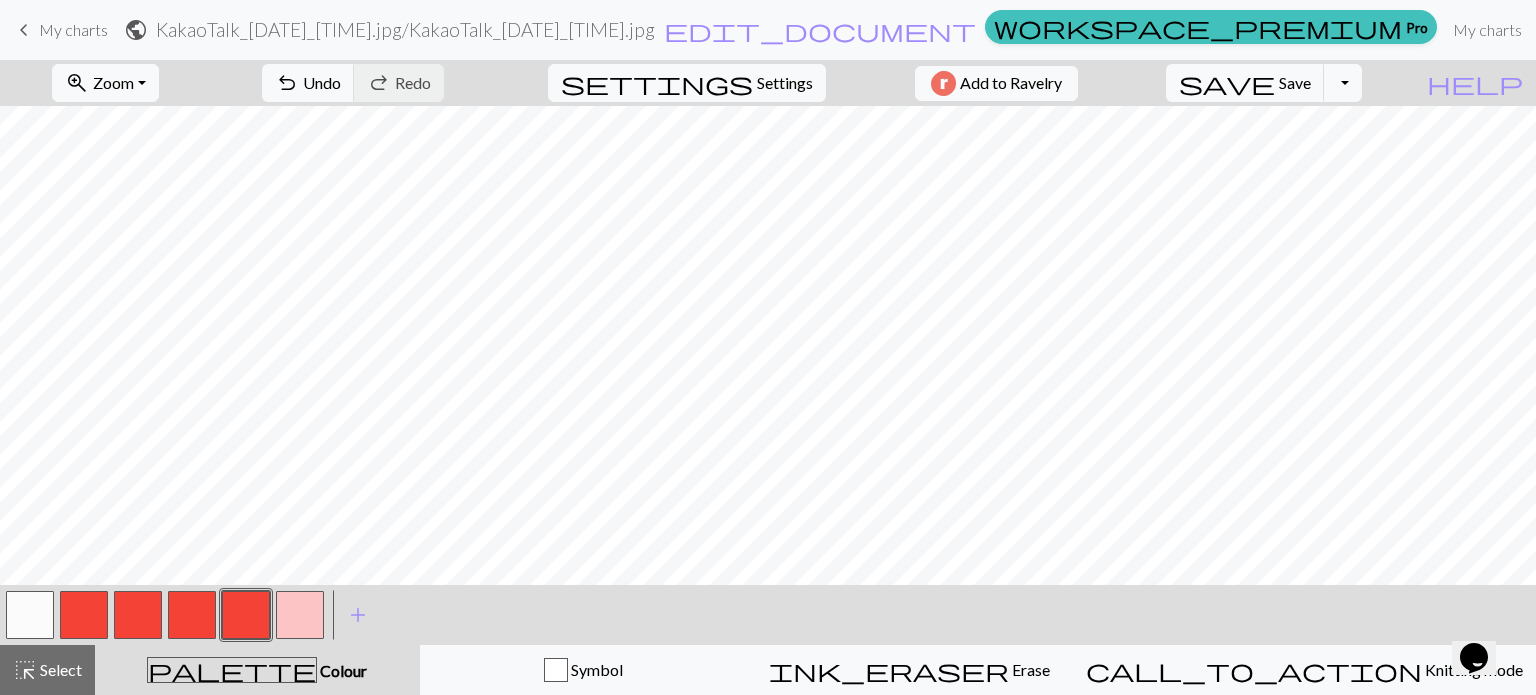 click at bounding box center (300, 615) 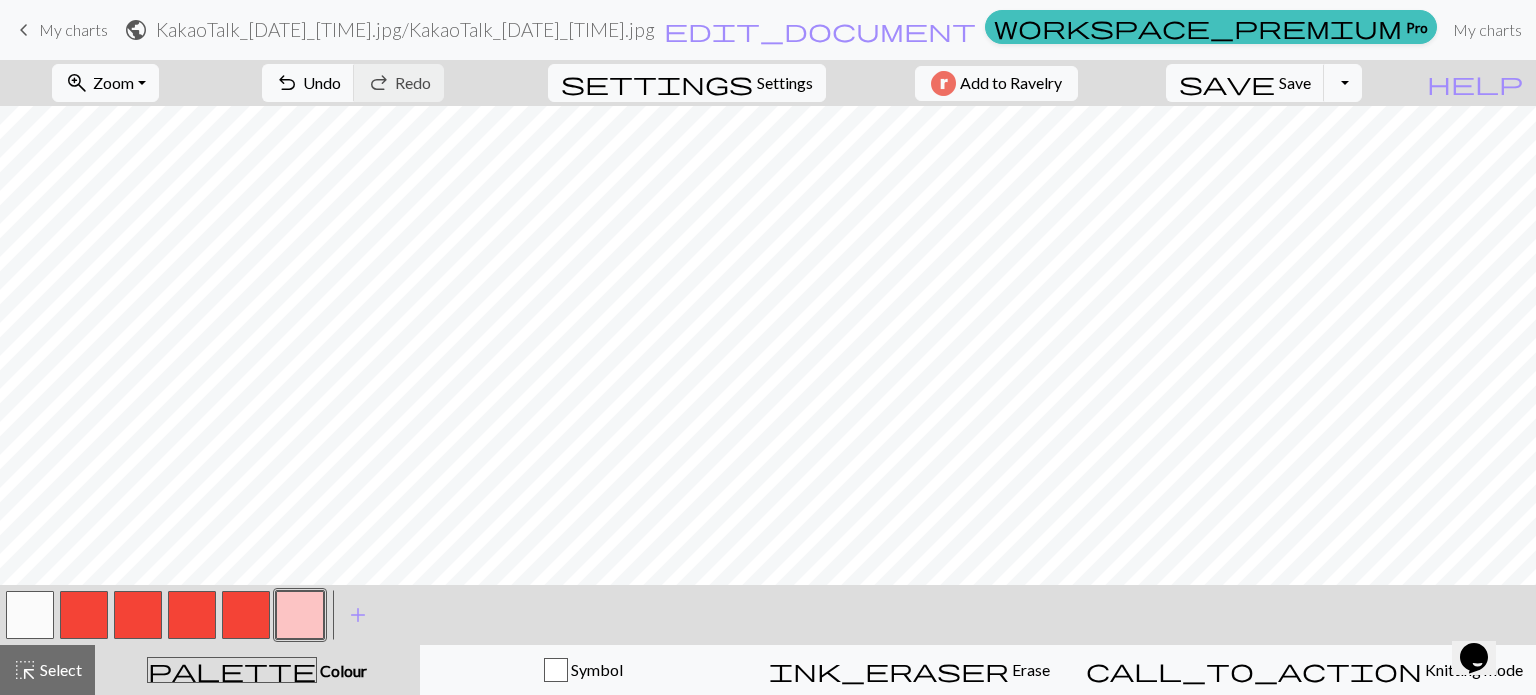 click at bounding box center [300, 615] 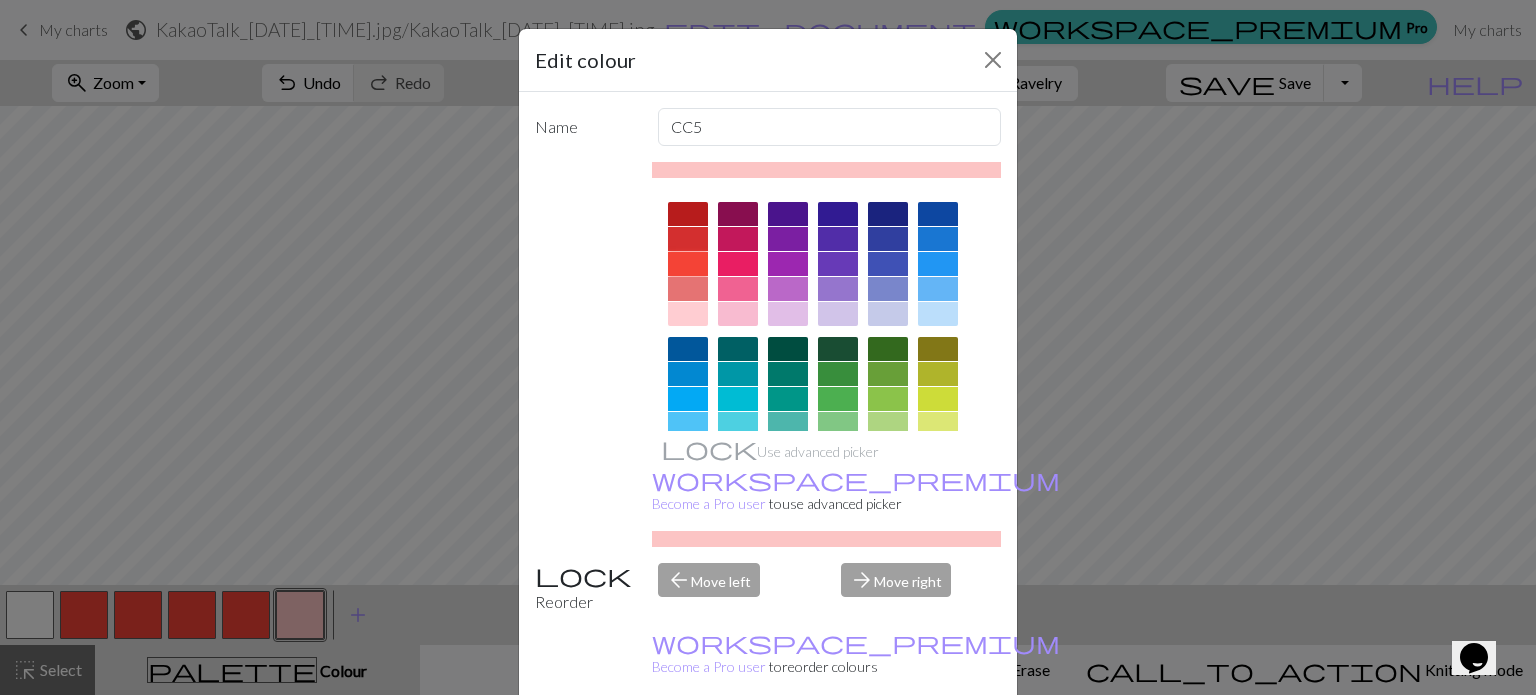 click at bounding box center (688, 264) 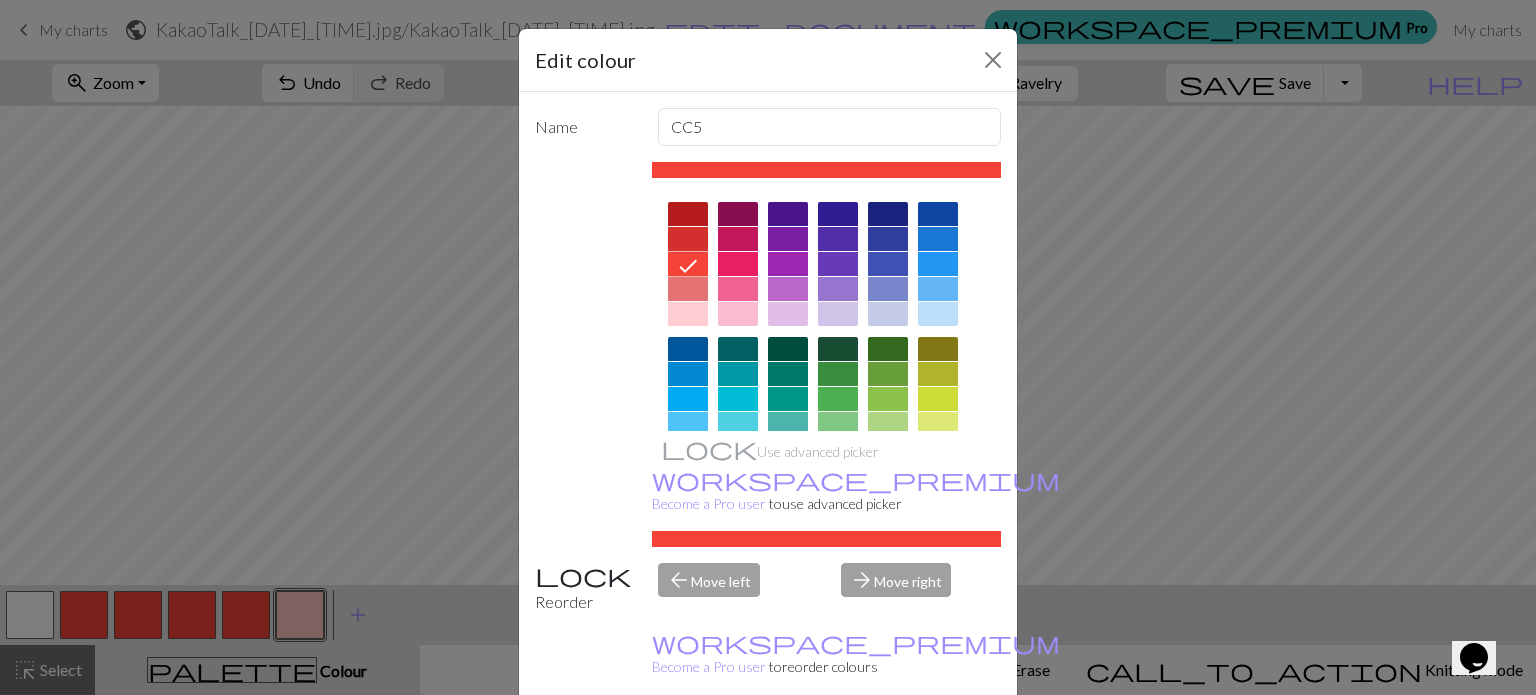 click on "Done" at bounding box center [888, 746] 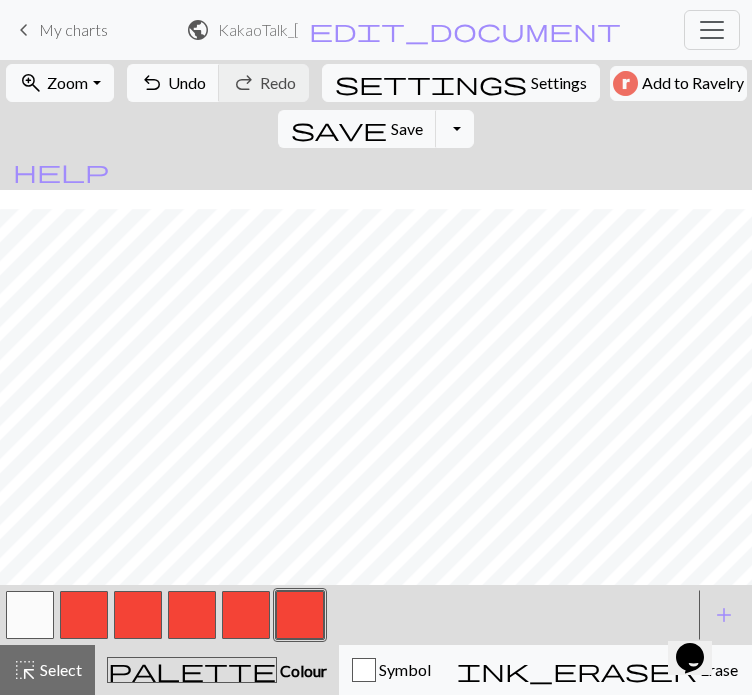 scroll, scrollTop: 43, scrollLeft: 0, axis: vertical 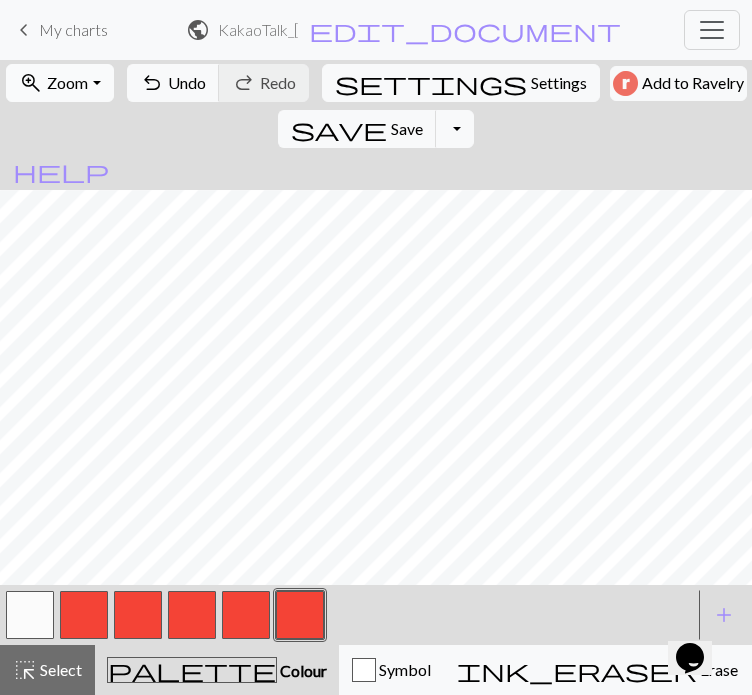 click on "zoom_in Zoom Zoom" at bounding box center (59, 83) 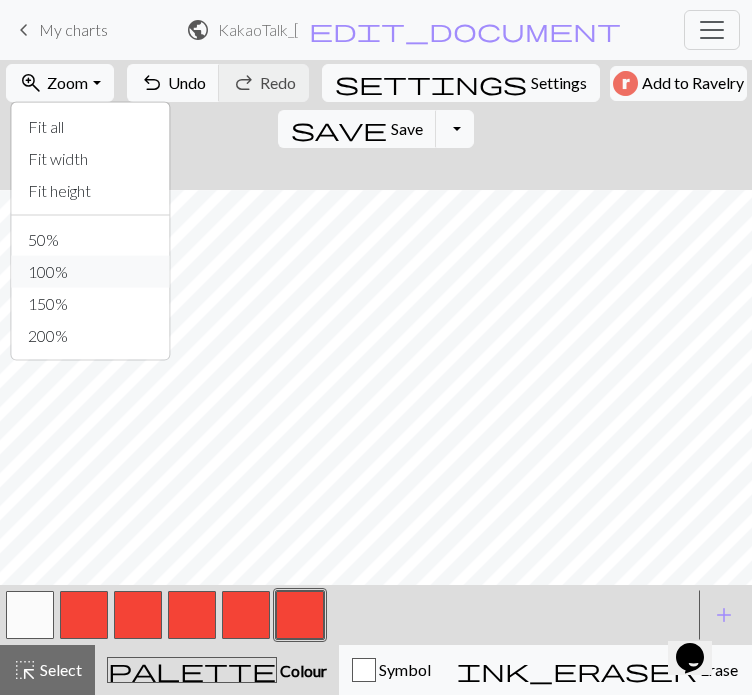 click on "100%" at bounding box center (91, 272) 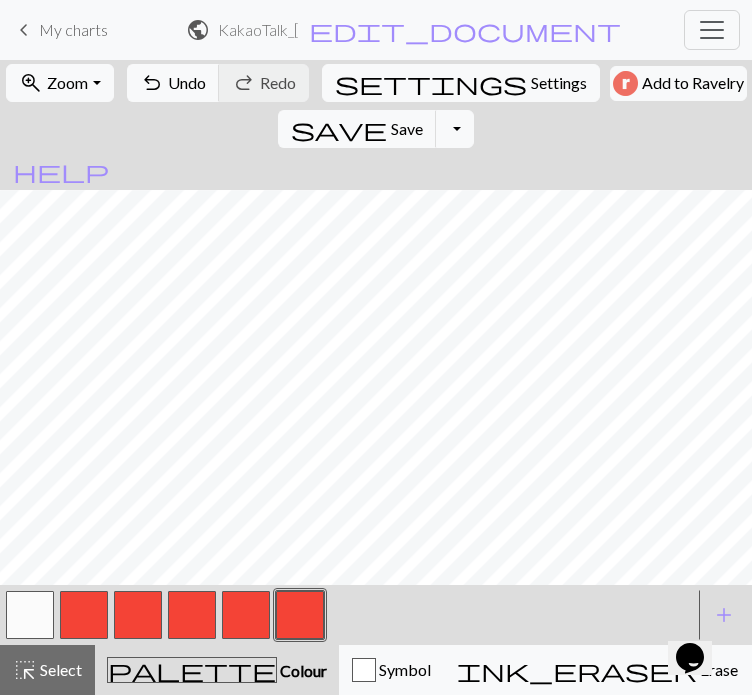 click on "zoom_in Zoom Zoom Fit all Fit width Fit height 50% 100% 150% 200%" at bounding box center [59, 83] 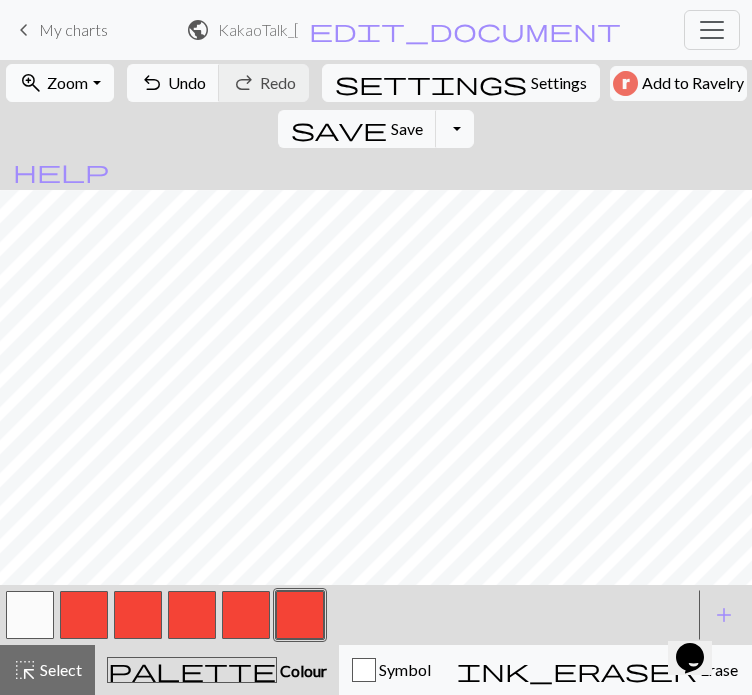 click on "zoom_in Zoom Zoom" at bounding box center [59, 83] 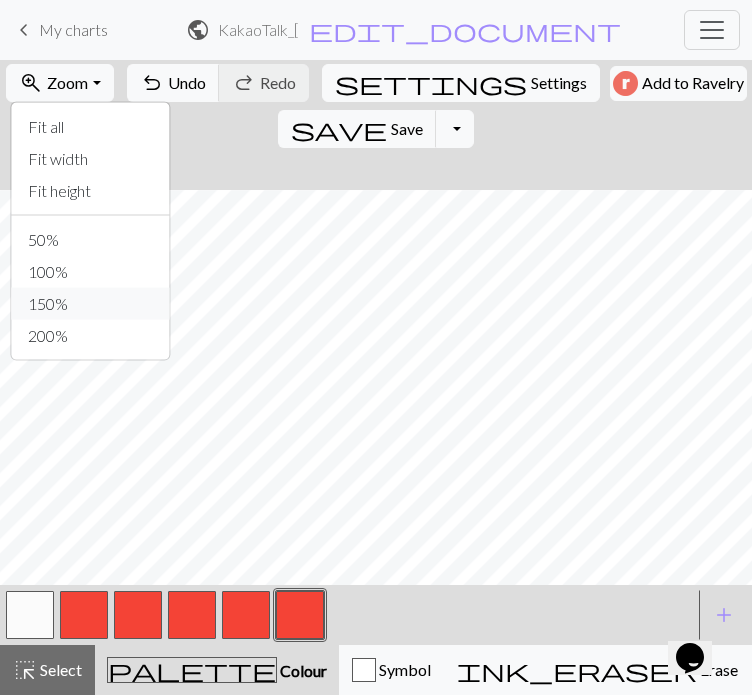 click on "150%" at bounding box center (91, 304) 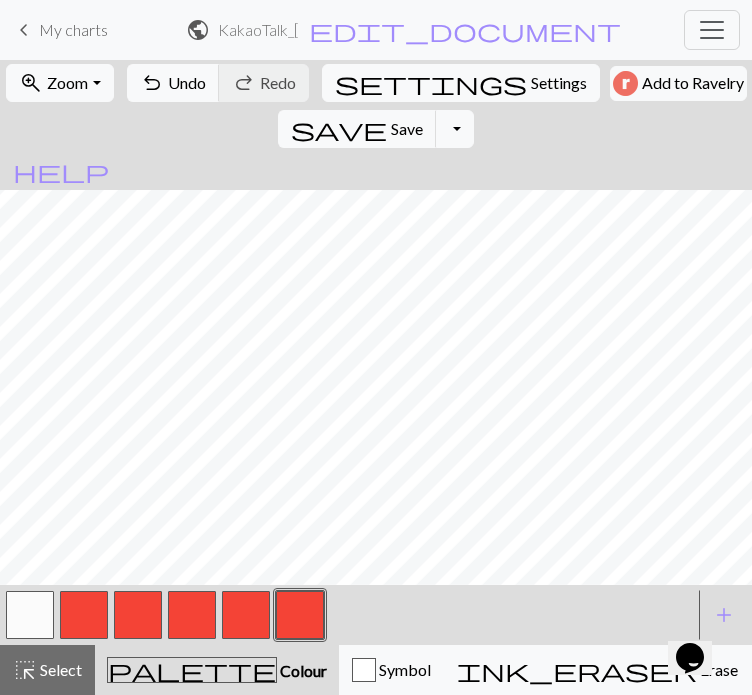 scroll, scrollTop: 143, scrollLeft: 0, axis: vertical 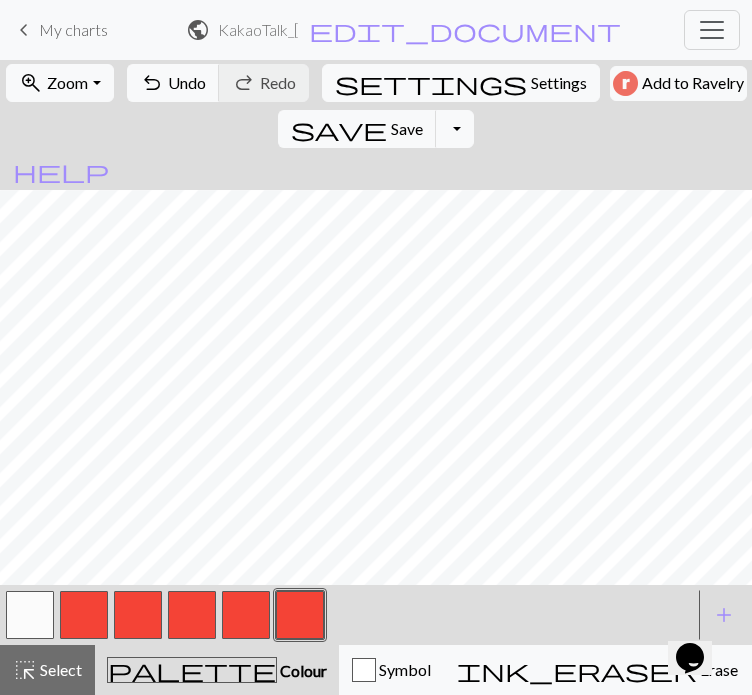 click on "zoom_in Zoom Zoom Fit all Fit width Fit height 50% 100% 150% 200%" at bounding box center [59, 83] 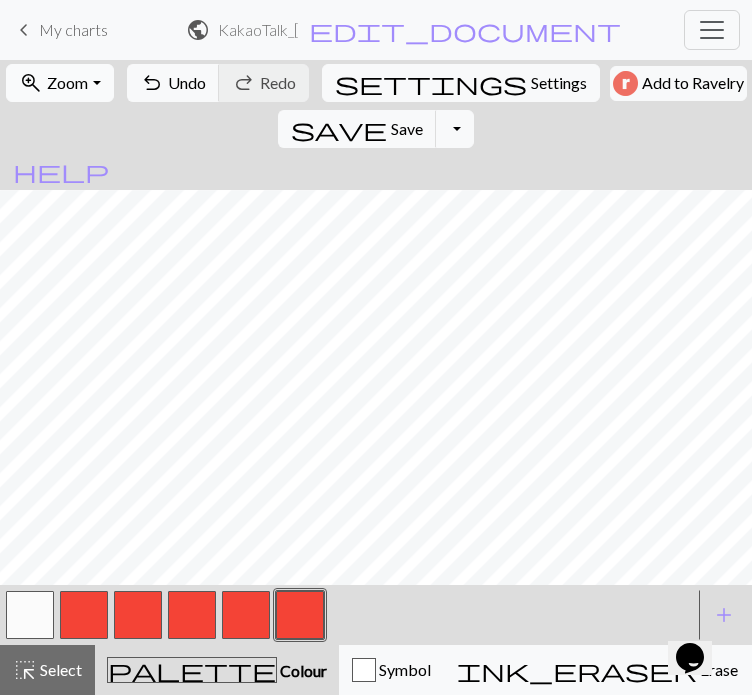 click on "zoom_in Zoom Zoom" at bounding box center [59, 83] 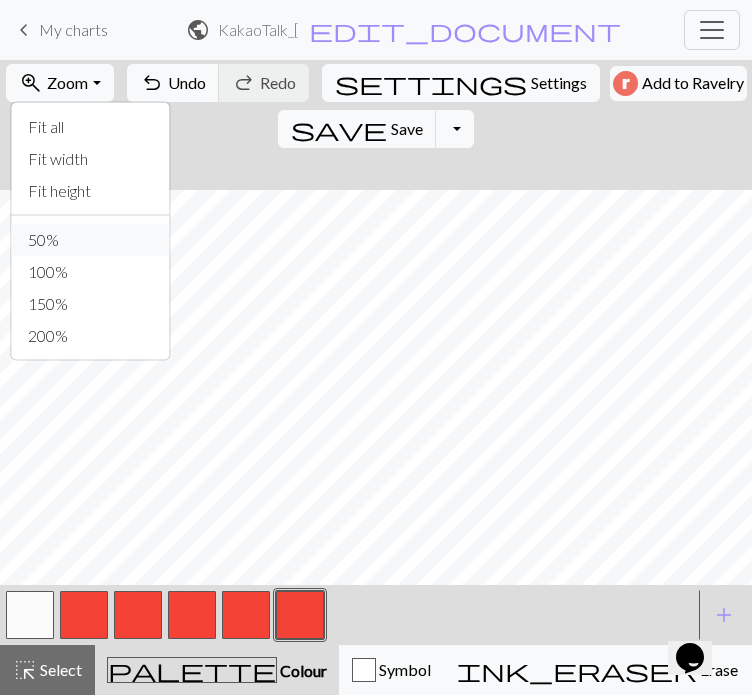 click on "50%" at bounding box center (91, 240) 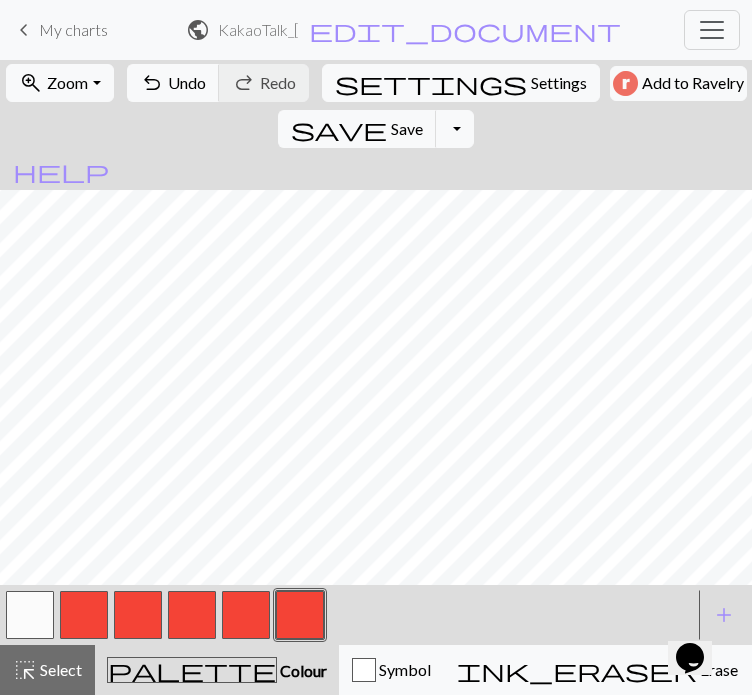 scroll, scrollTop: 43, scrollLeft: 0, axis: vertical 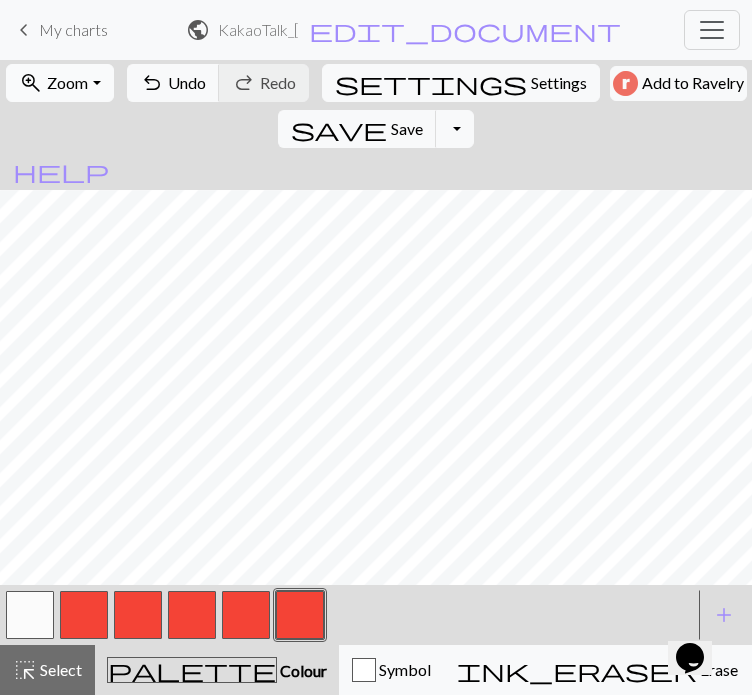 click on "zoom_in Zoom Zoom" at bounding box center (59, 83) 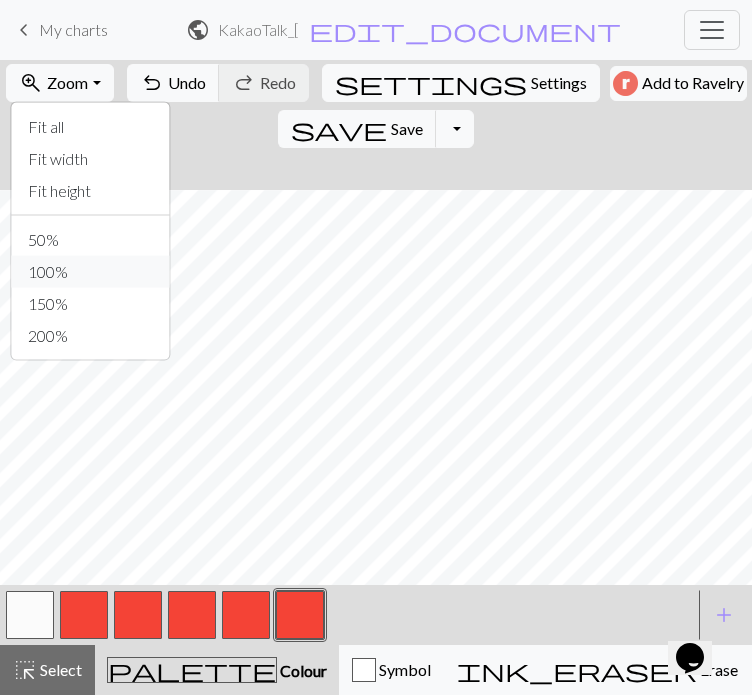 click on "100%" at bounding box center [91, 272] 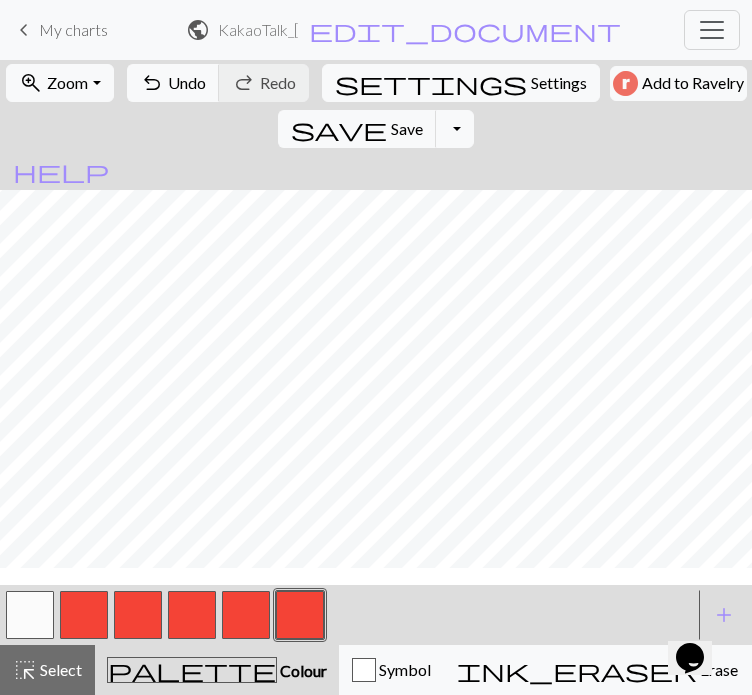 scroll, scrollTop: 100, scrollLeft: 0, axis: vertical 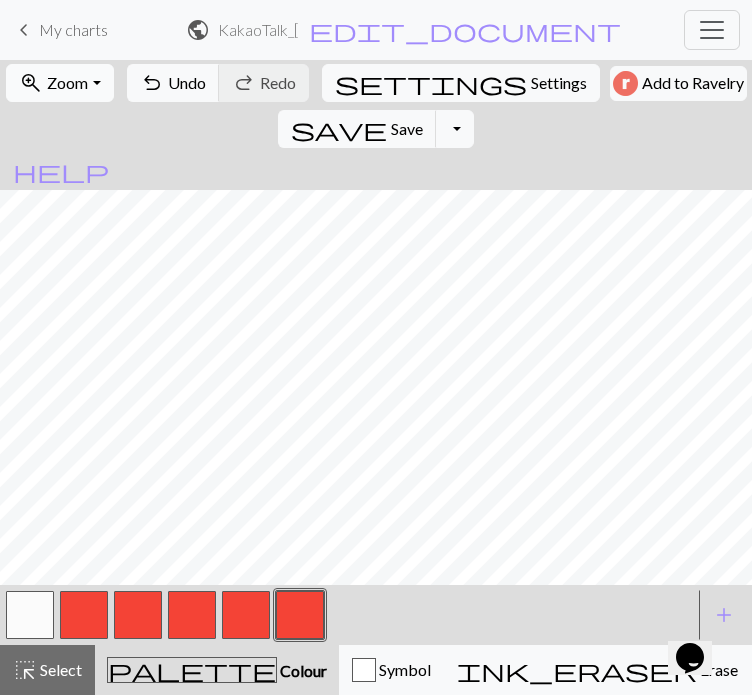 click on "zoom_in Zoom Zoom" at bounding box center (59, 83) 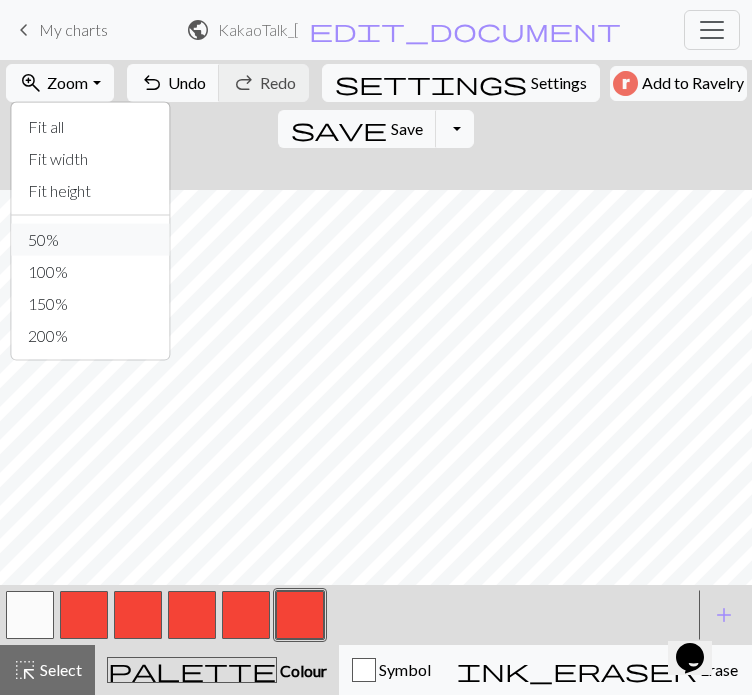 click on "50%" at bounding box center [91, 240] 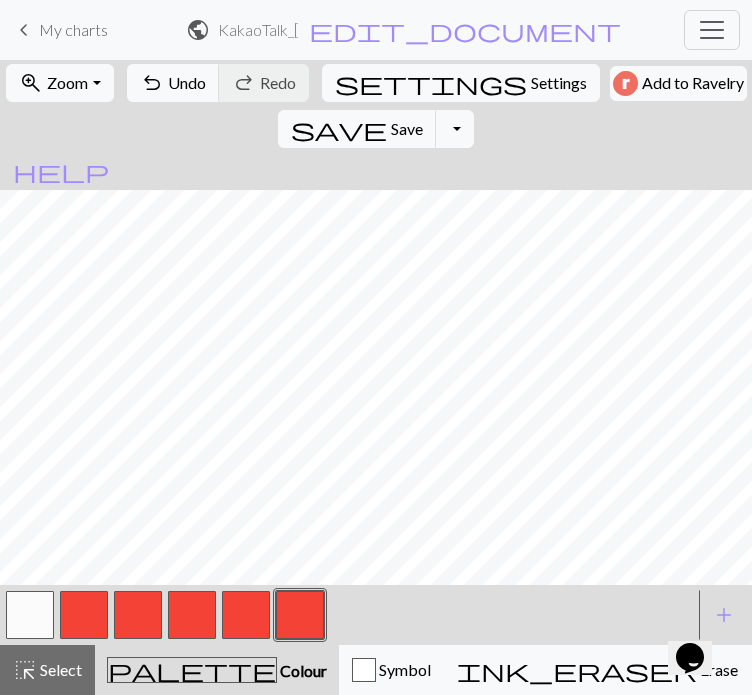 scroll, scrollTop: 0, scrollLeft: 0, axis: both 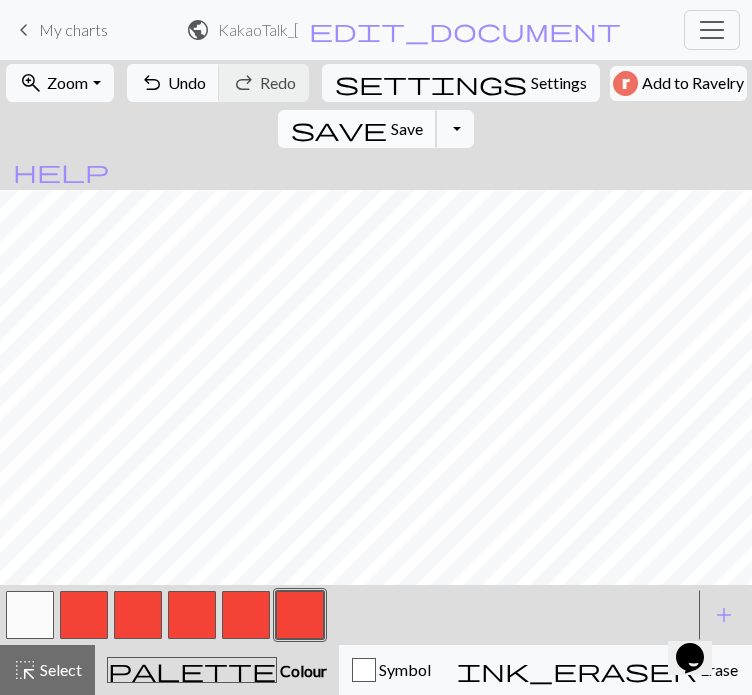click on "save Save Save" at bounding box center [357, 129] 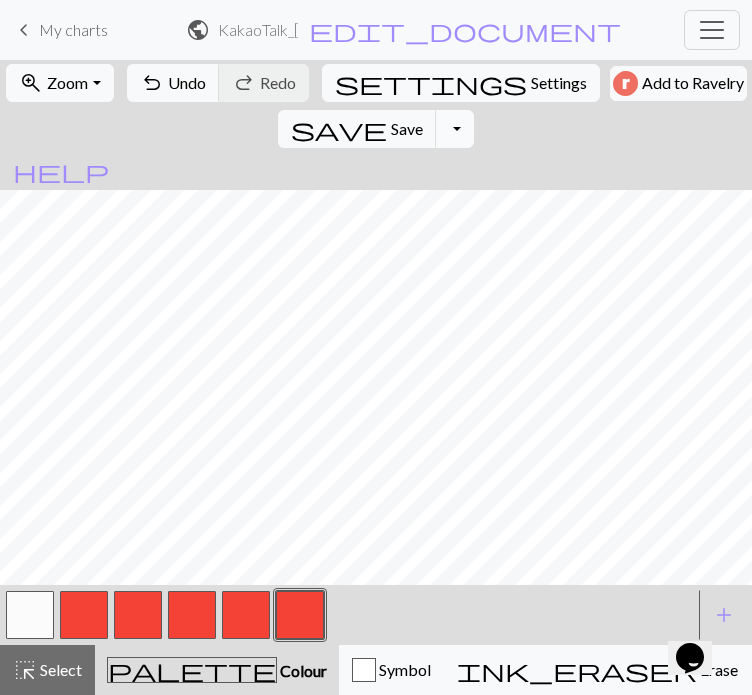 click on "Toggle Dropdown" at bounding box center (455, 129) 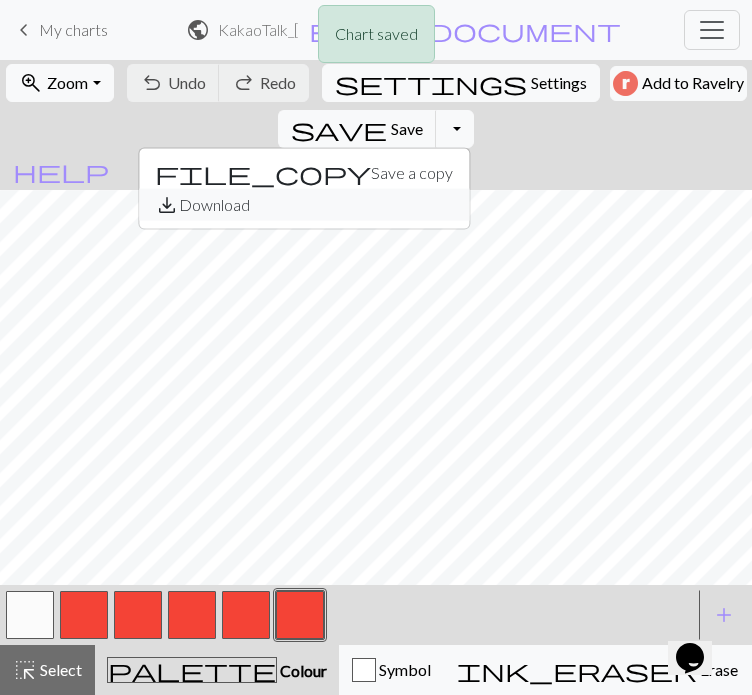 click on "save_alt  Download" at bounding box center [304, 205] 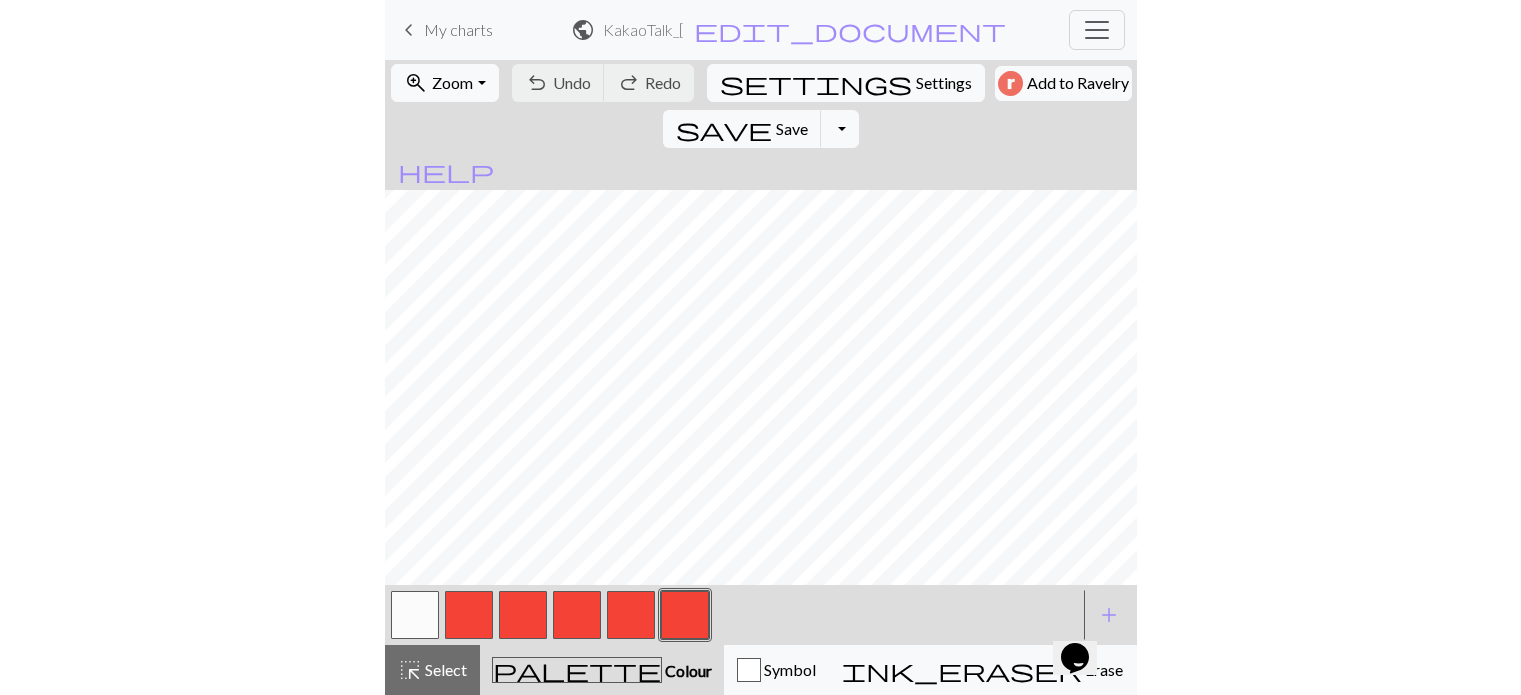 scroll, scrollTop: 0, scrollLeft: 0, axis: both 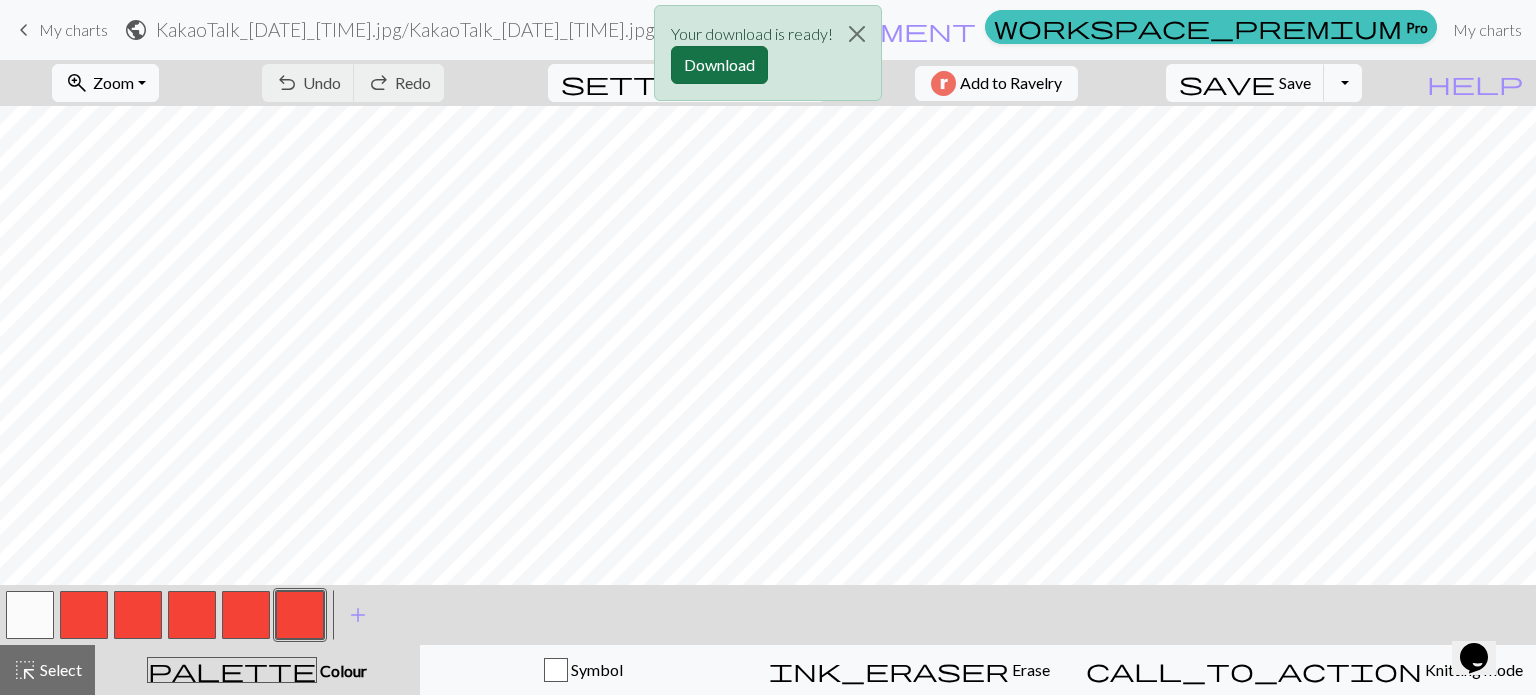 click on "Download" at bounding box center (719, 65) 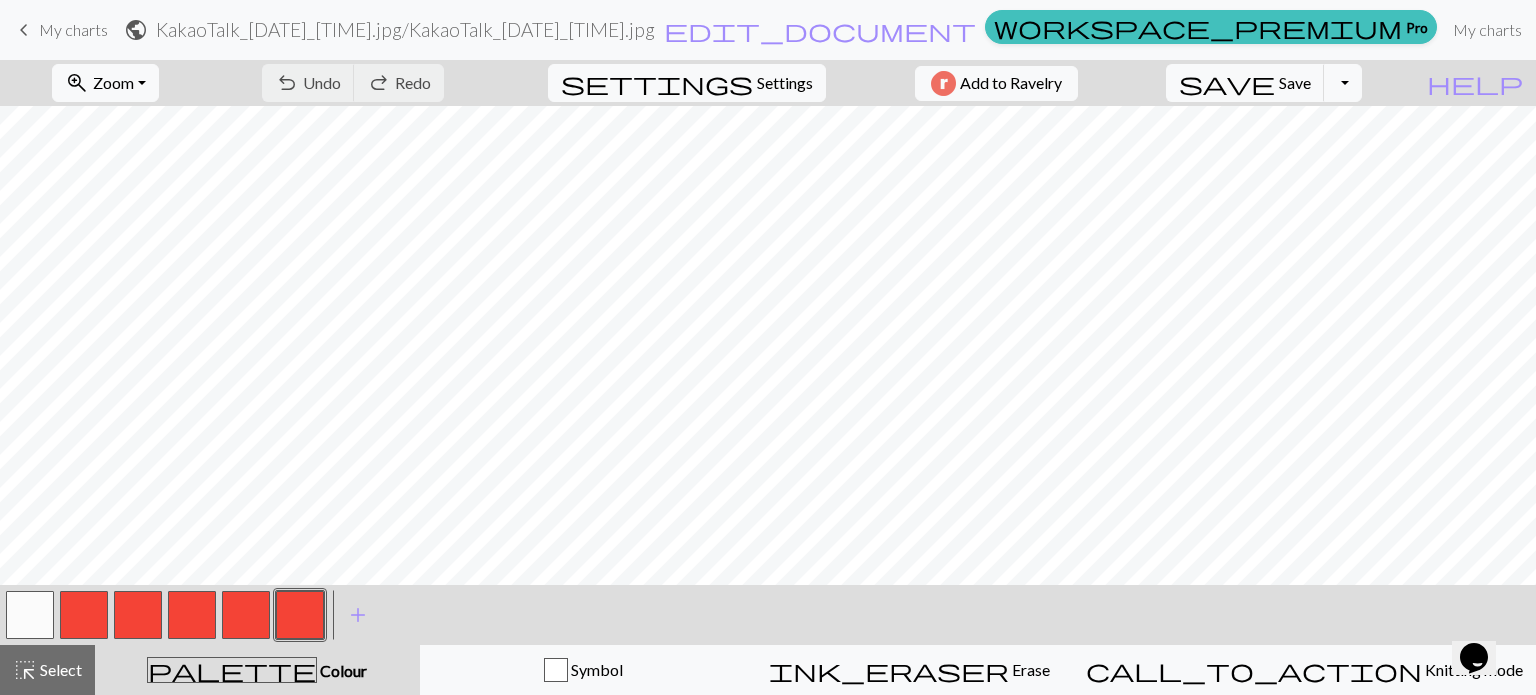 click on "My charts" at bounding box center (73, 29) 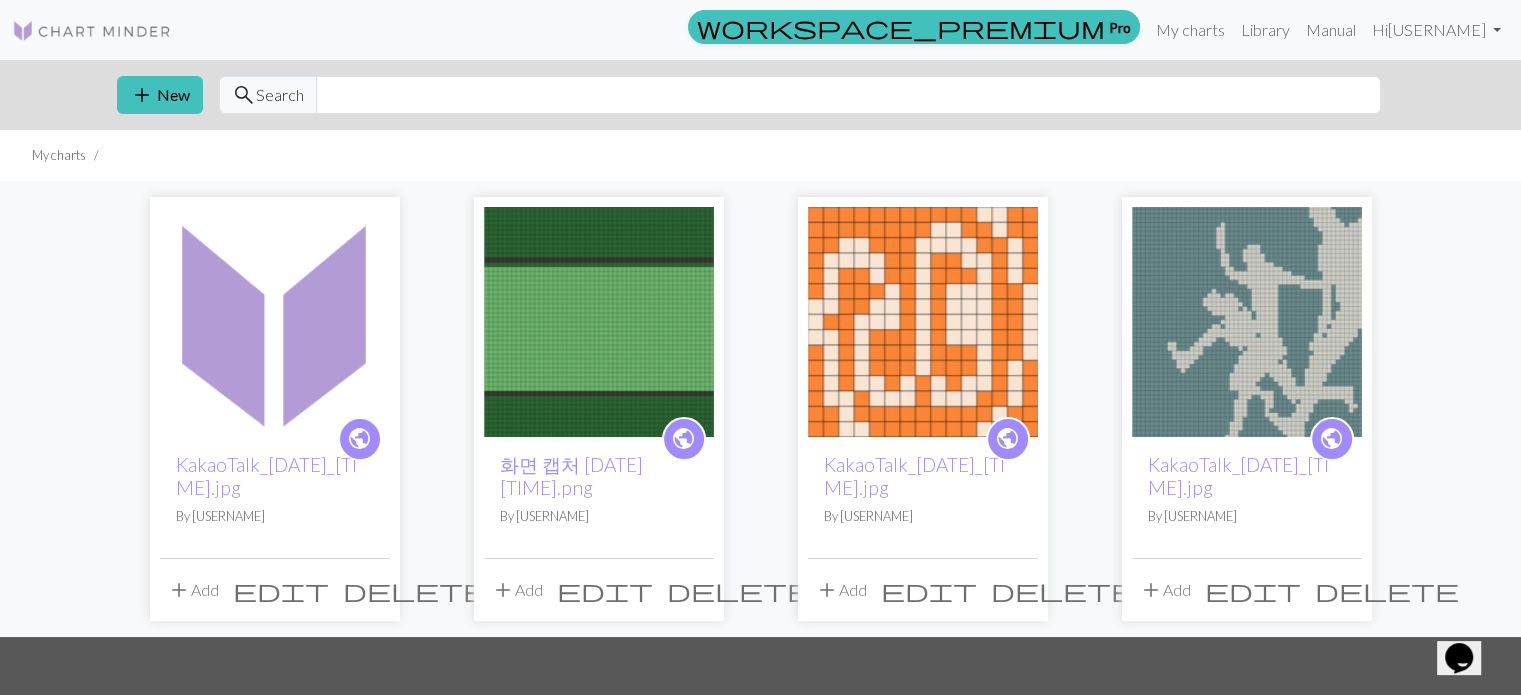 click on "delete" at bounding box center [415, 590] 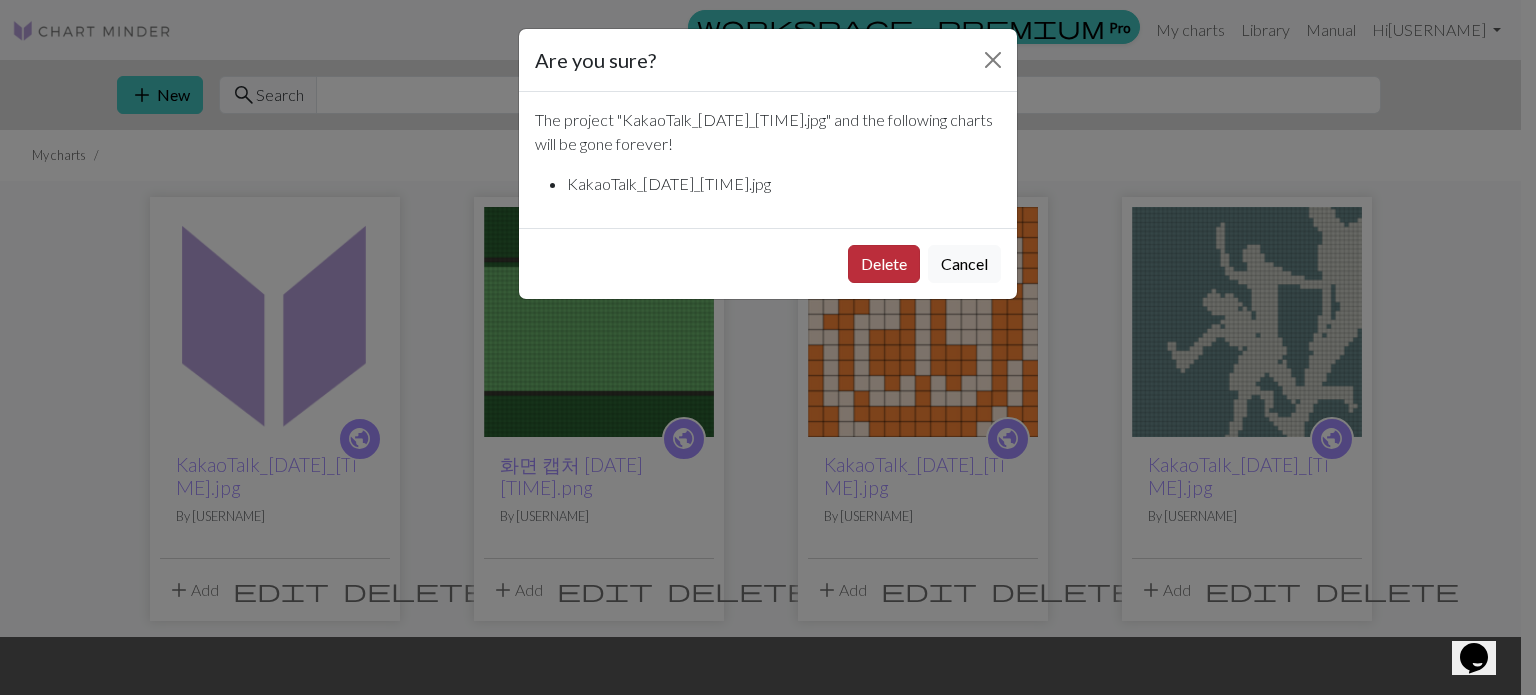 click on "Delete" at bounding box center (884, 264) 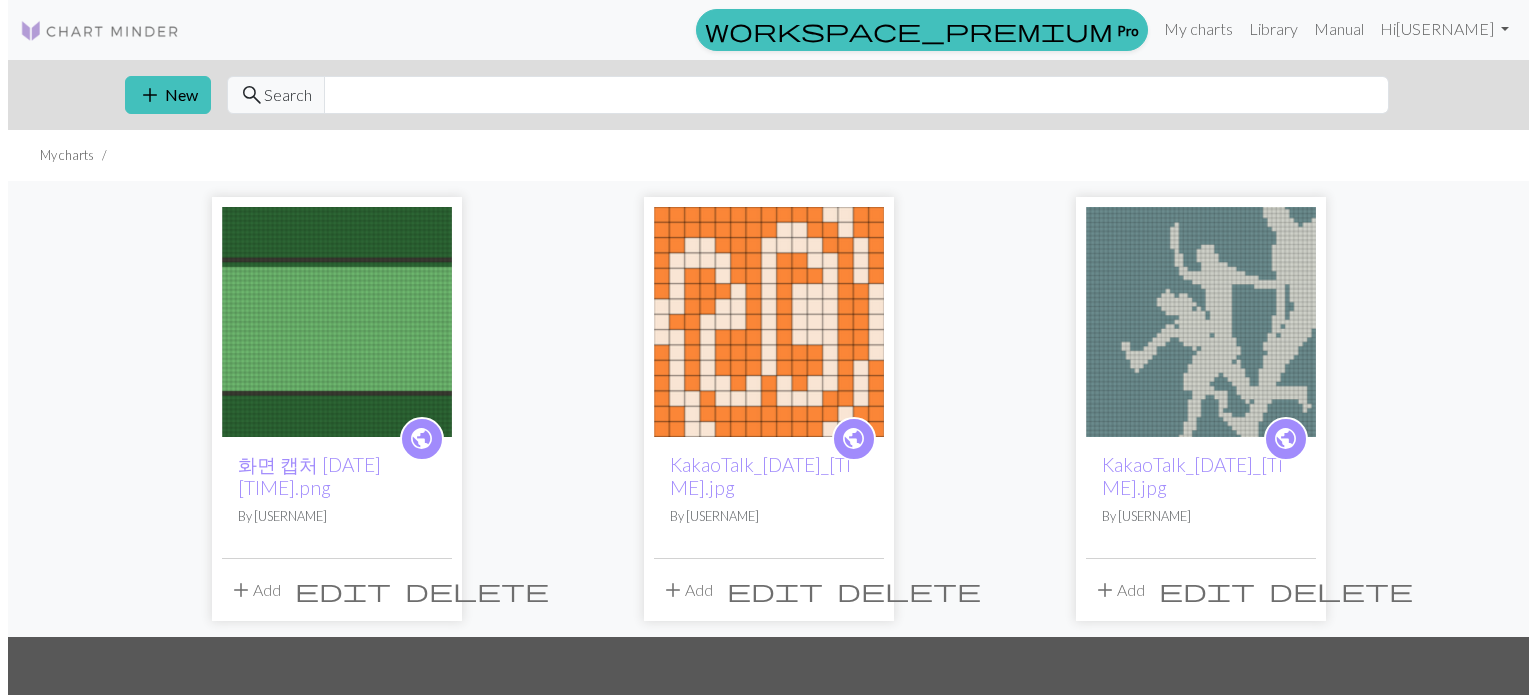 scroll, scrollTop: 0, scrollLeft: 0, axis: both 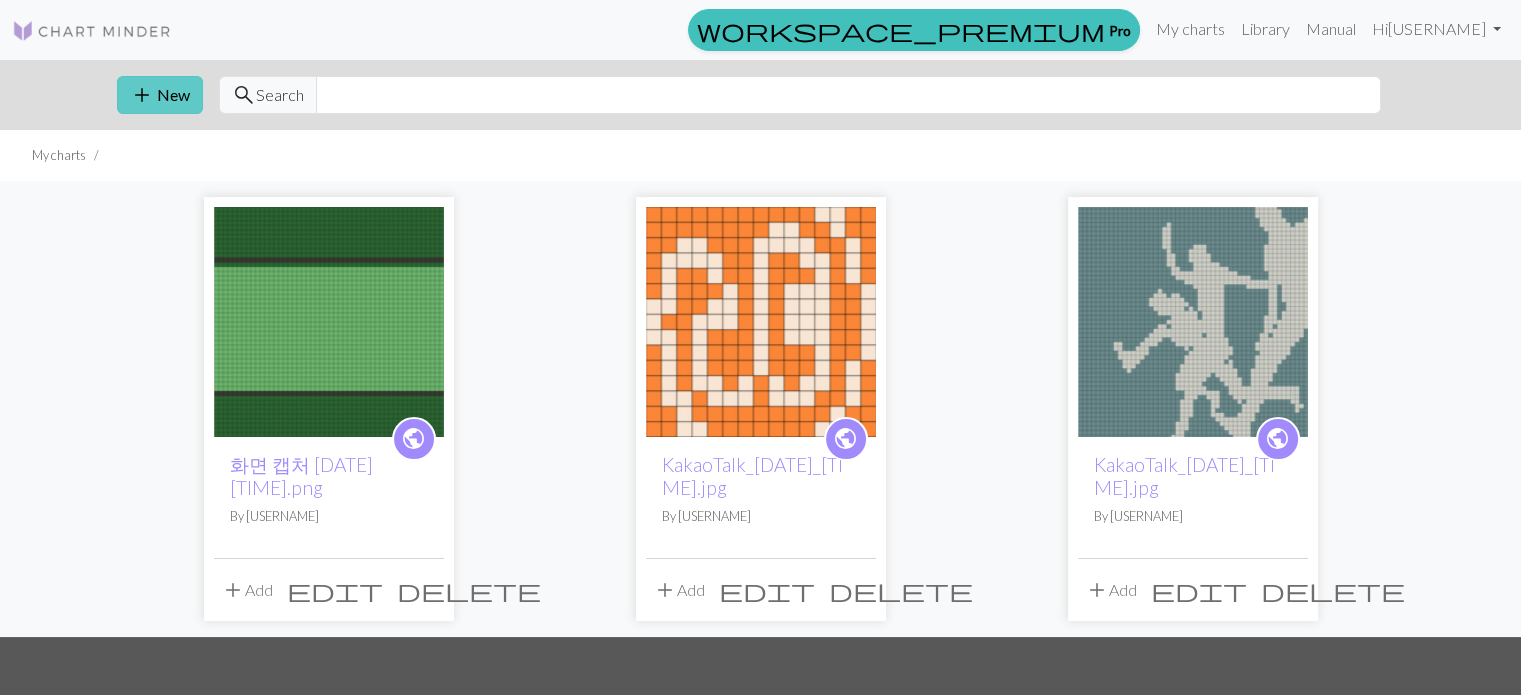 click on "add   New" at bounding box center (160, 95) 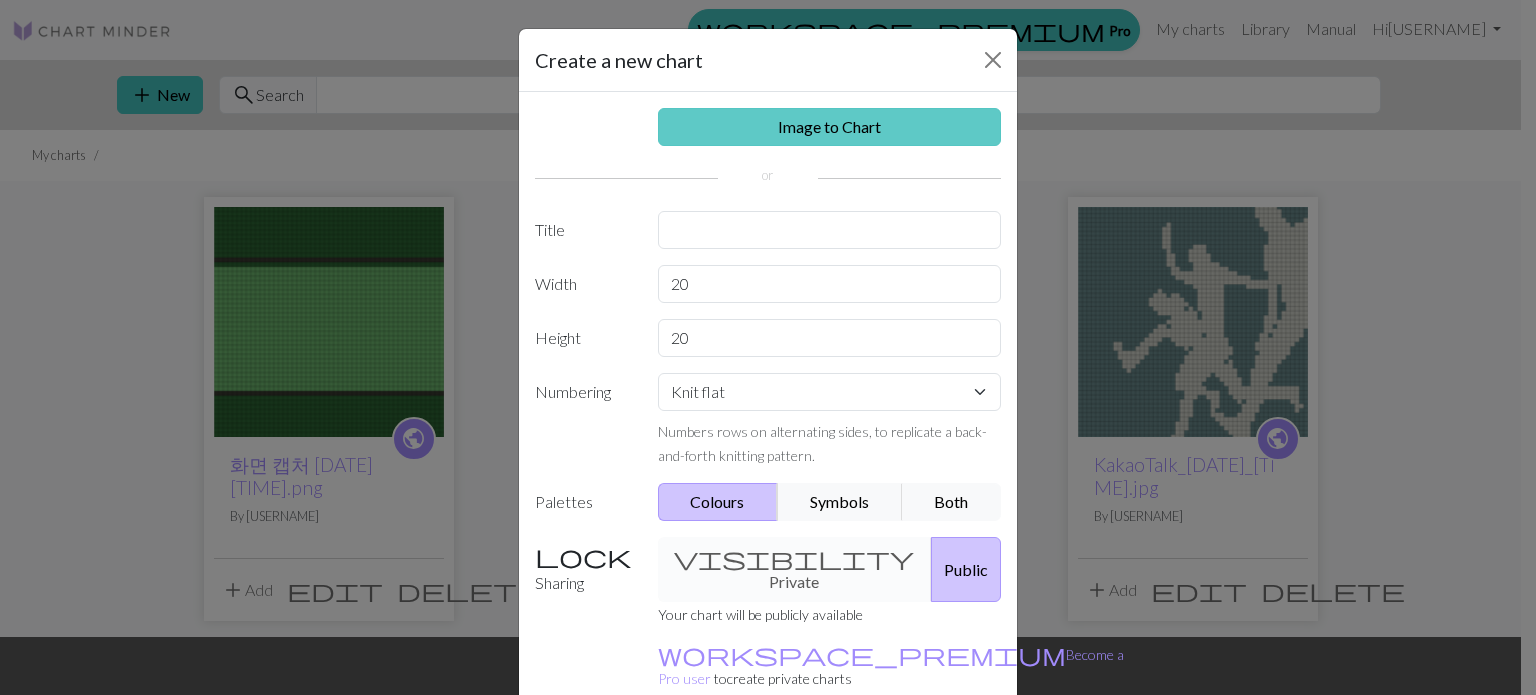 click on "Image to Chart" at bounding box center (830, 127) 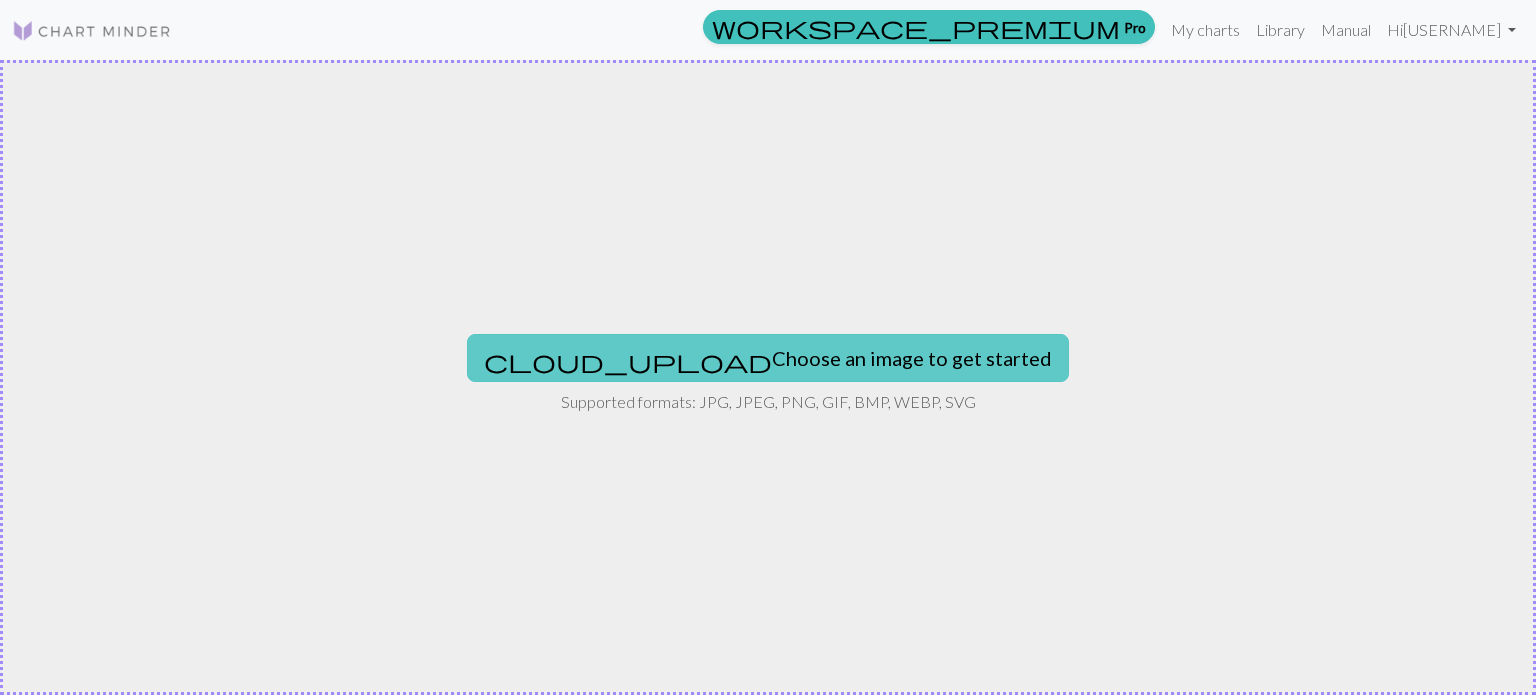 click on "cloud_upload  Choose an image to get started" at bounding box center (768, 358) 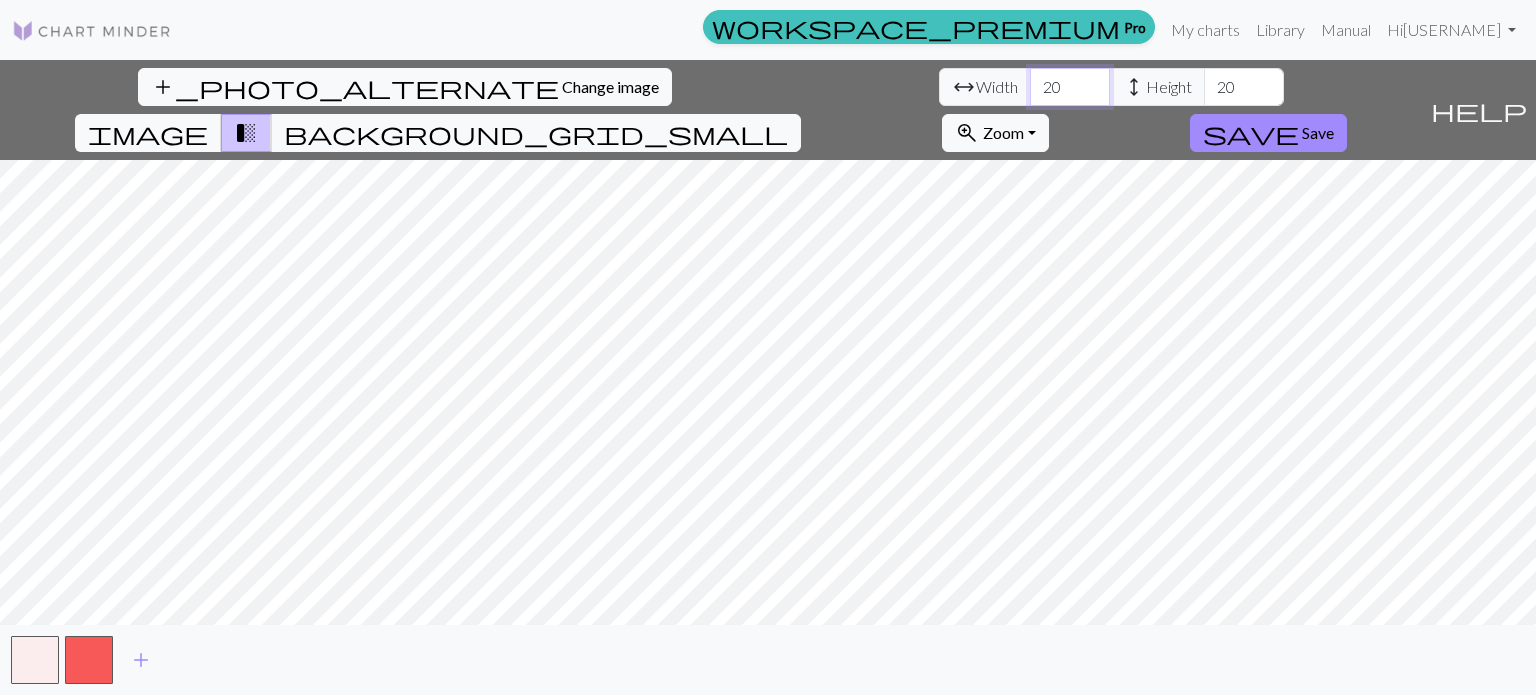 click on "20" at bounding box center [1070, 87] 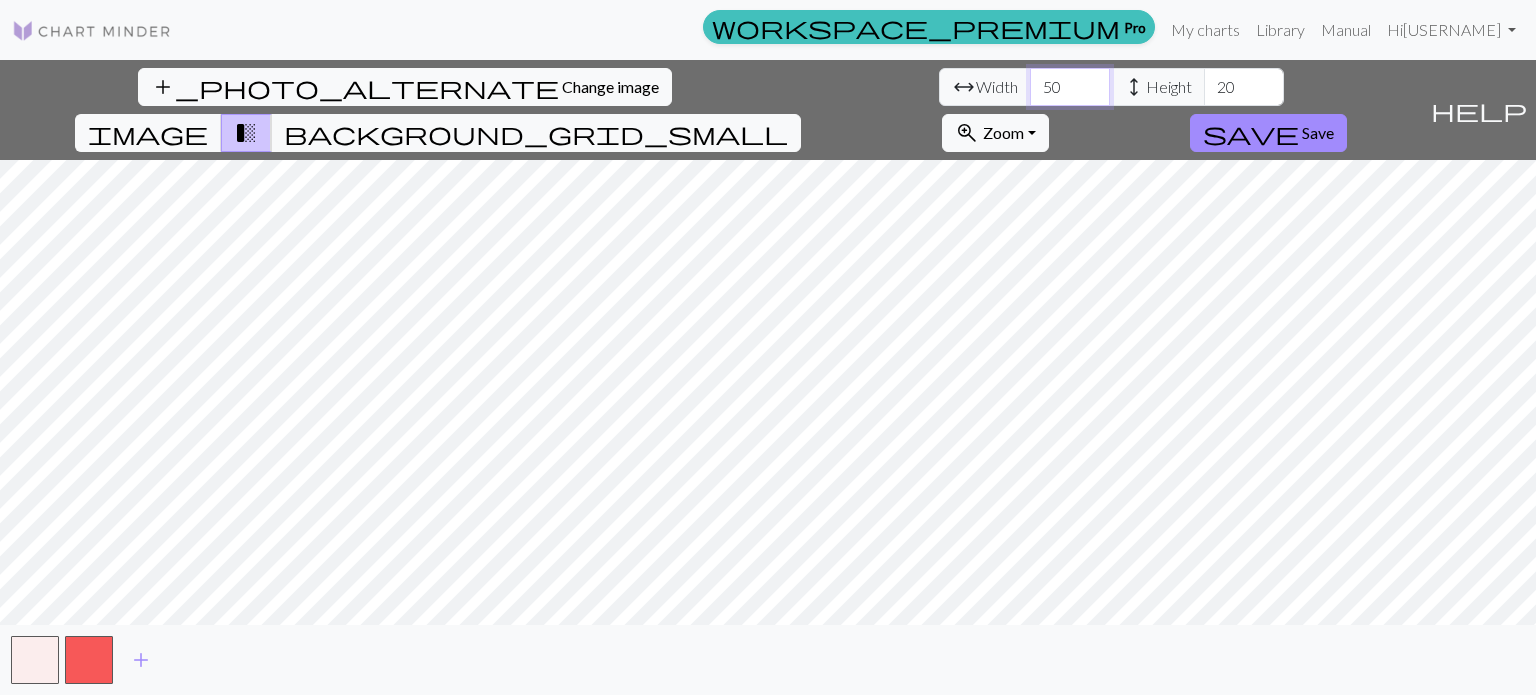 type on "50" 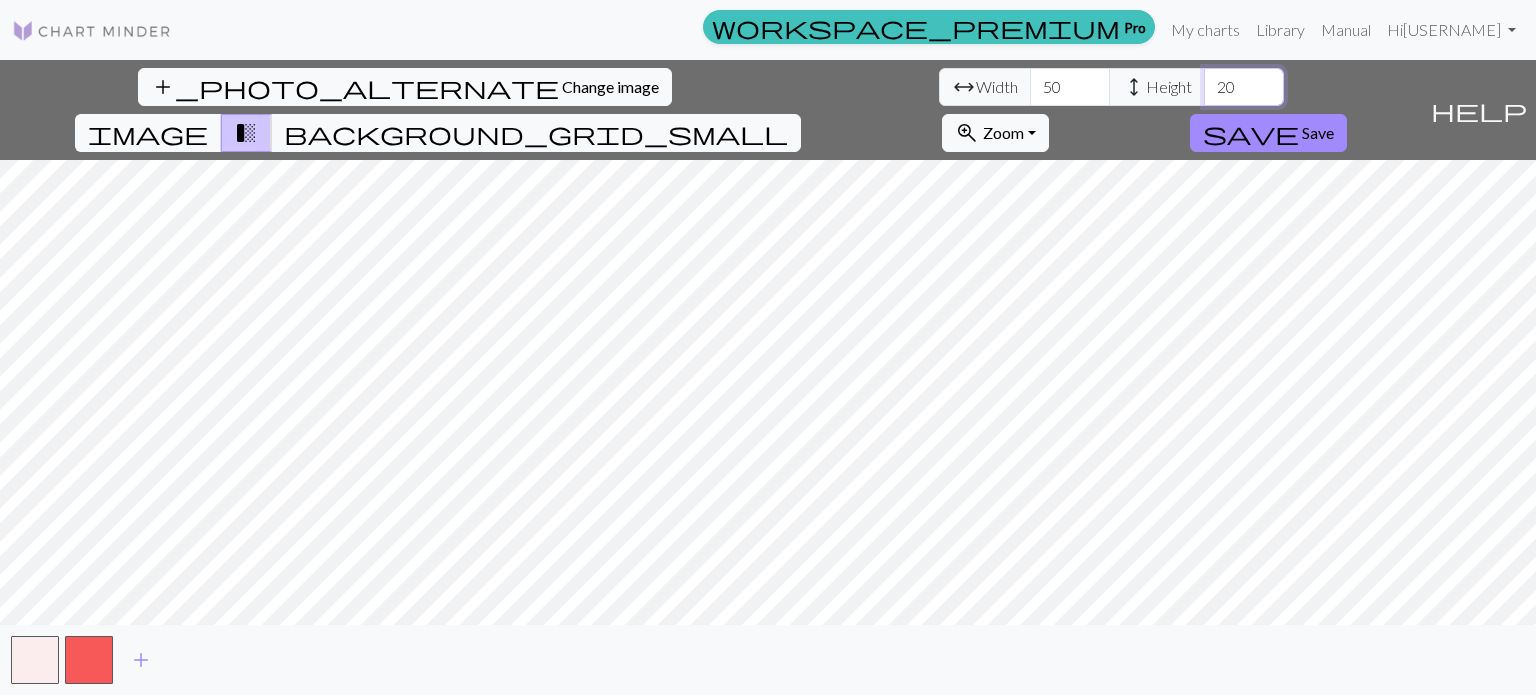 click on "20" at bounding box center (1244, 87) 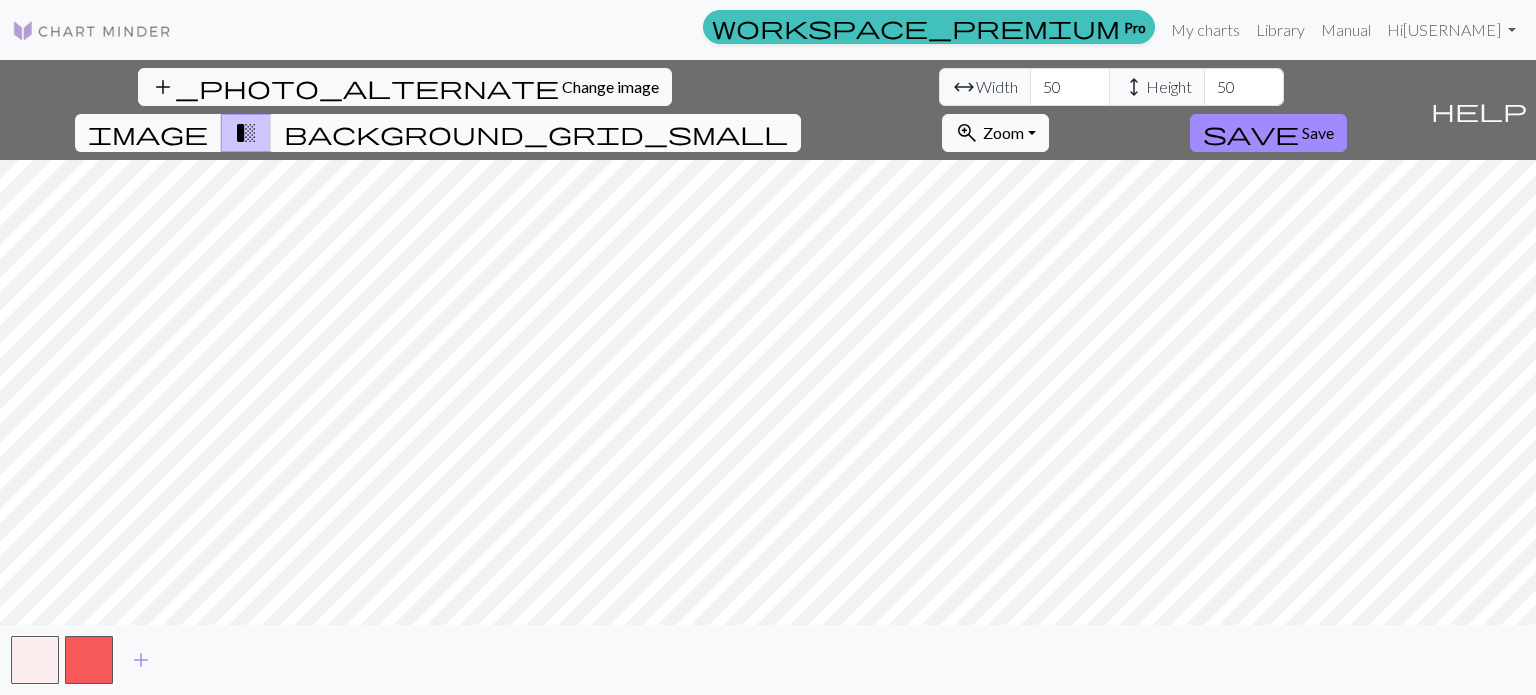 click on "background_grid_small" at bounding box center [536, 133] 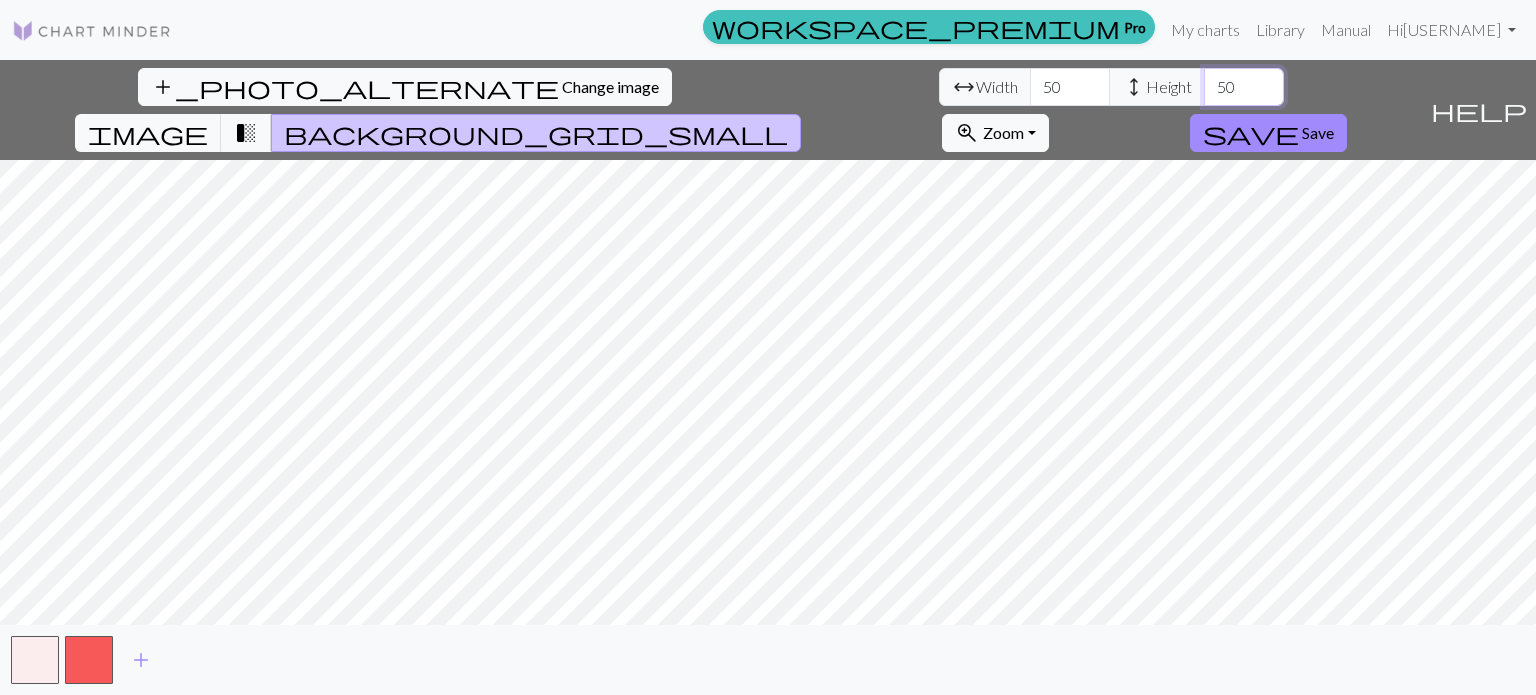 click on "50" at bounding box center (1244, 87) 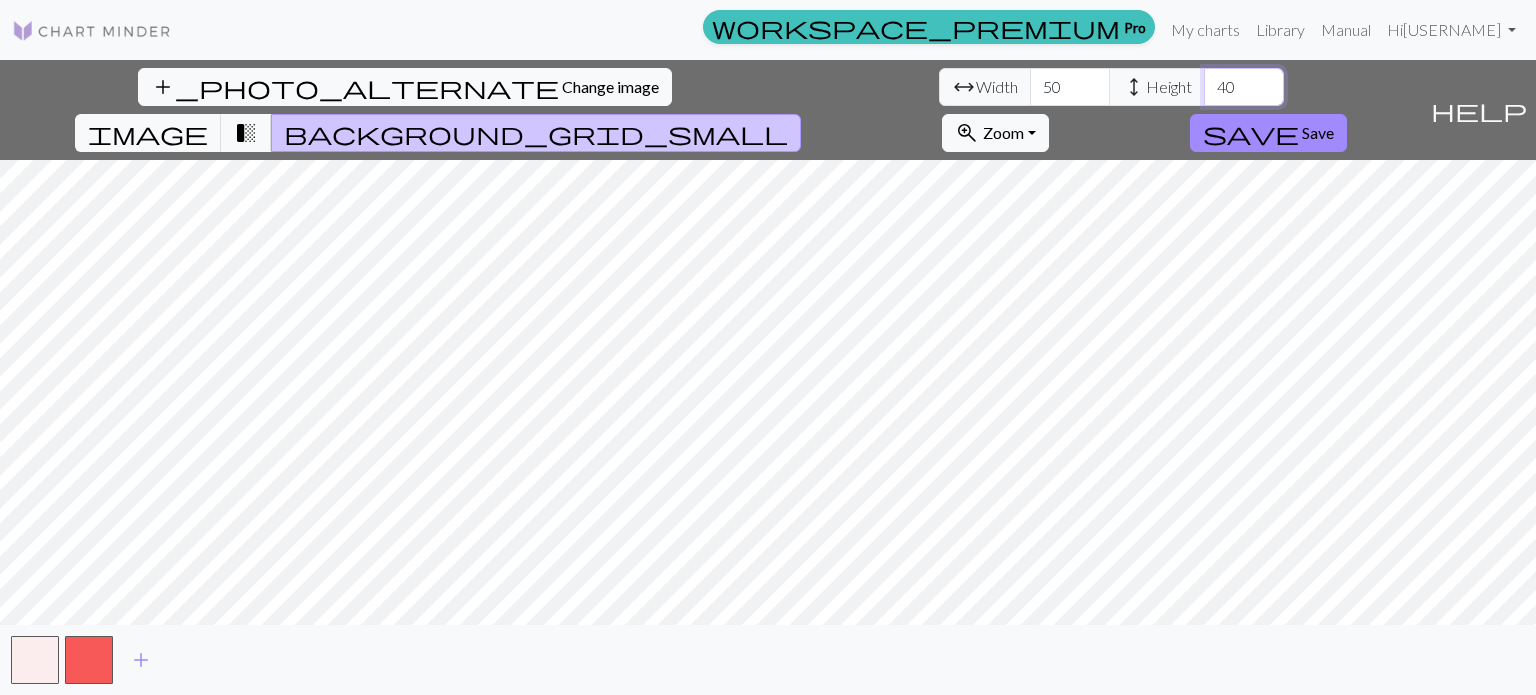 click on "40" at bounding box center [1244, 87] 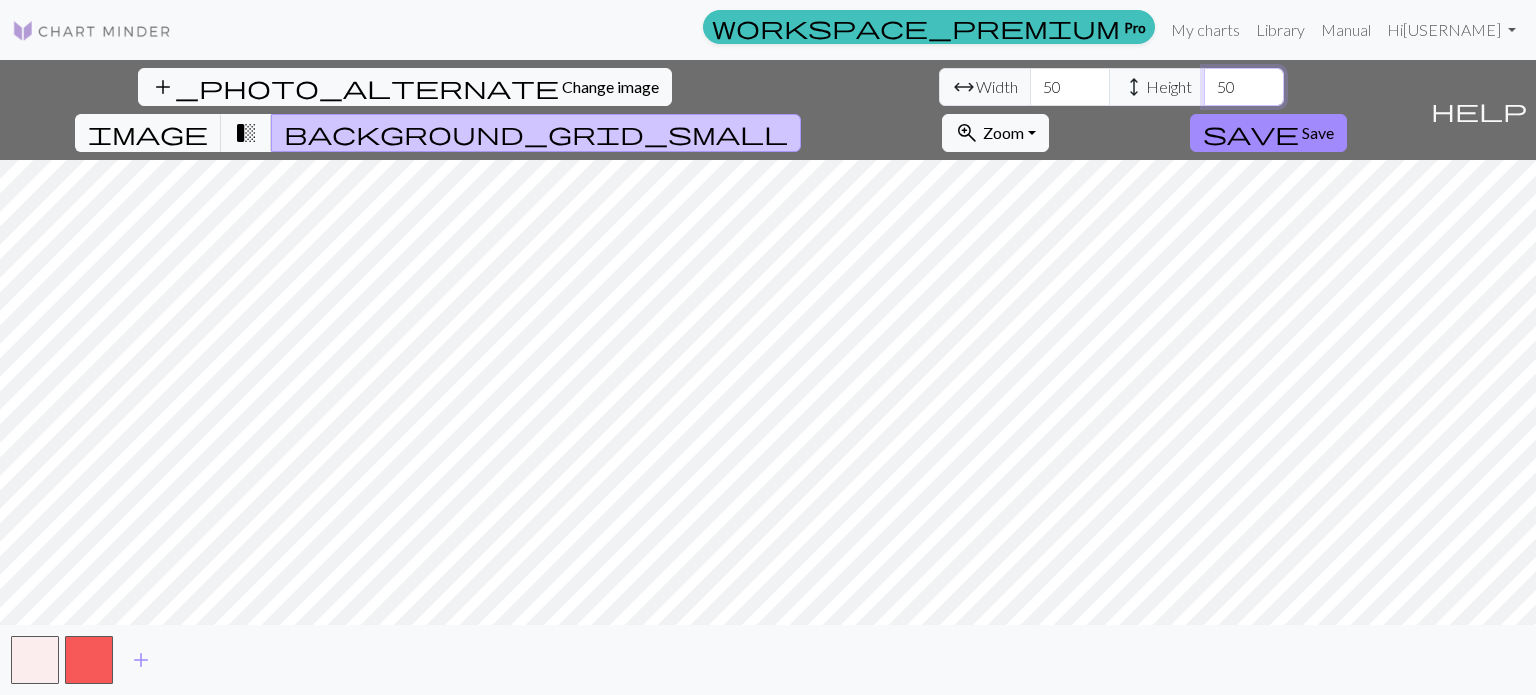 type on "50" 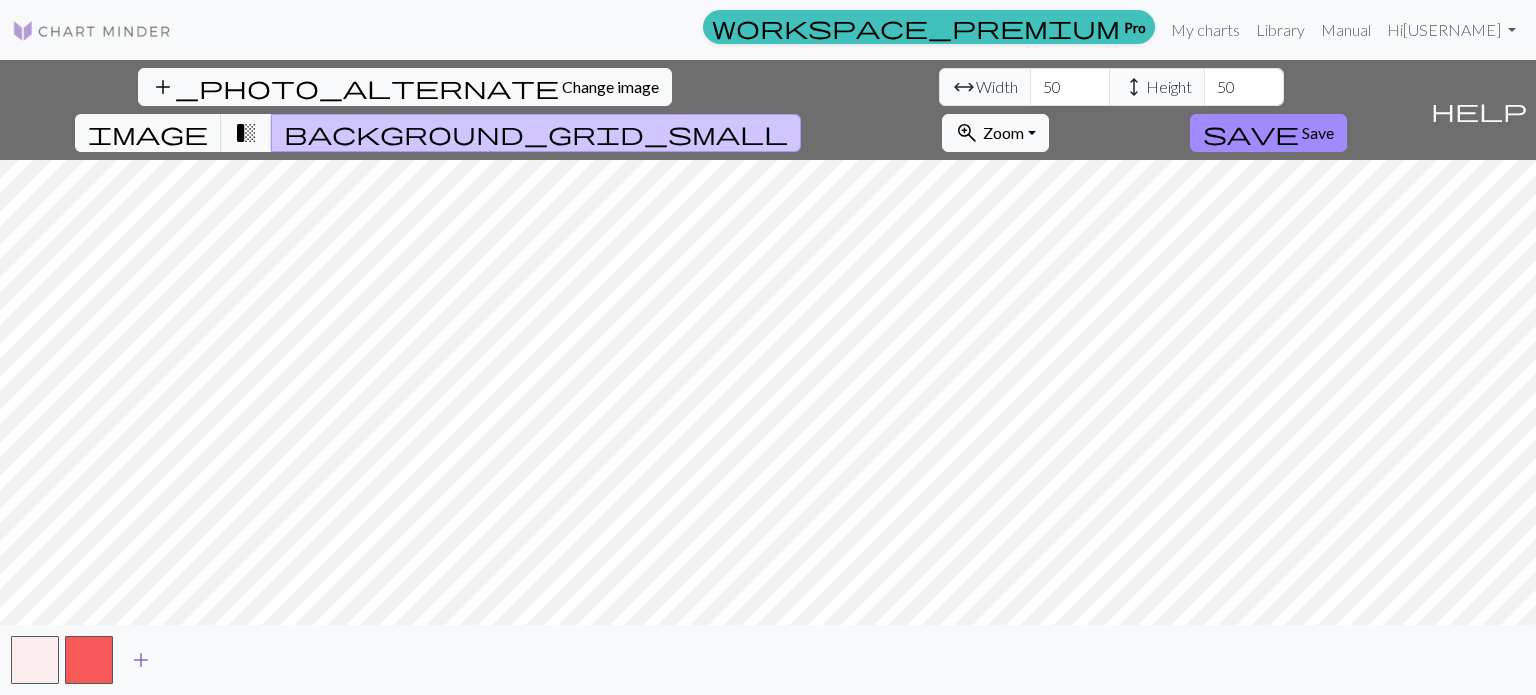 click on "add" at bounding box center [141, 660] 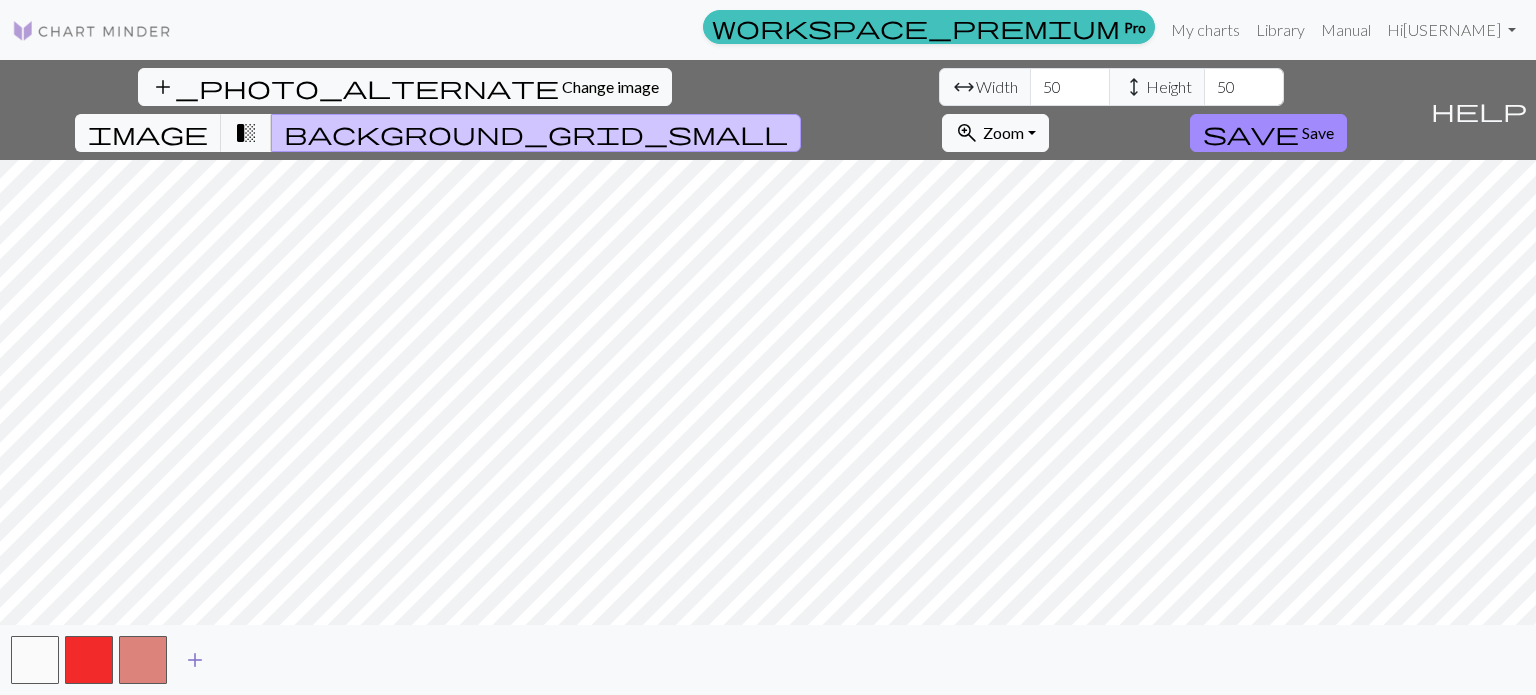 click on "add" at bounding box center (195, 660) 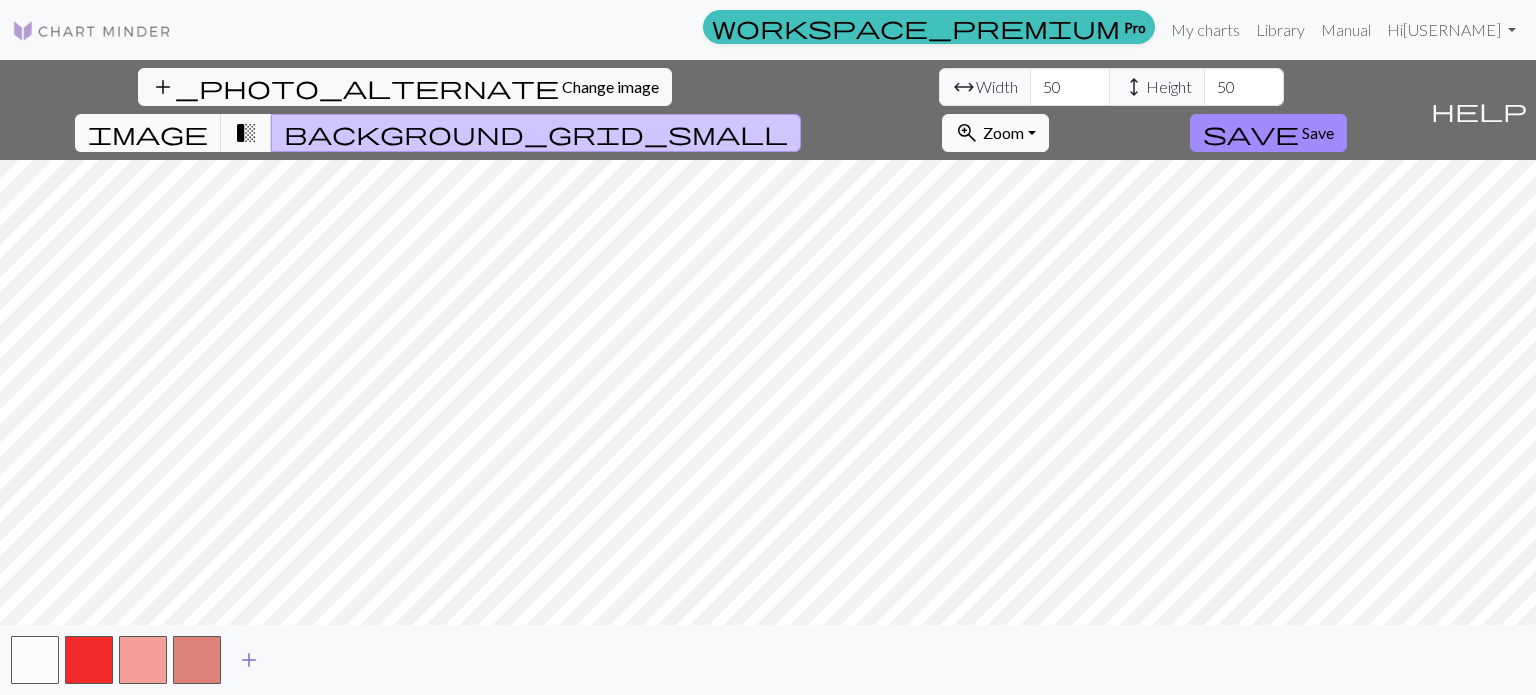 click on "add" at bounding box center (249, 660) 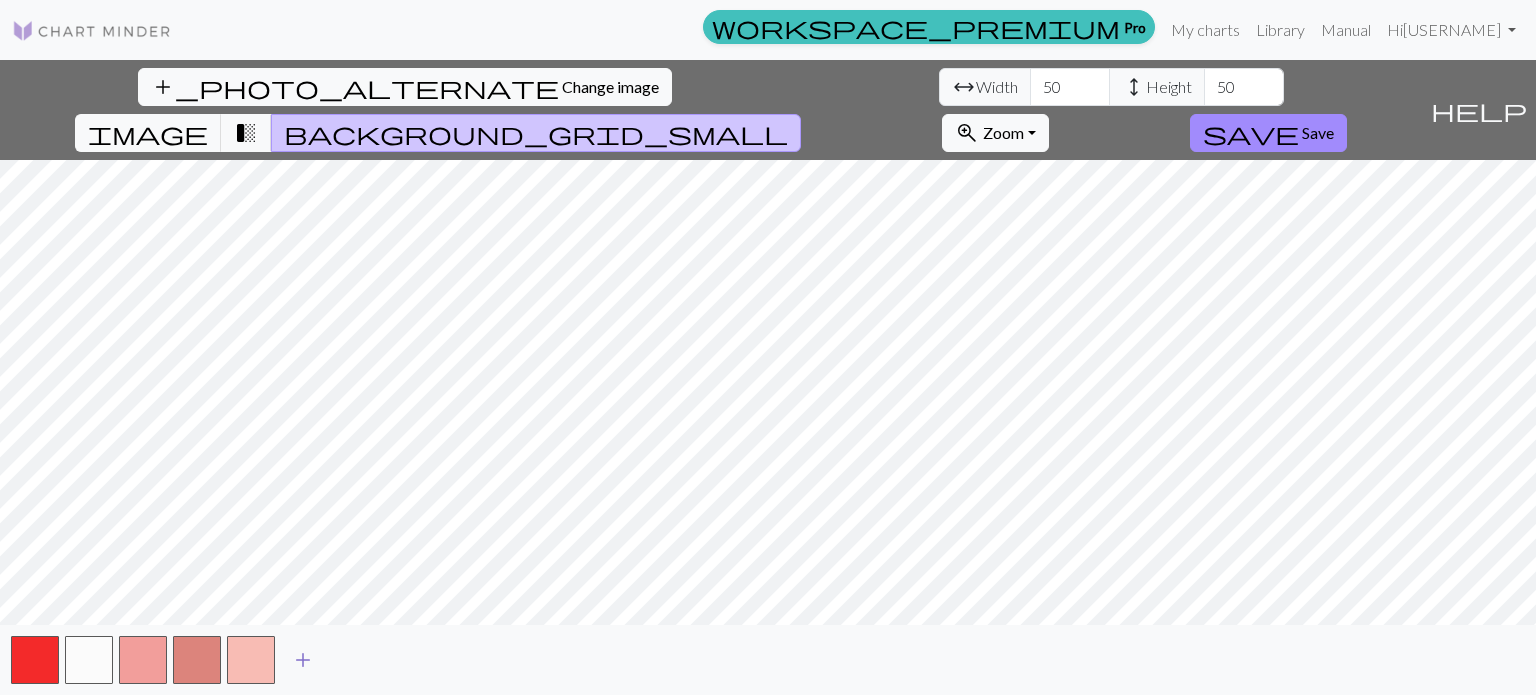 click on "add" at bounding box center [303, 660] 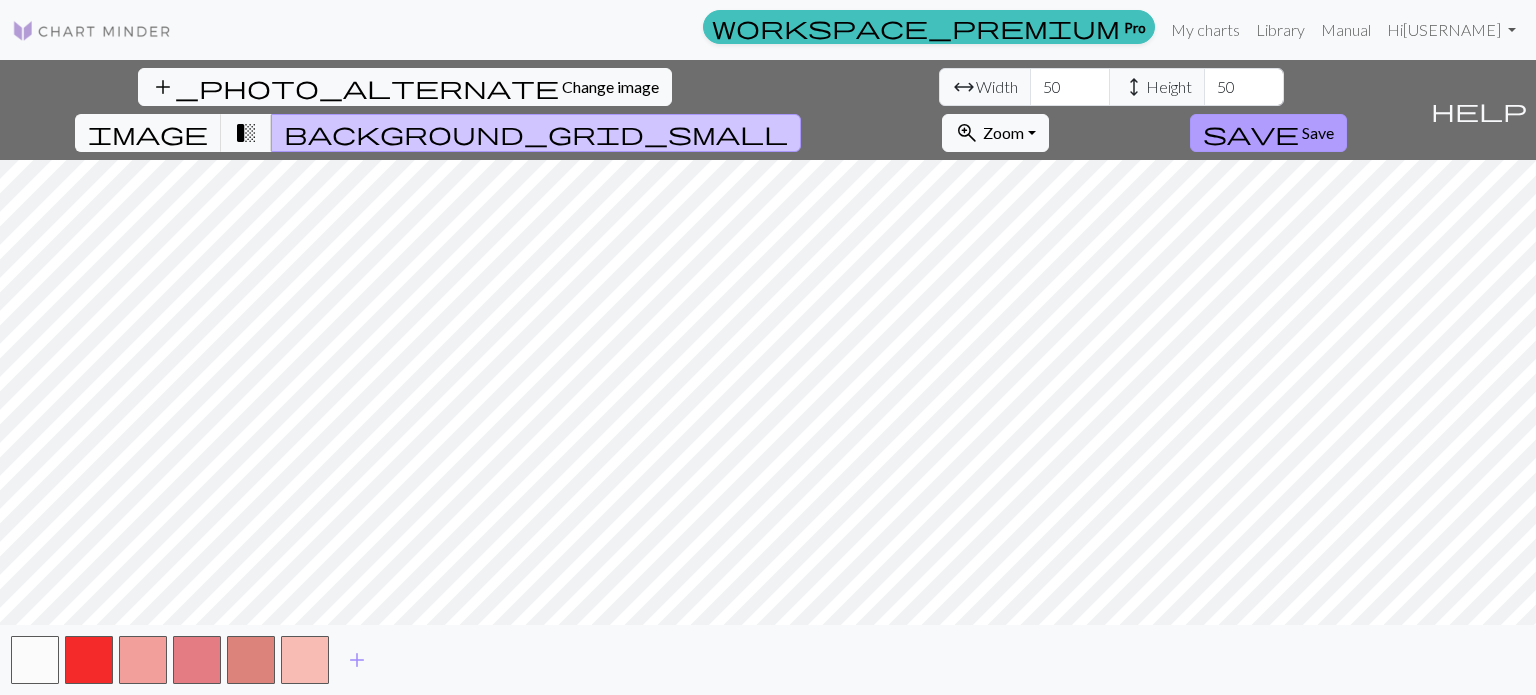 click on "save" at bounding box center (1251, 133) 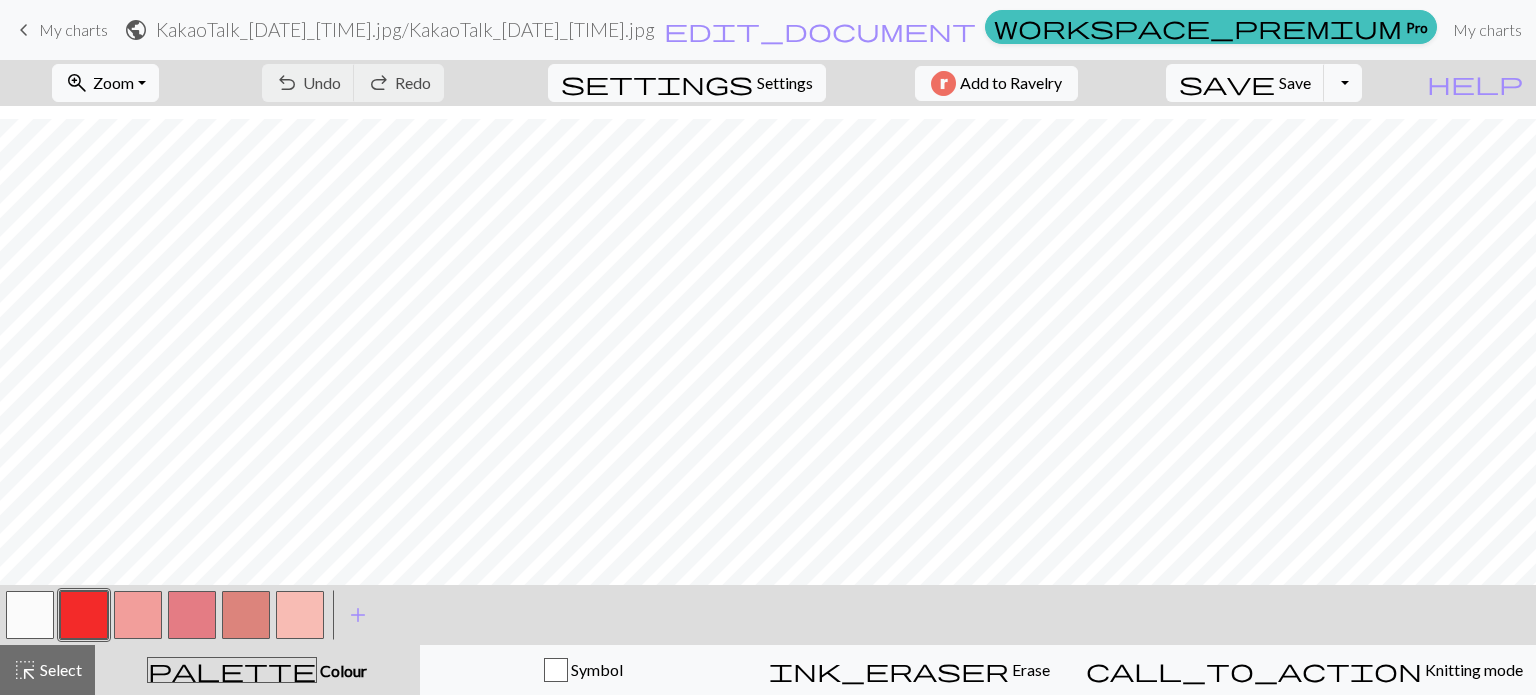 scroll, scrollTop: 500, scrollLeft: 0, axis: vertical 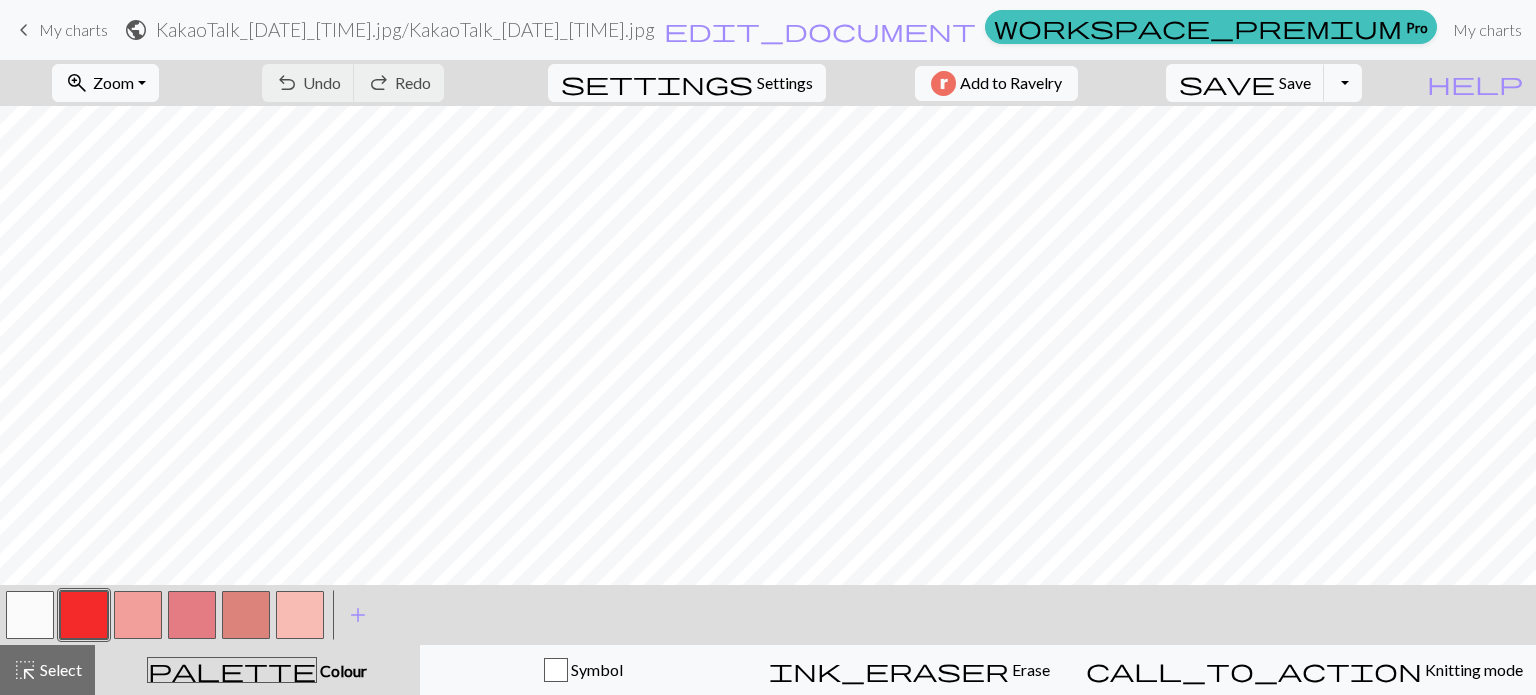 click at bounding box center [84, 615] 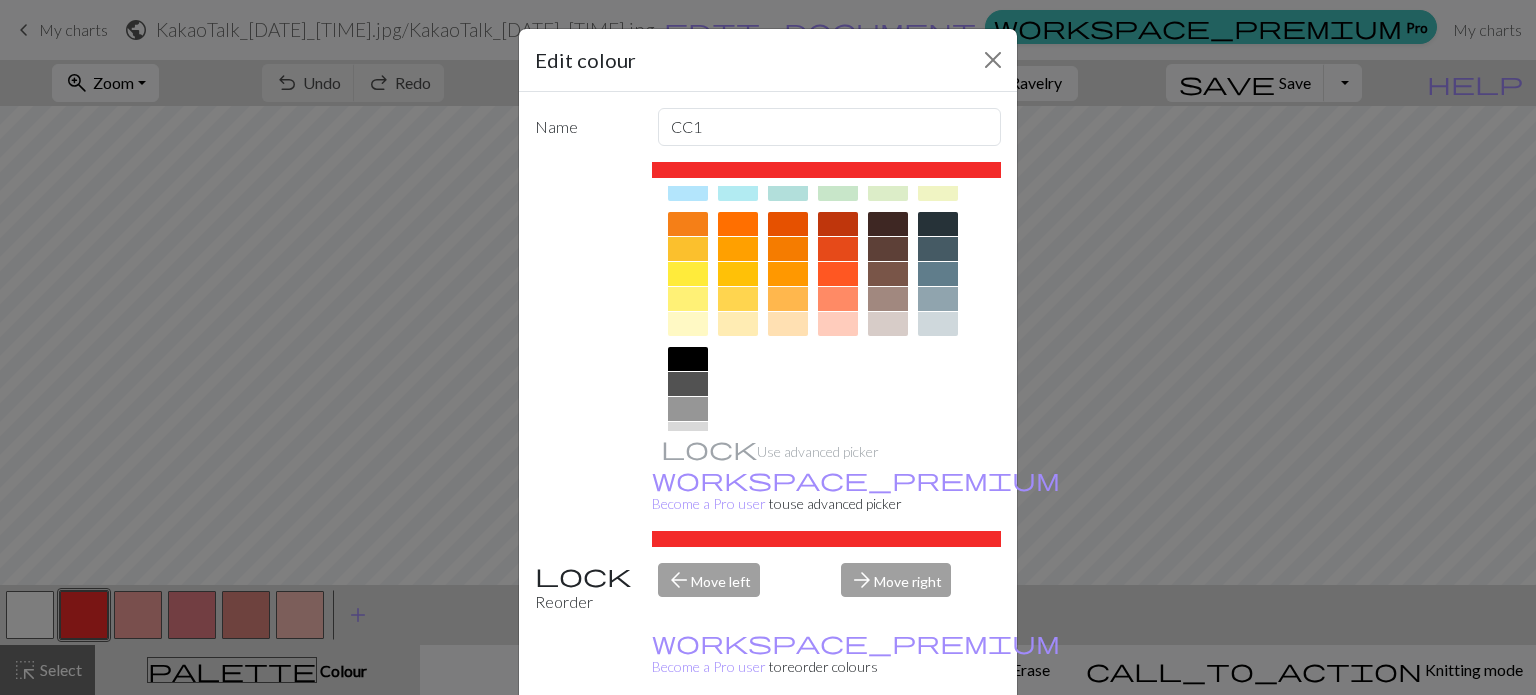 scroll, scrollTop: 200, scrollLeft: 0, axis: vertical 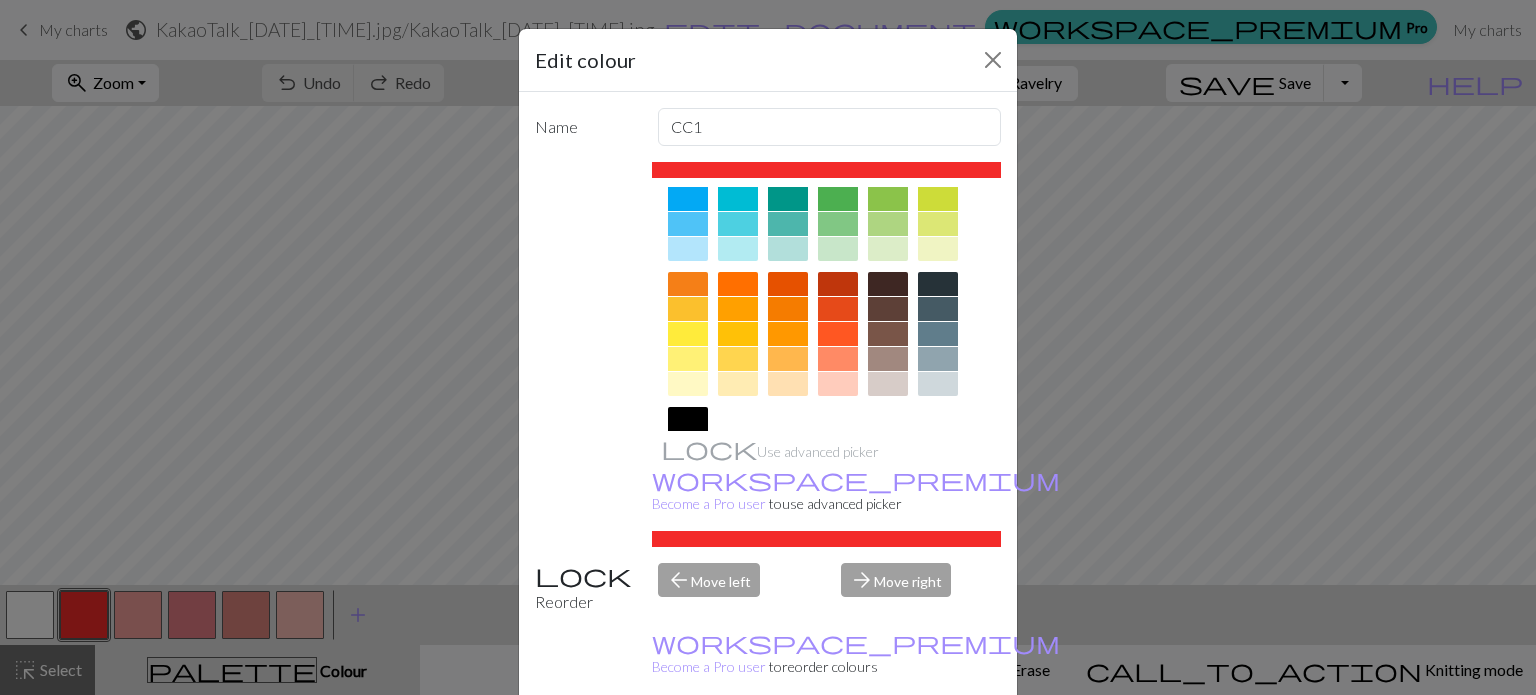 click at bounding box center (838, 334) 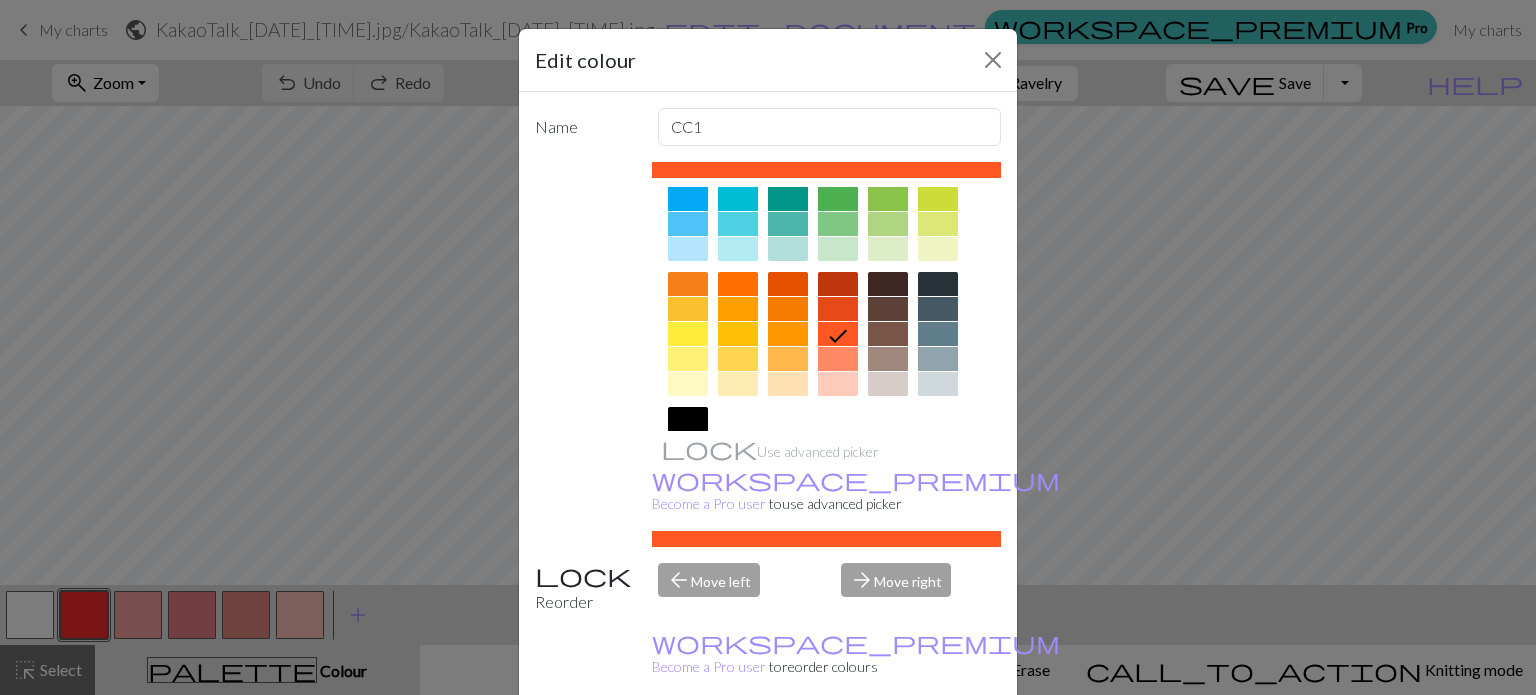 drag, startPoint x: 154, startPoint y: 618, endPoint x: 144, endPoint y: 619, distance: 10.049875 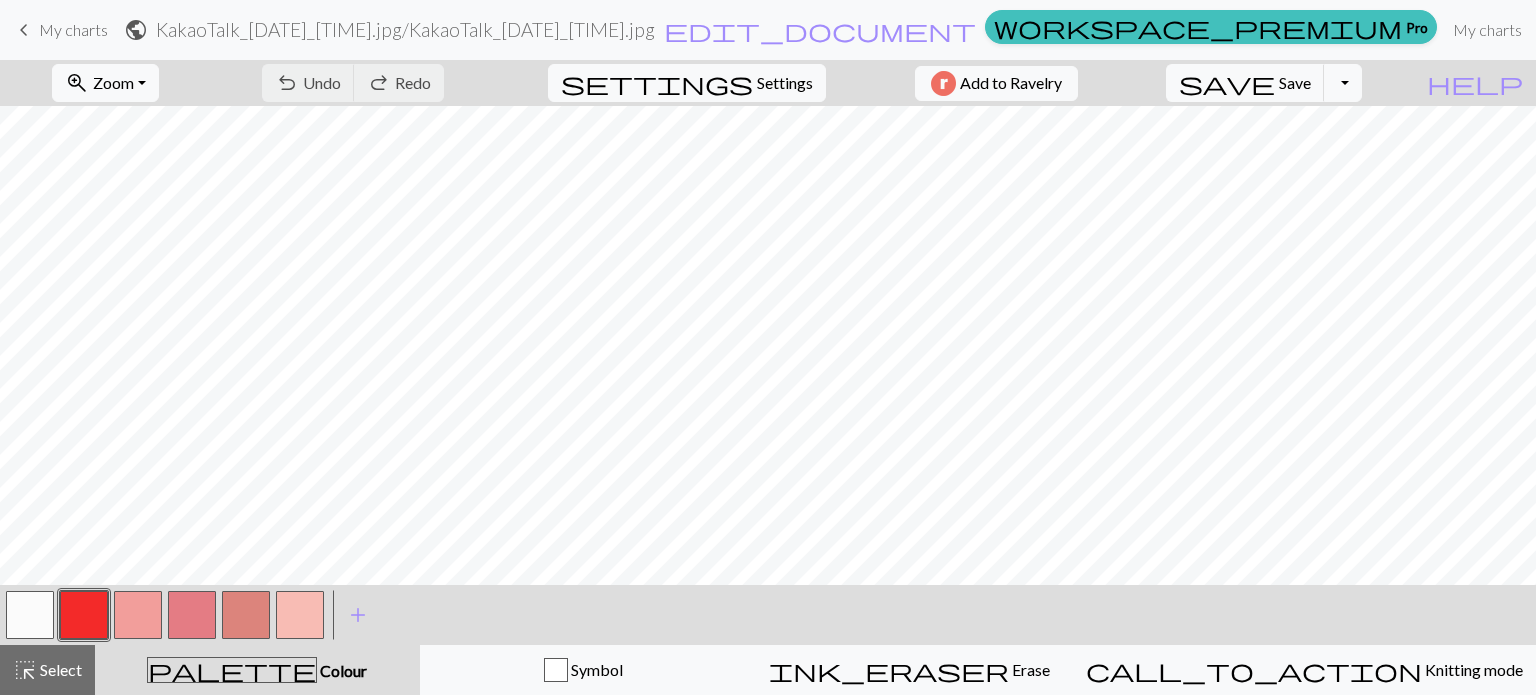 click at bounding box center (84, 615) 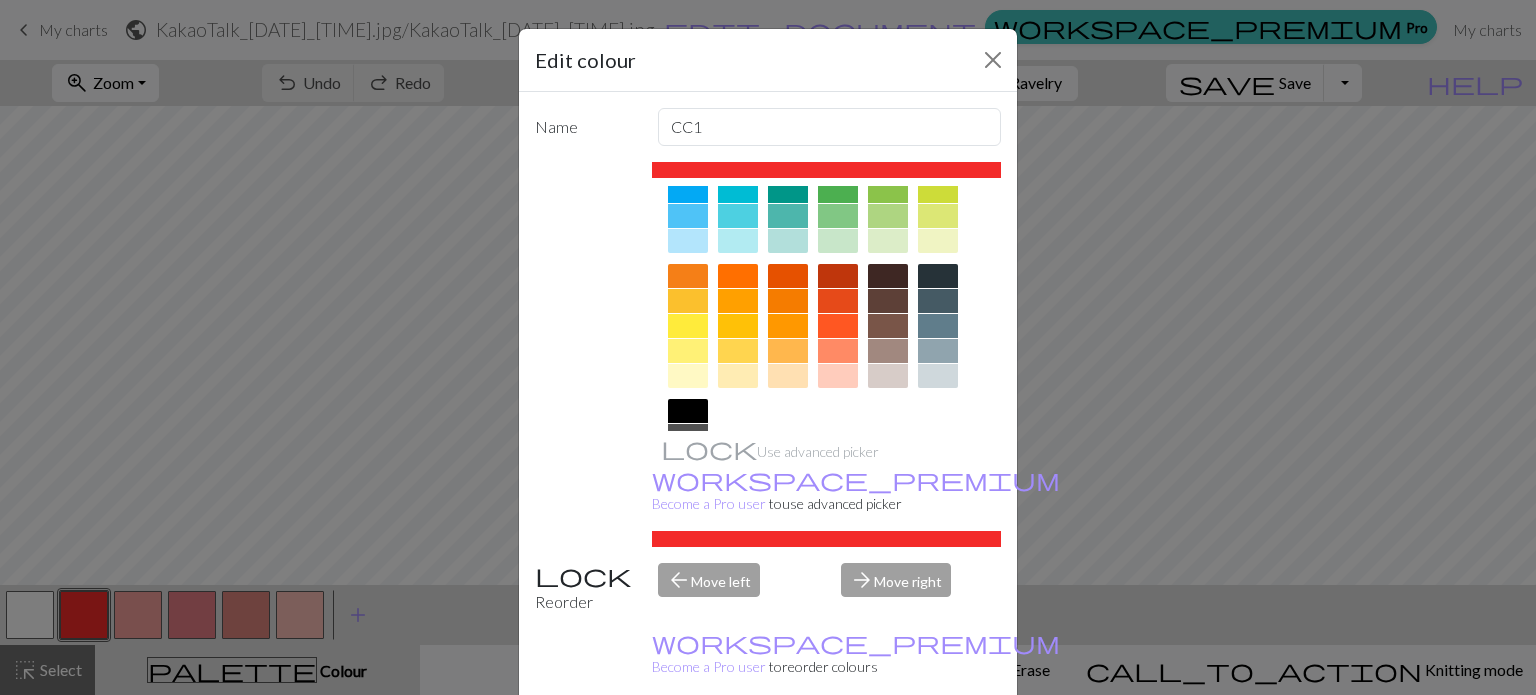 scroll, scrollTop: 300, scrollLeft: 0, axis: vertical 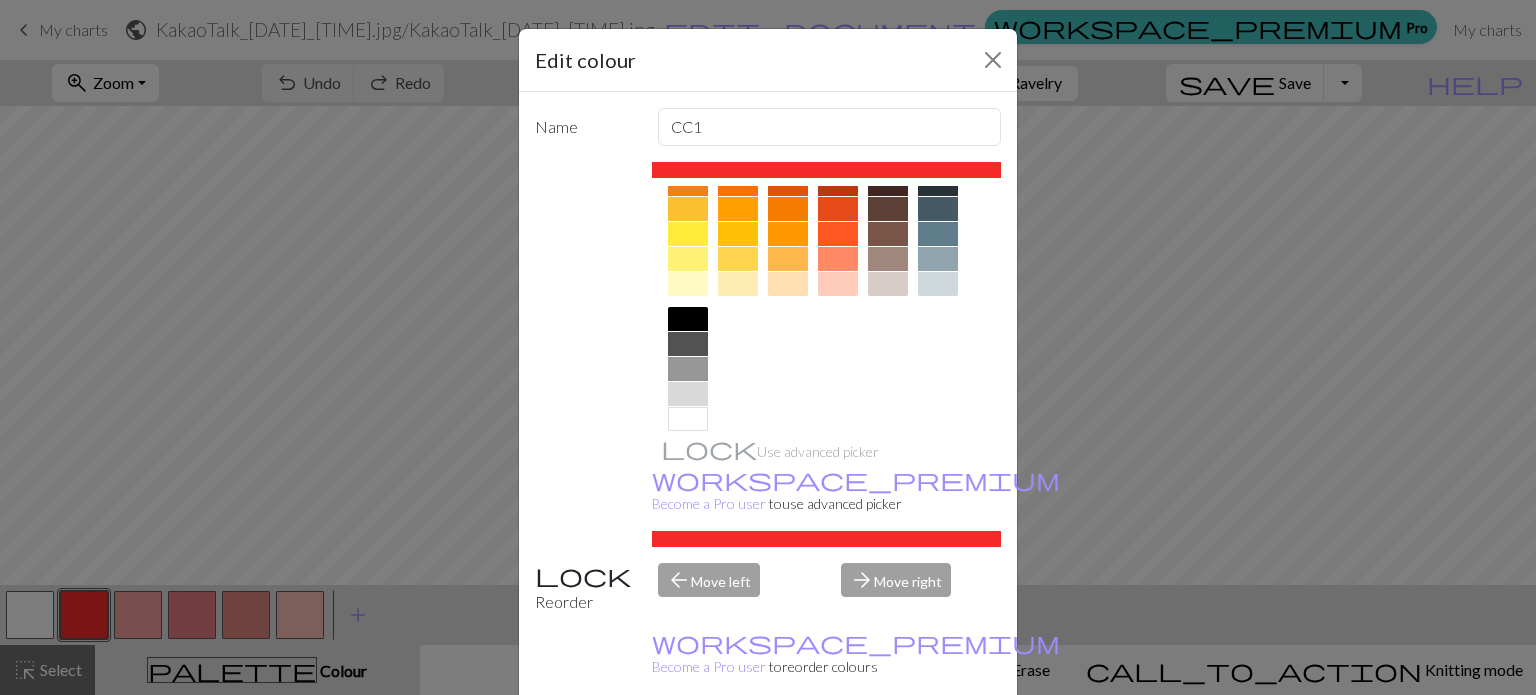 click at bounding box center (838, 234) 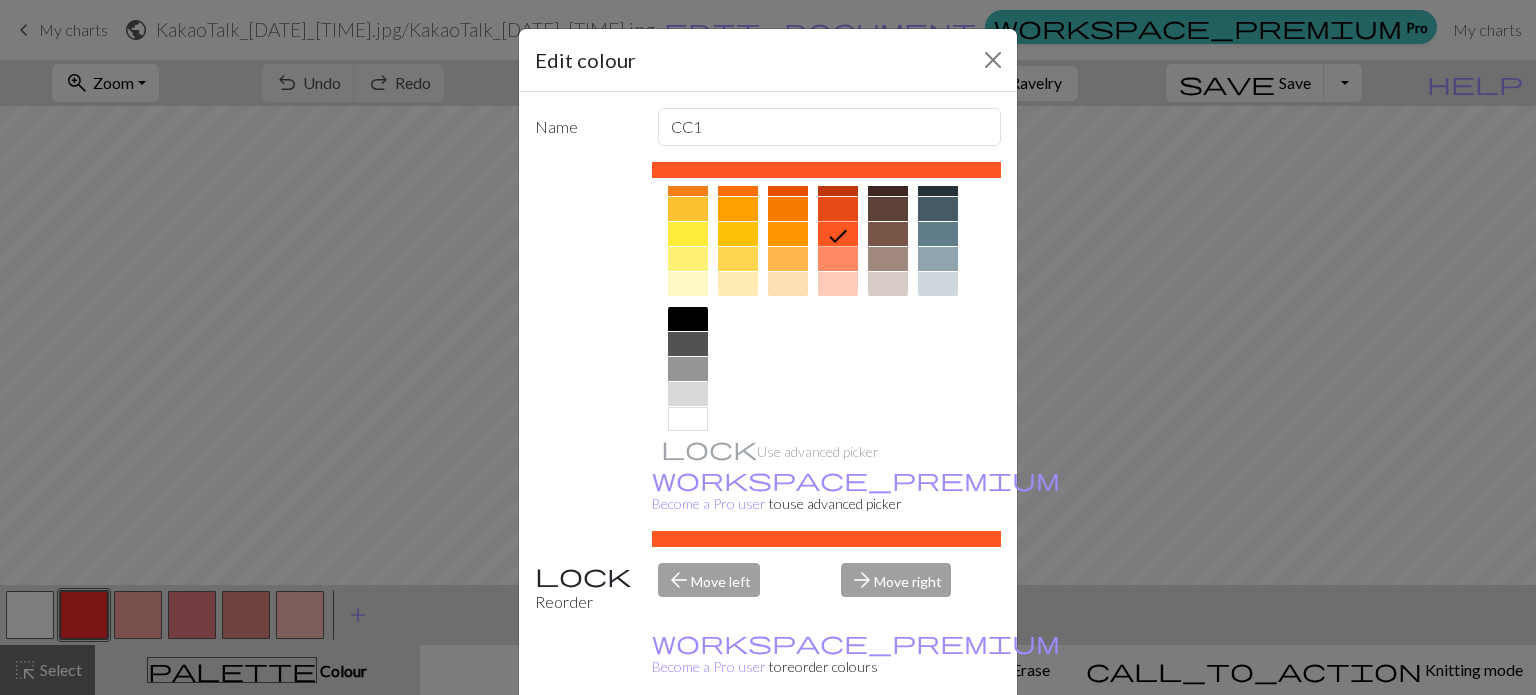 click on "Done" at bounding box center [888, 746] 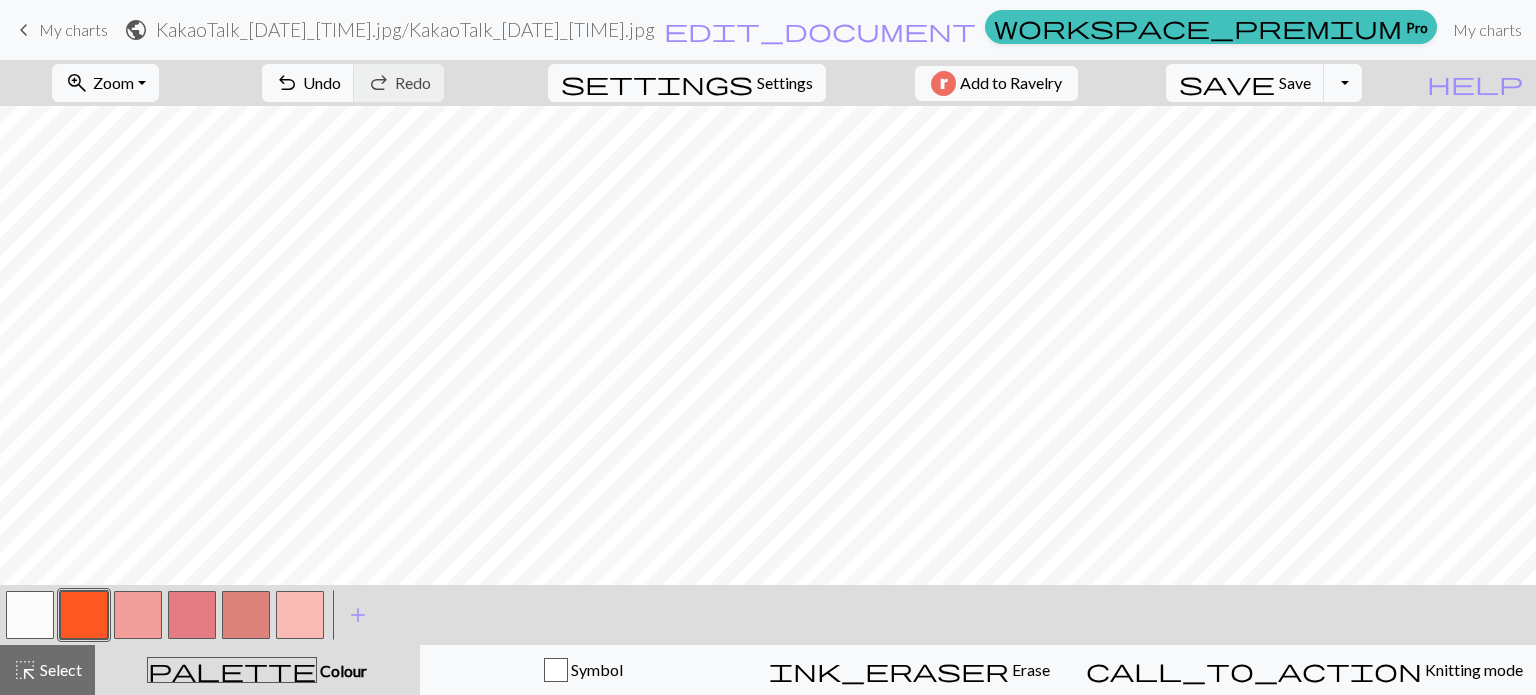 click at bounding box center [138, 615] 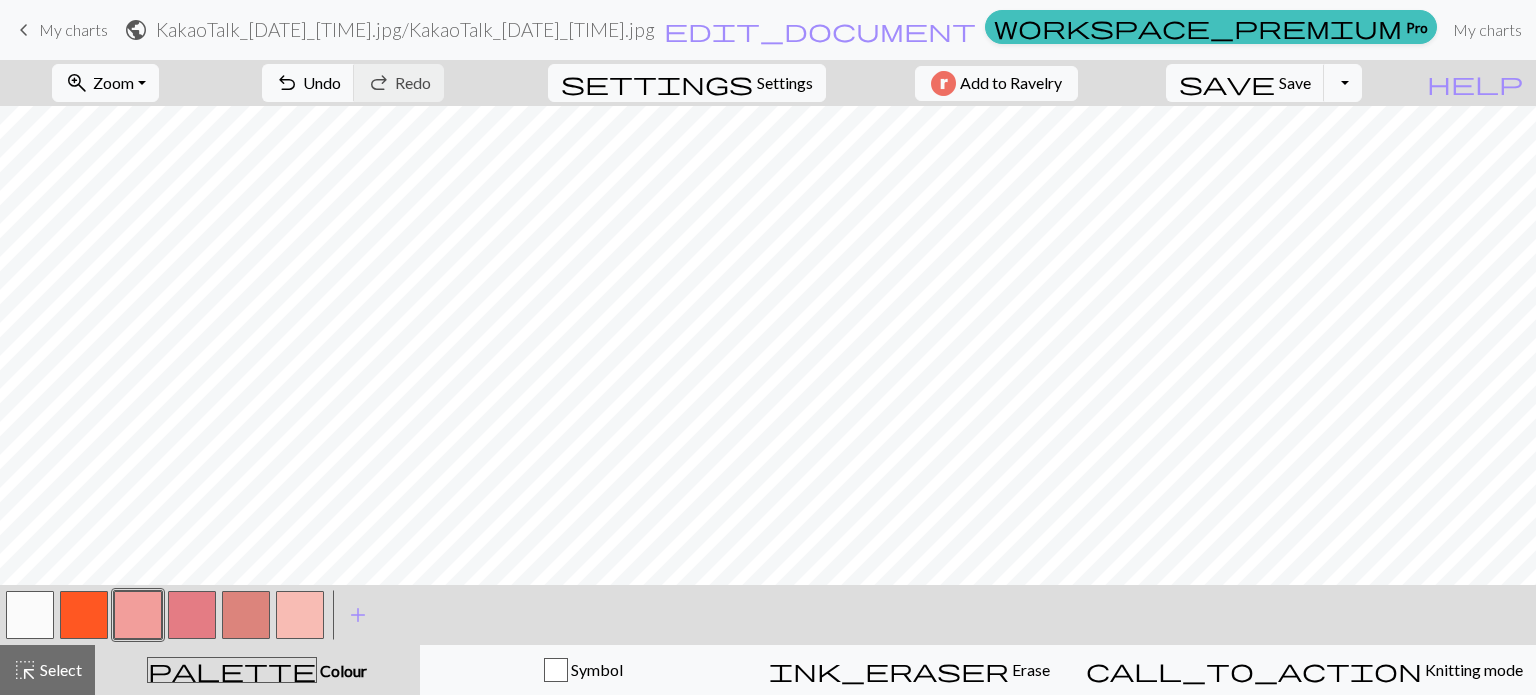 click at bounding box center [138, 615] 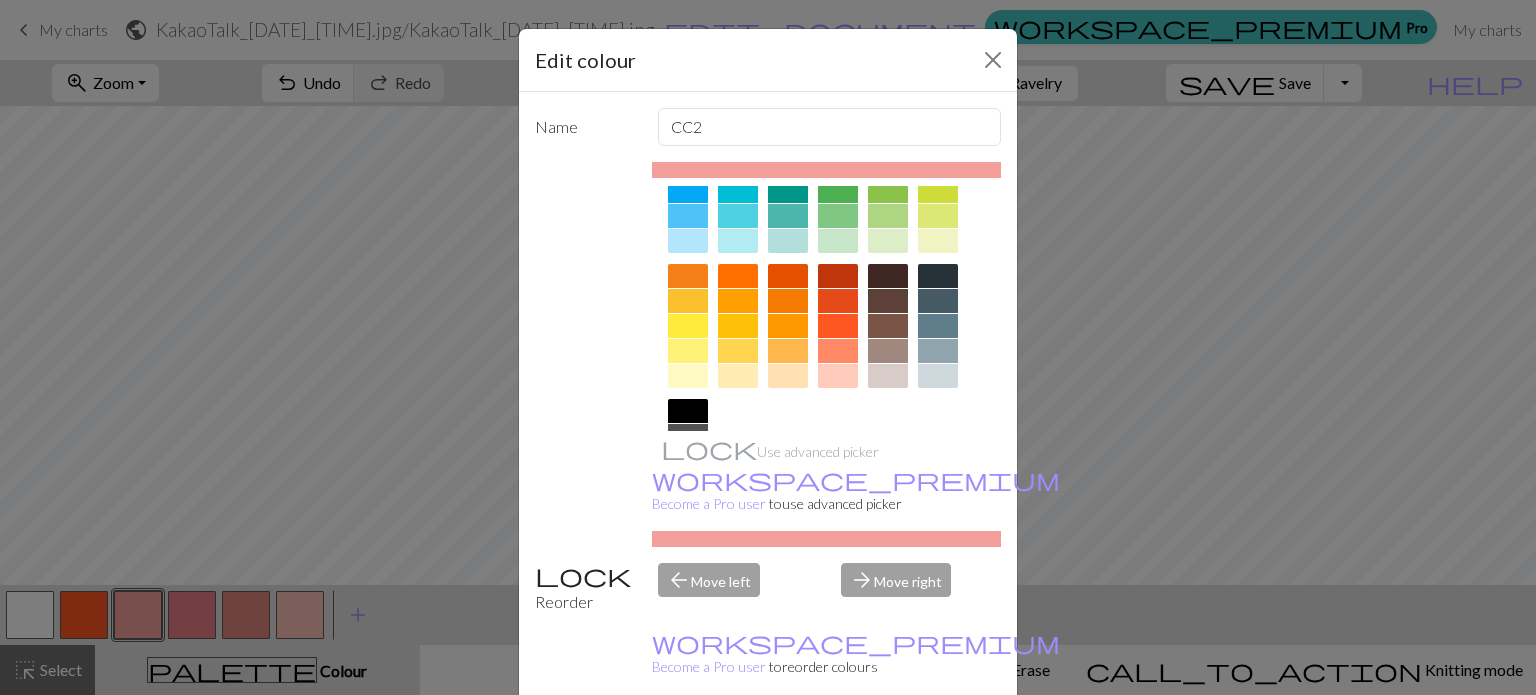 scroll, scrollTop: 200, scrollLeft: 0, axis: vertical 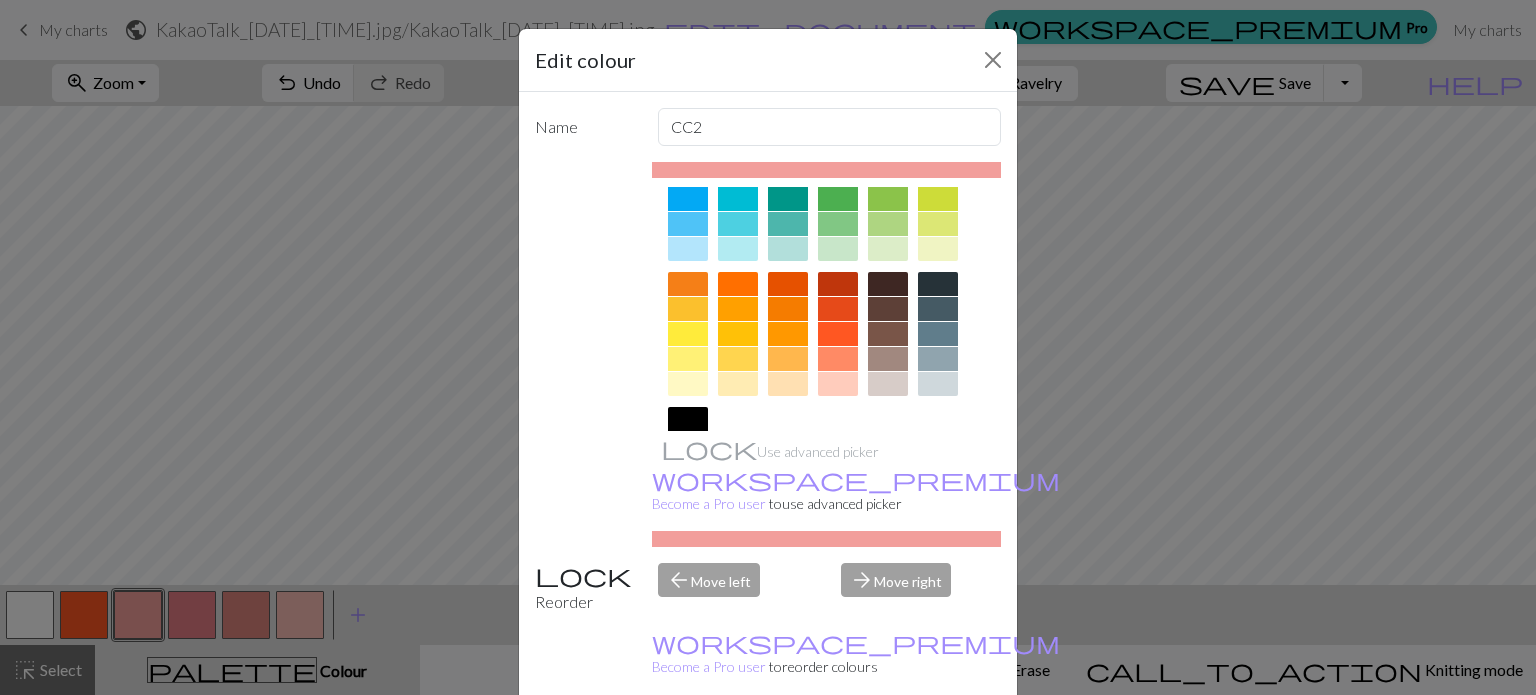 click at bounding box center (838, 334) 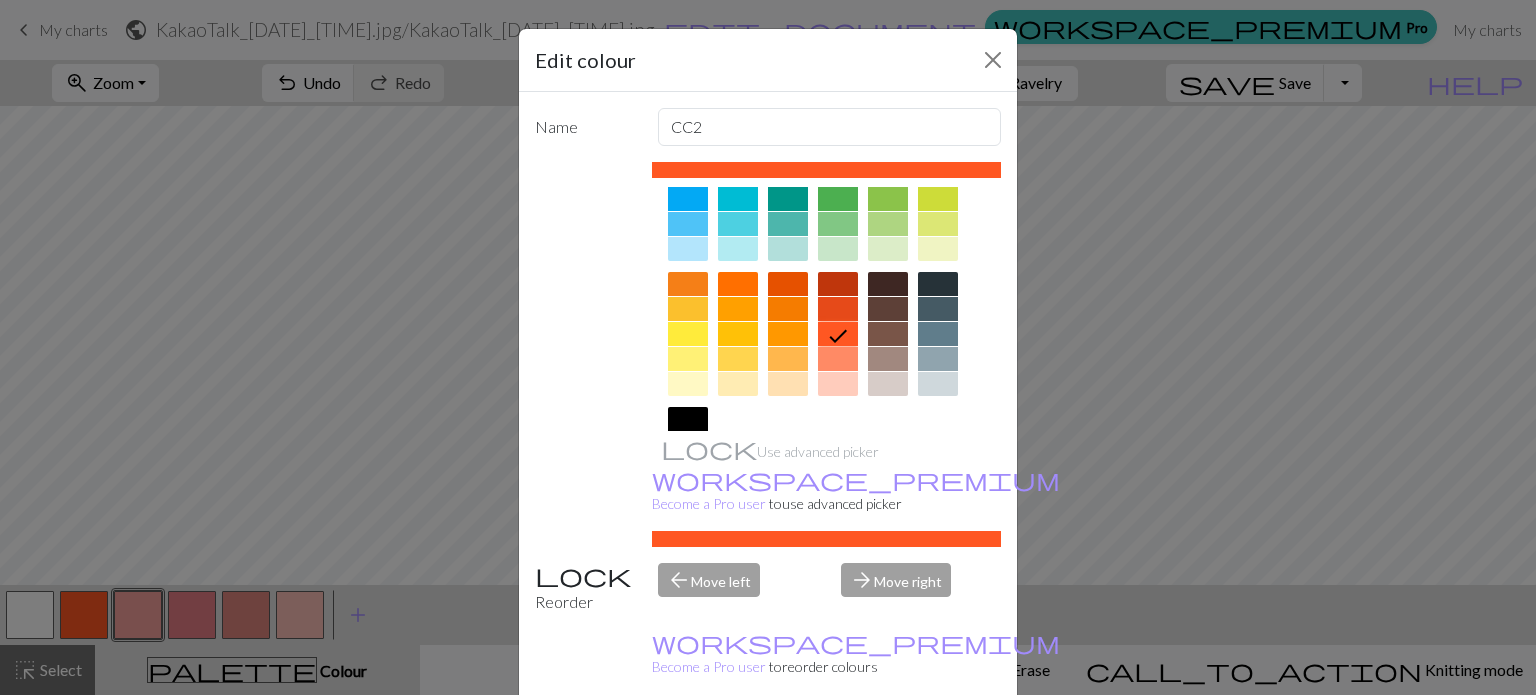 click on "Done" at bounding box center [888, 746] 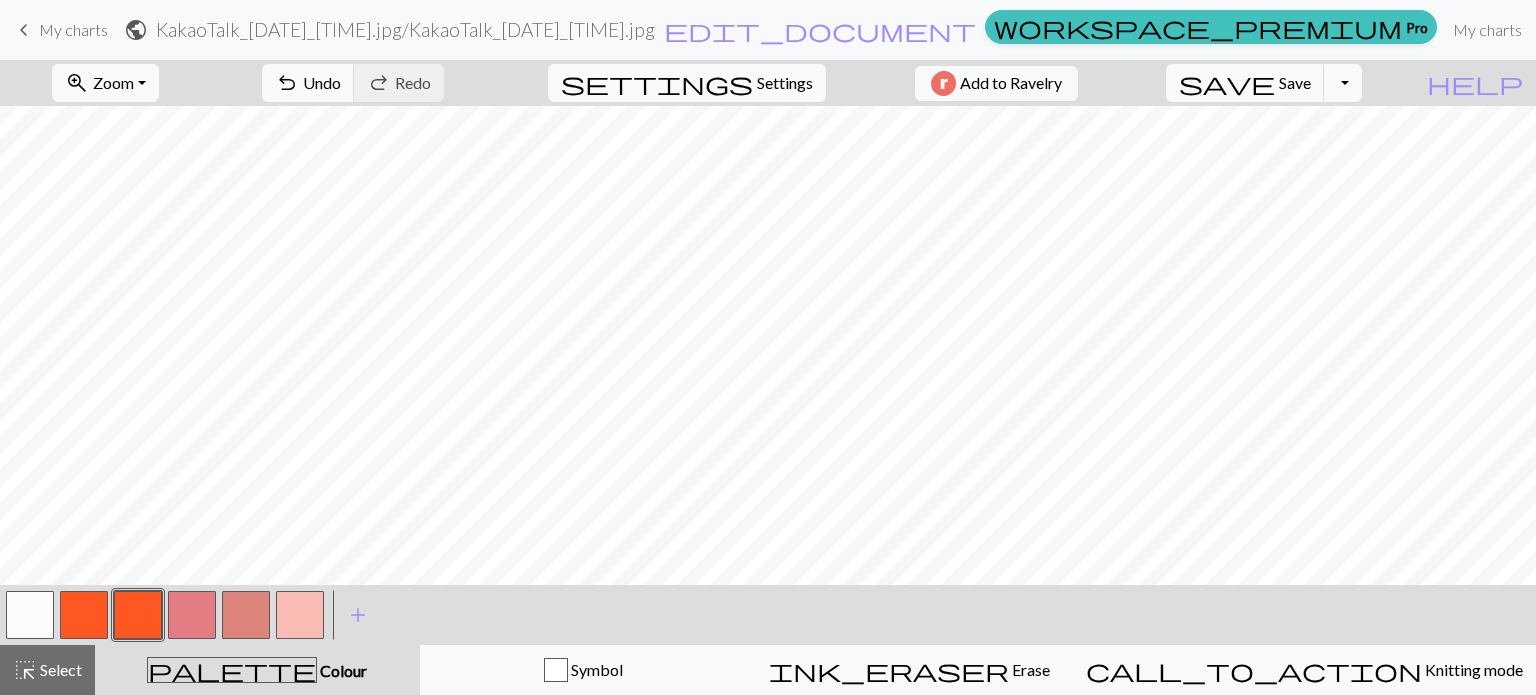 click at bounding box center (192, 615) 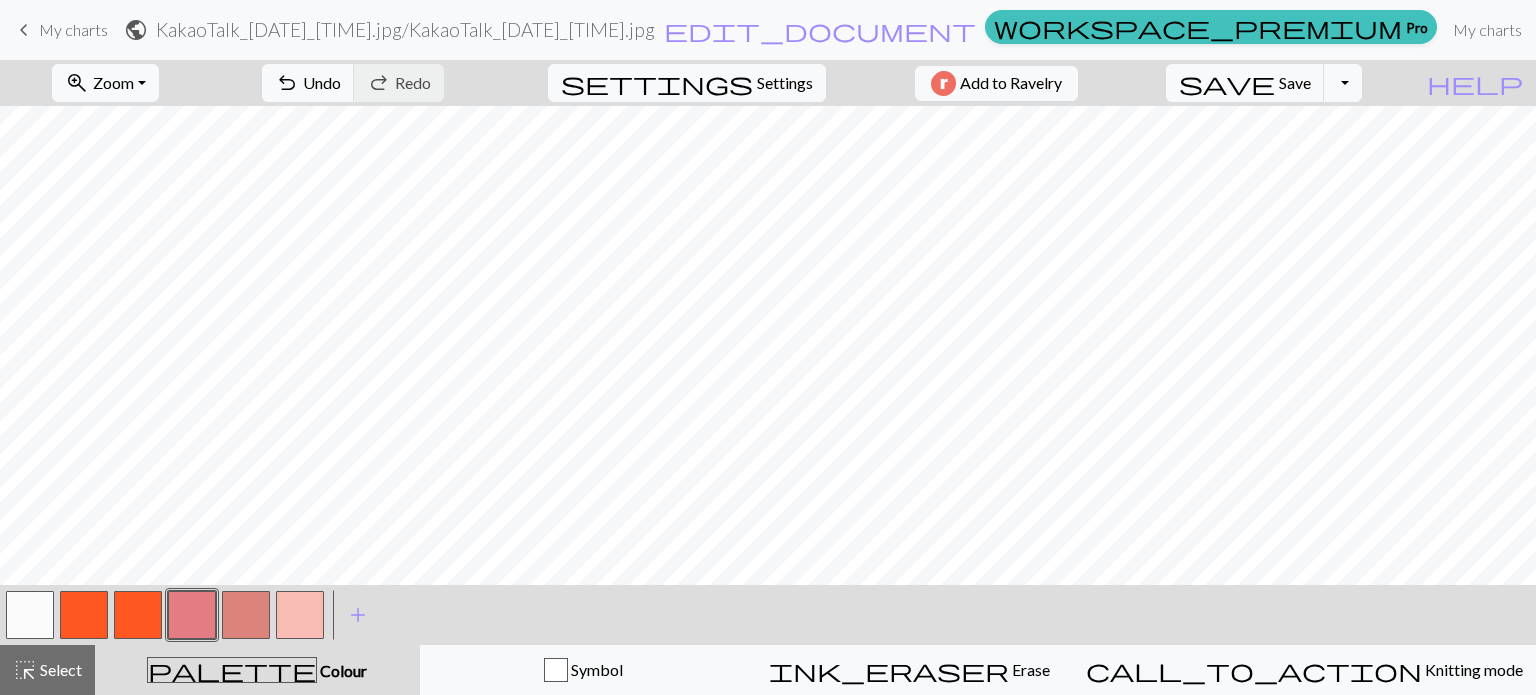 click at bounding box center [192, 615] 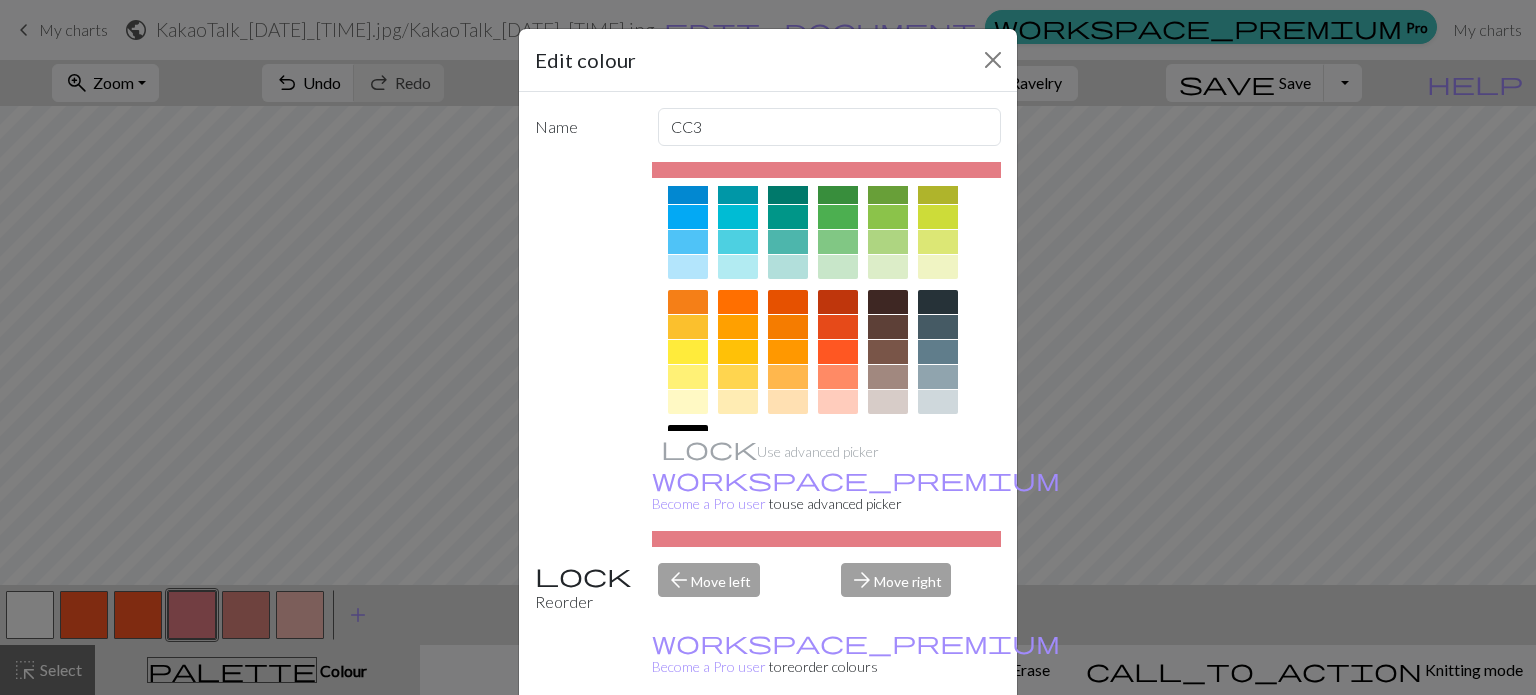 scroll, scrollTop: 200, scrollLeft: 0, axis: vertical 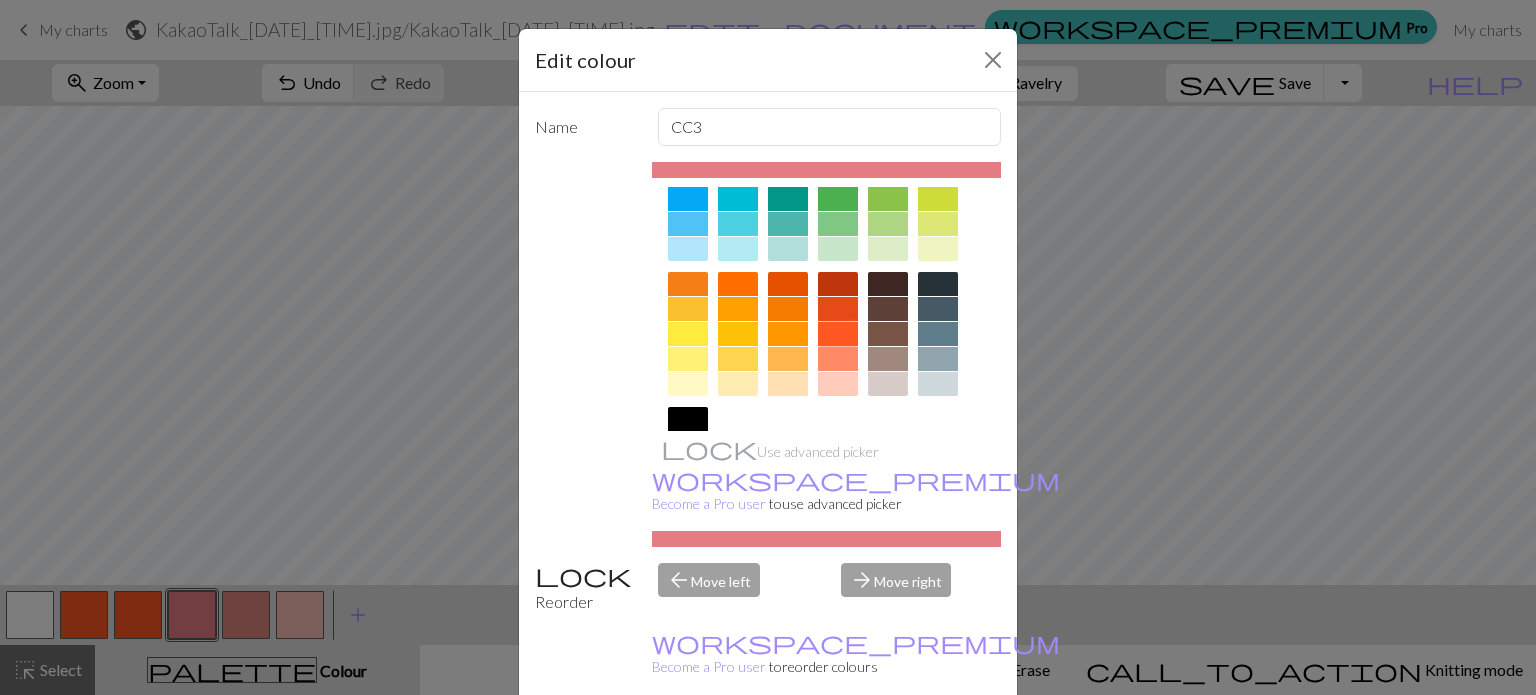 click at bounding box center (838, 334) 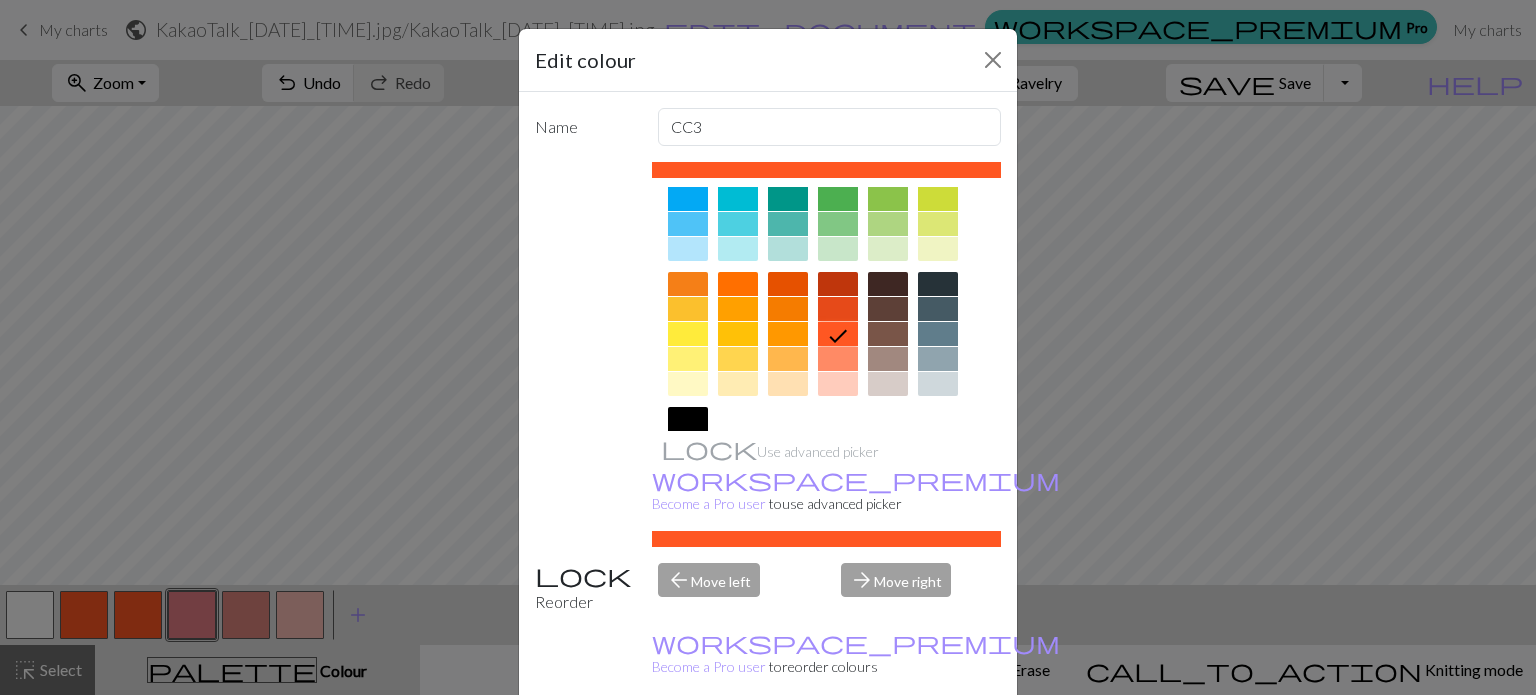 click on "Done" at bounding box center (888, 746) 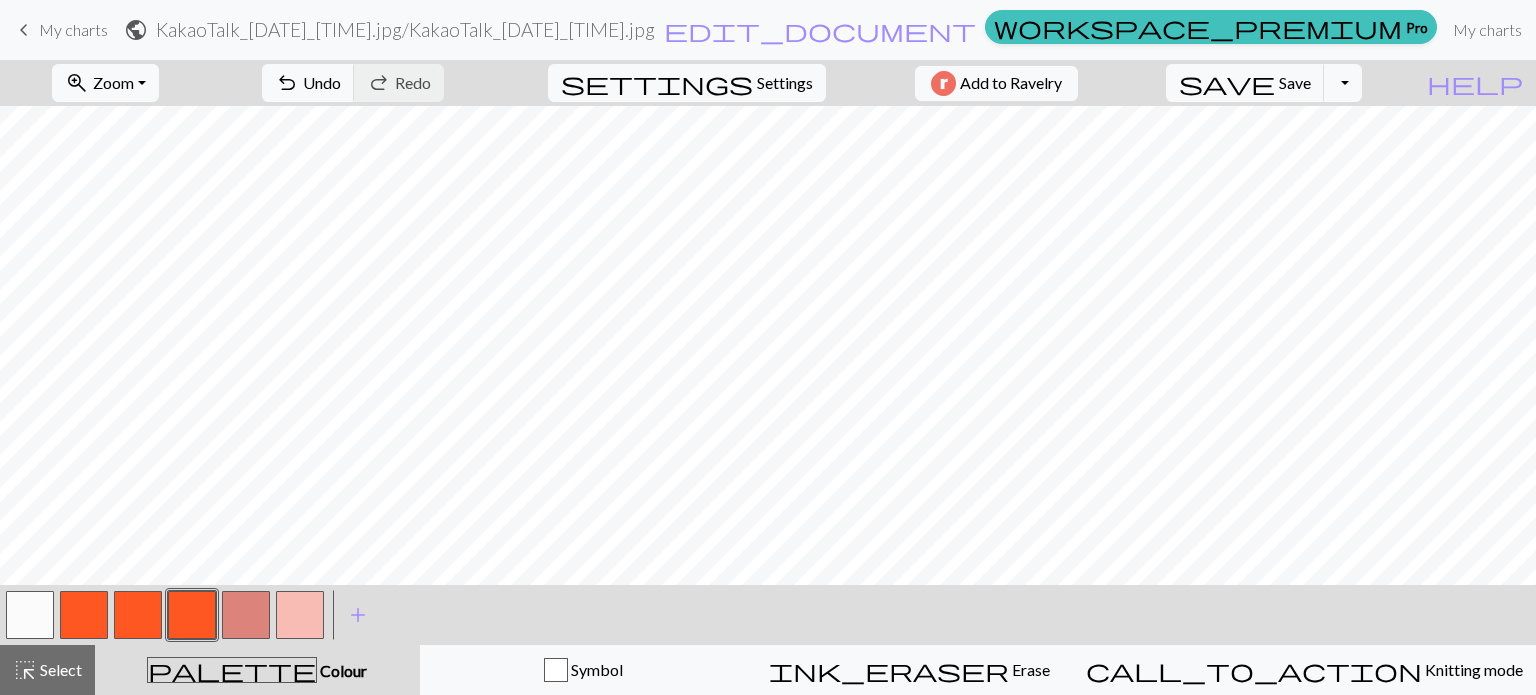 click at bounding box center [246, 615] 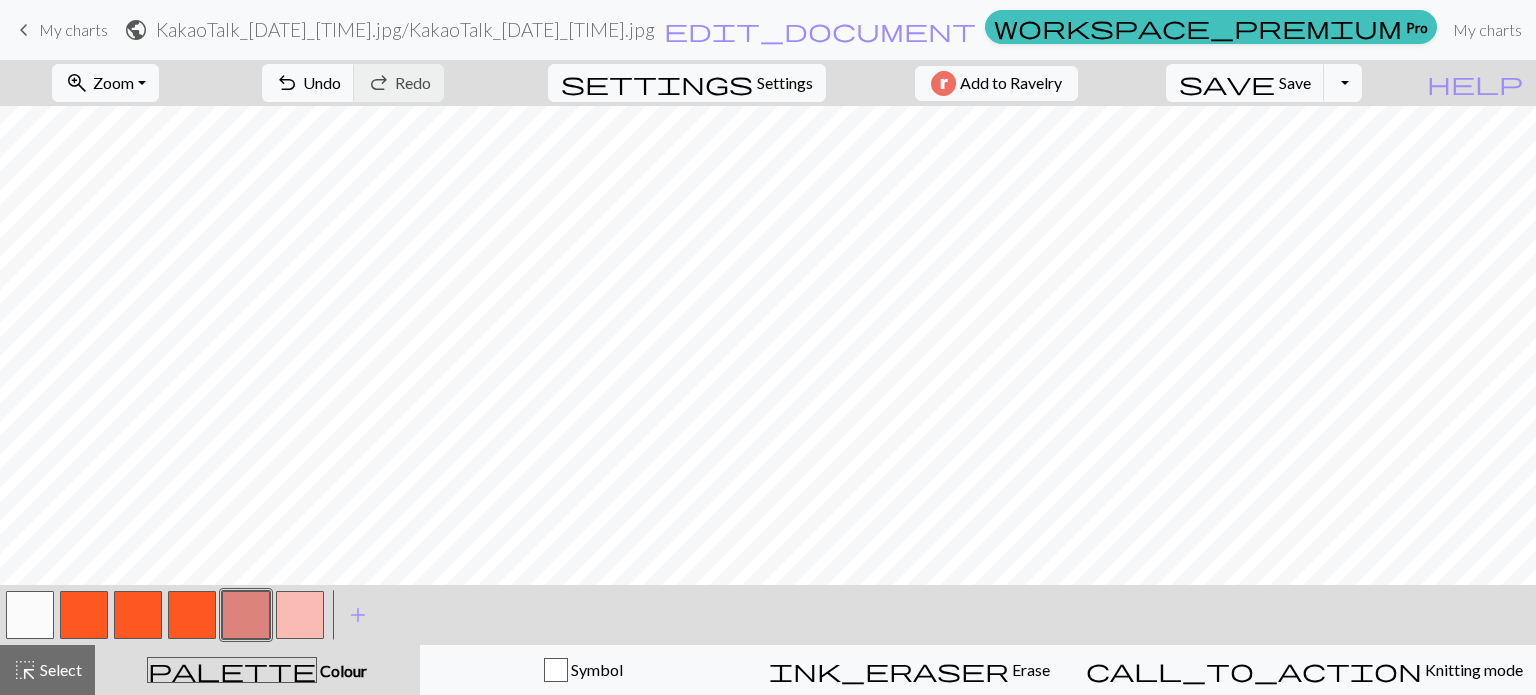 click at bounding box center (246, 615) 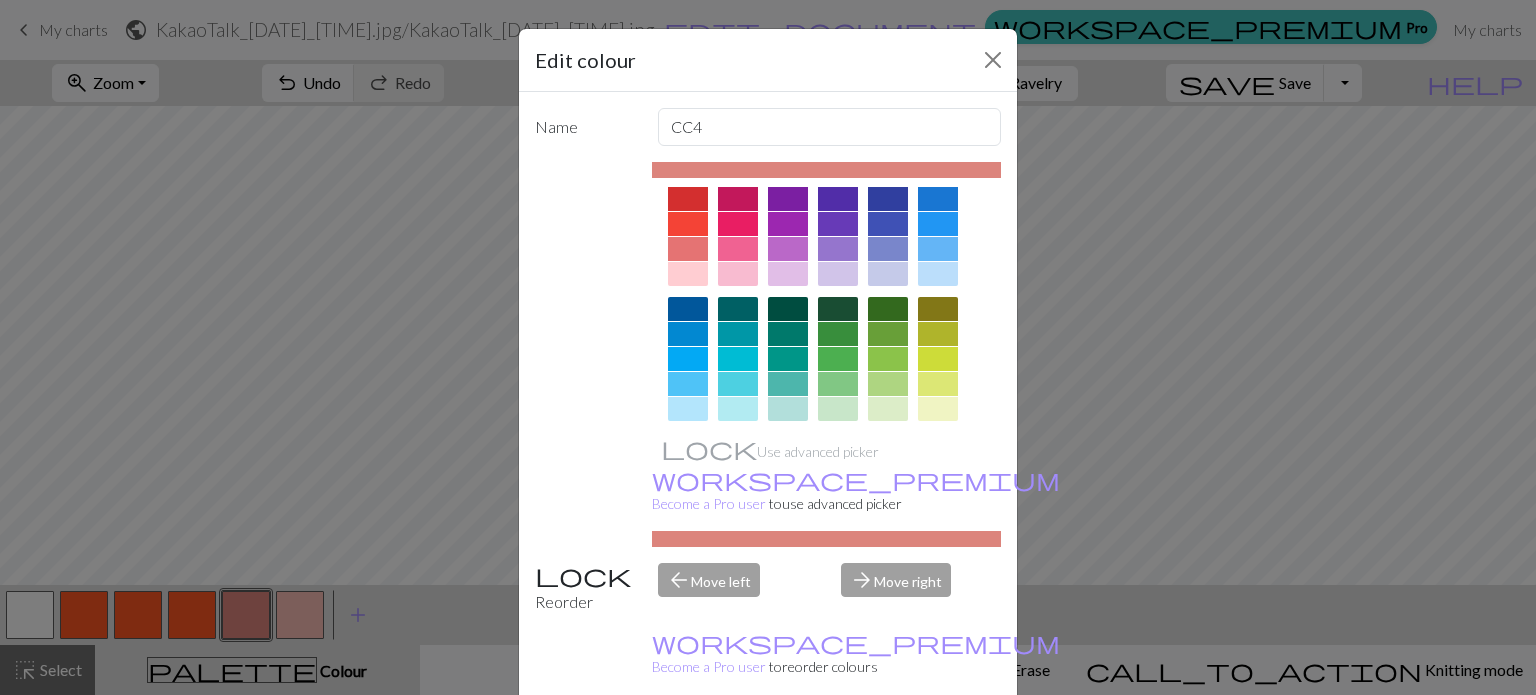 scroll, scrollTop: 200, scrollLeft: 0, axis: vertical 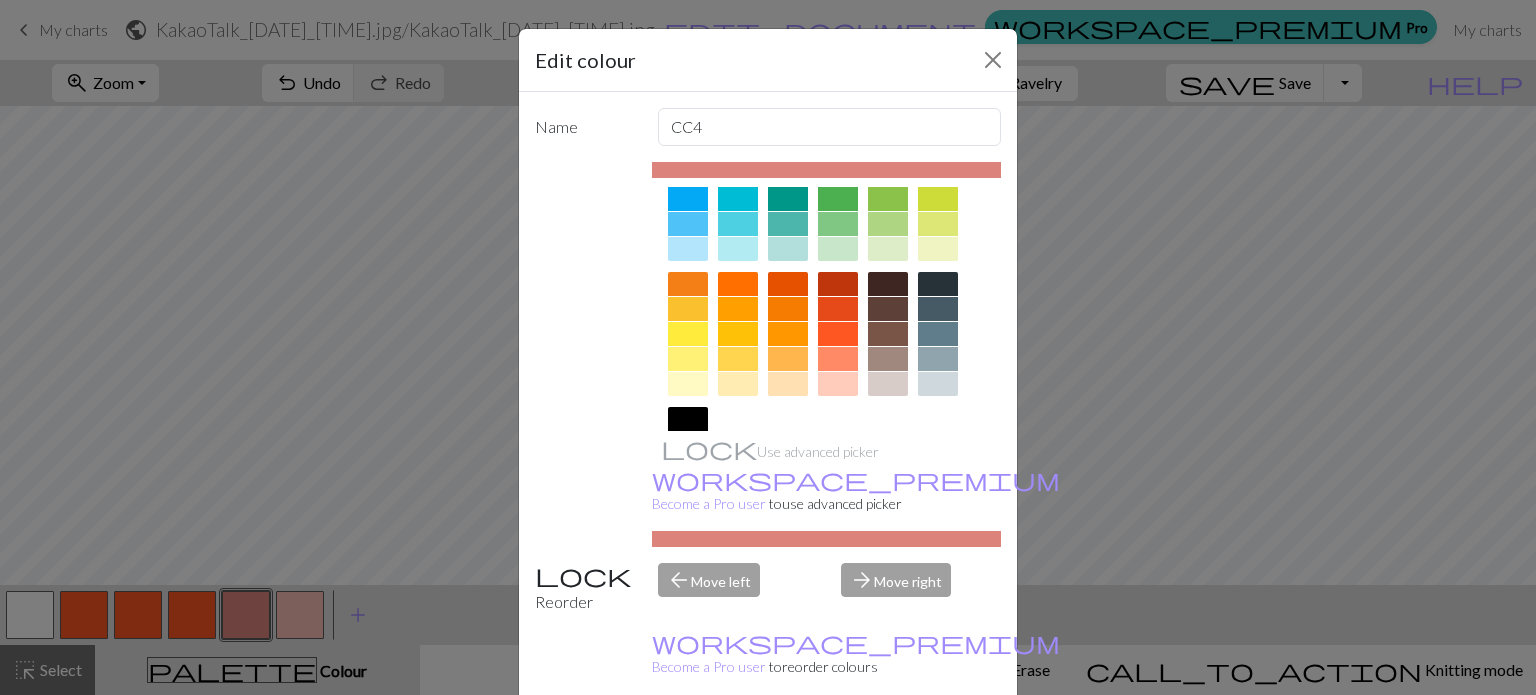 click at bounding box center (838, 334) 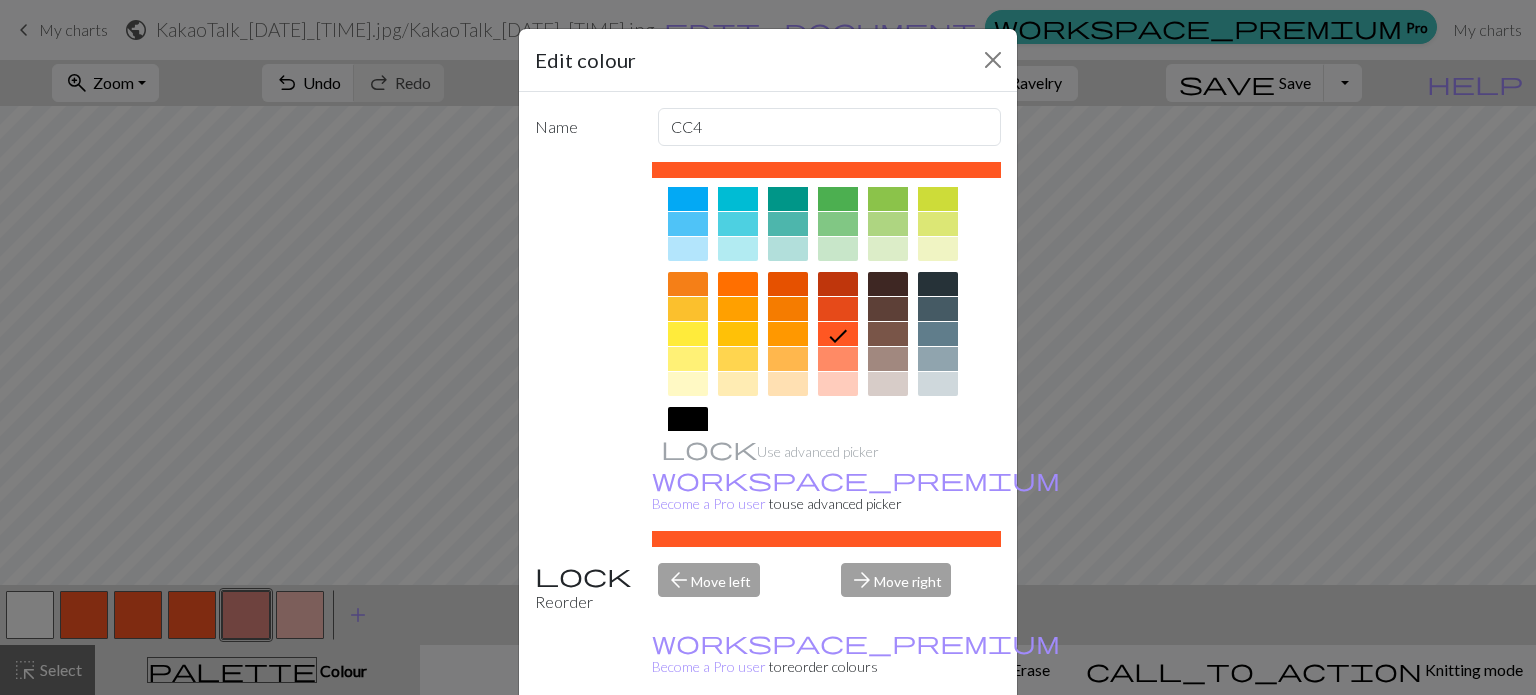 click on "Done" at bounding box center [888, 746] 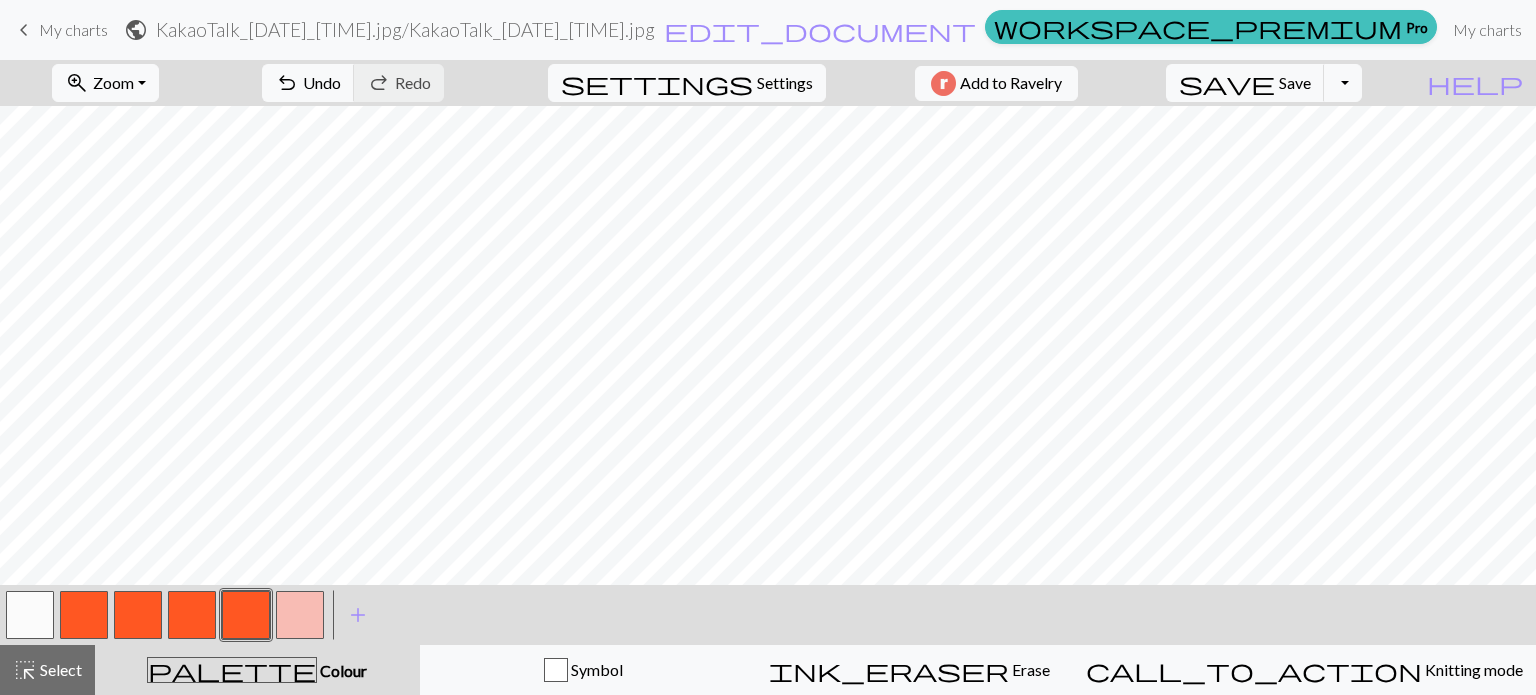 click at bounding box center (300, 615) 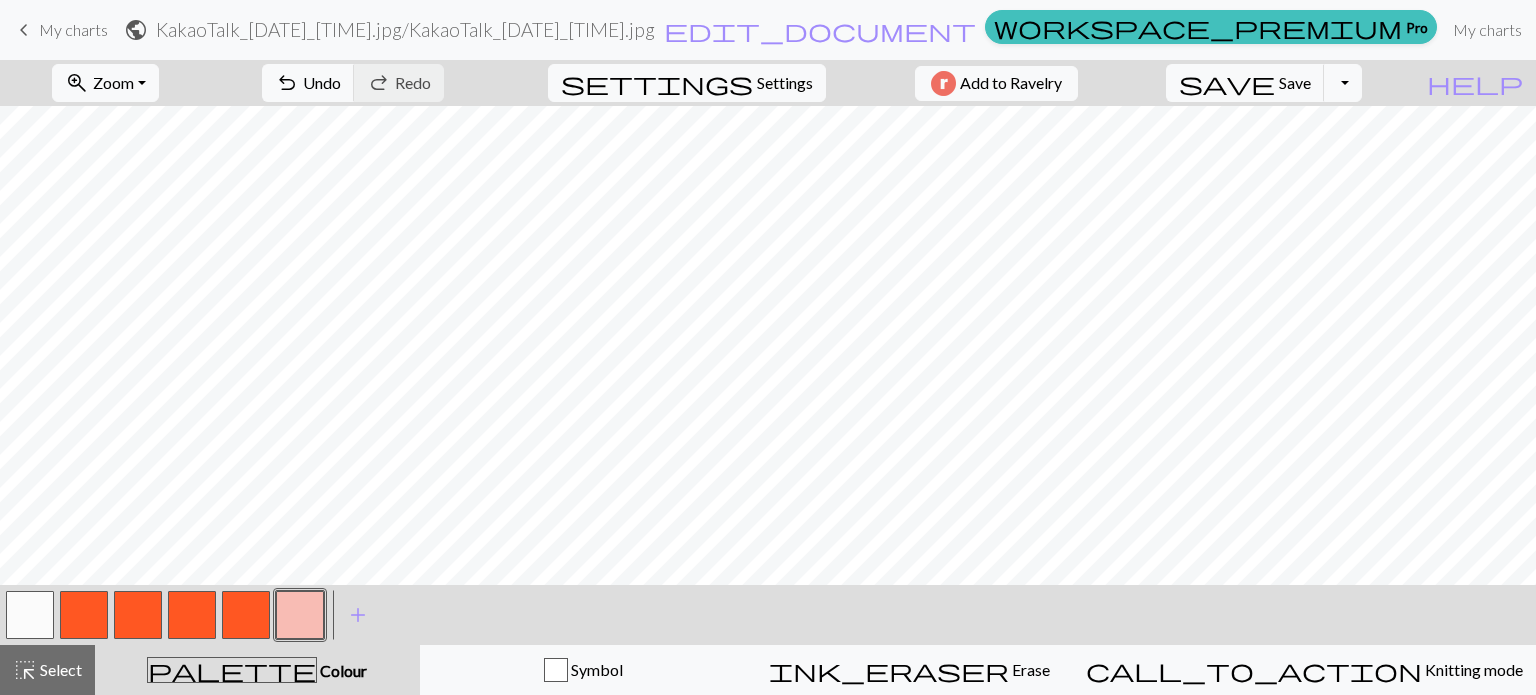 click at bounding box center (300, 615) 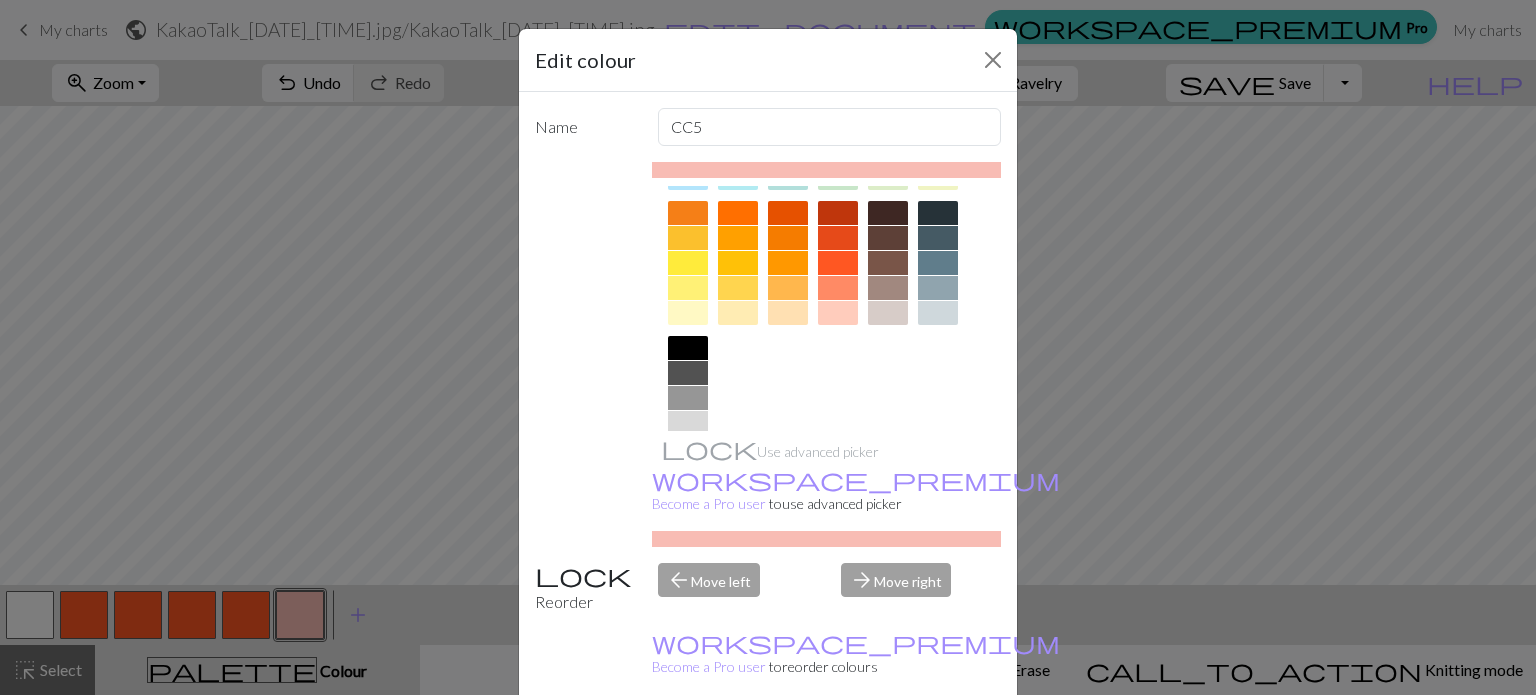 scroll, scrollTop: 300, scrollLeft: 0, axis: vertical 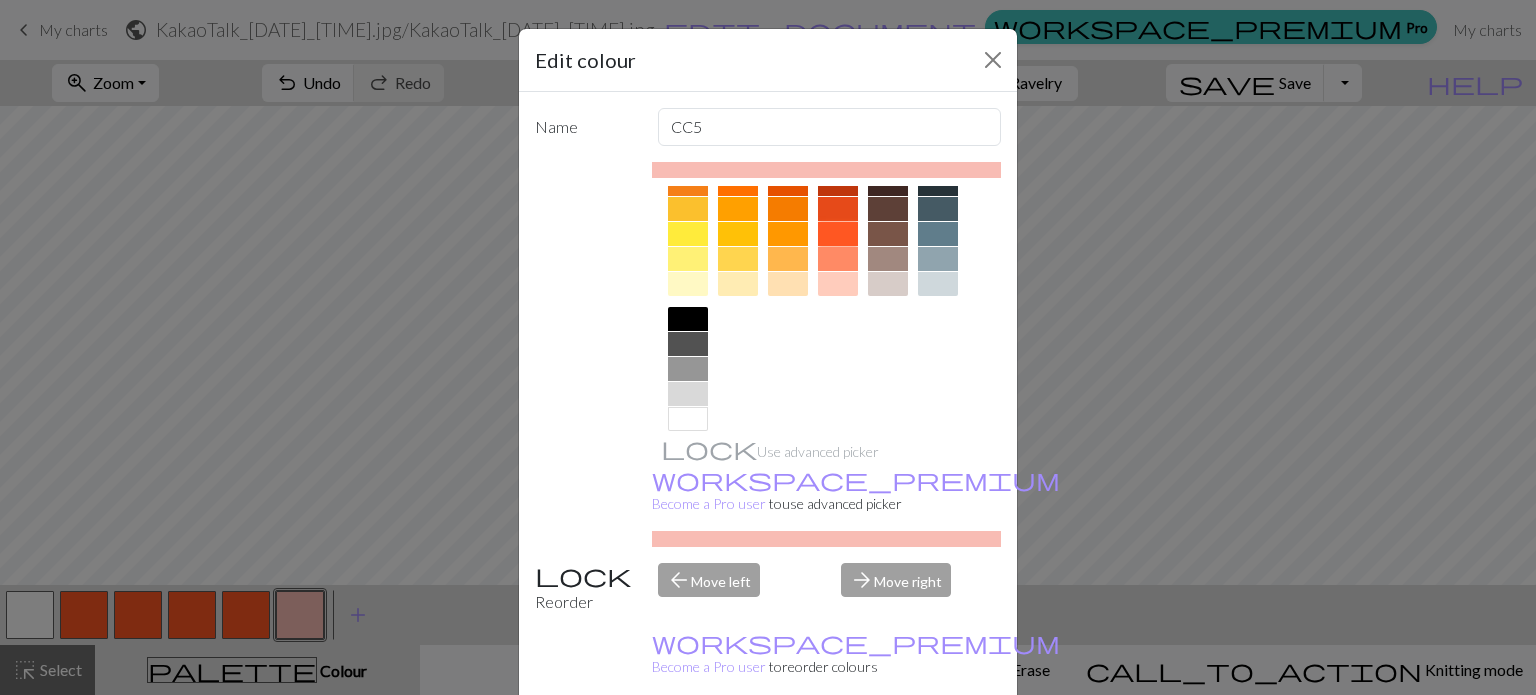 click at bounding box center [838, 234] 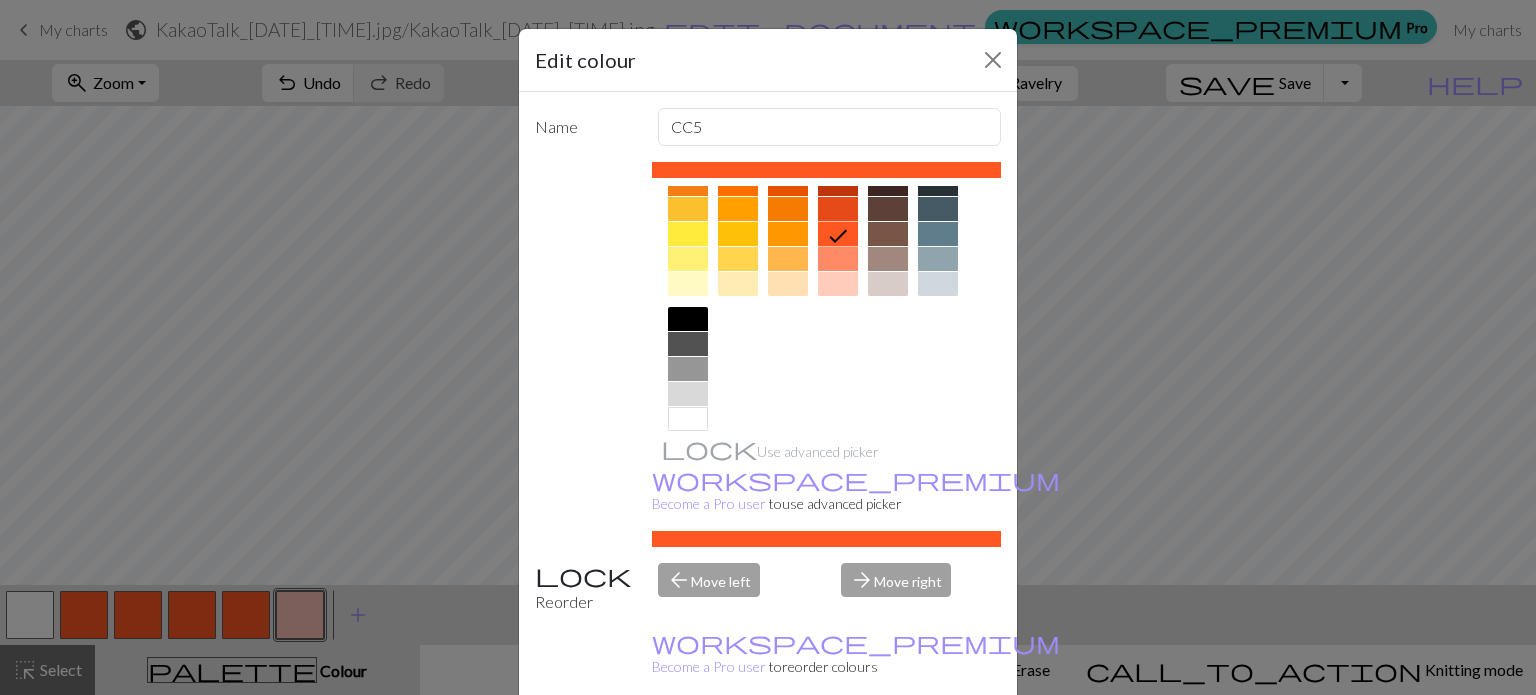 click on "Done" at bounding box center [888, 746] 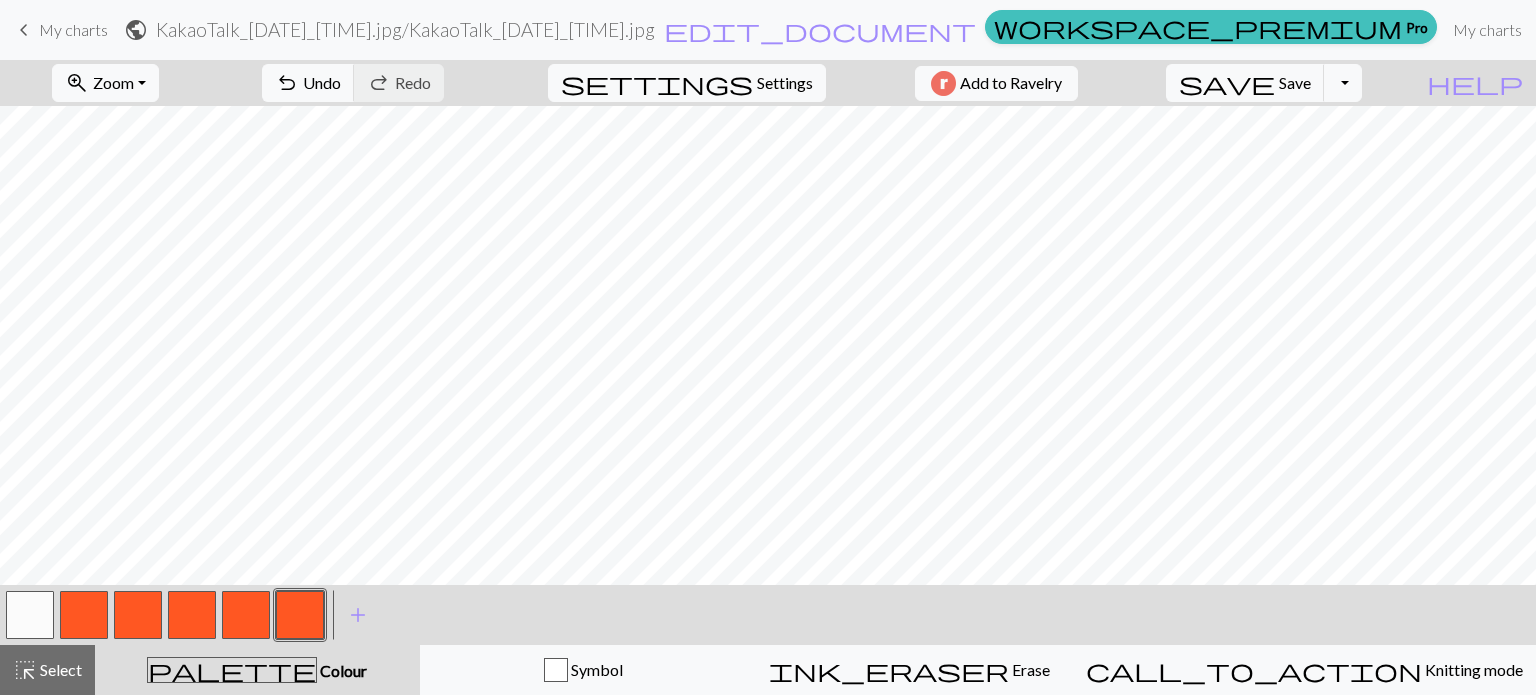 type 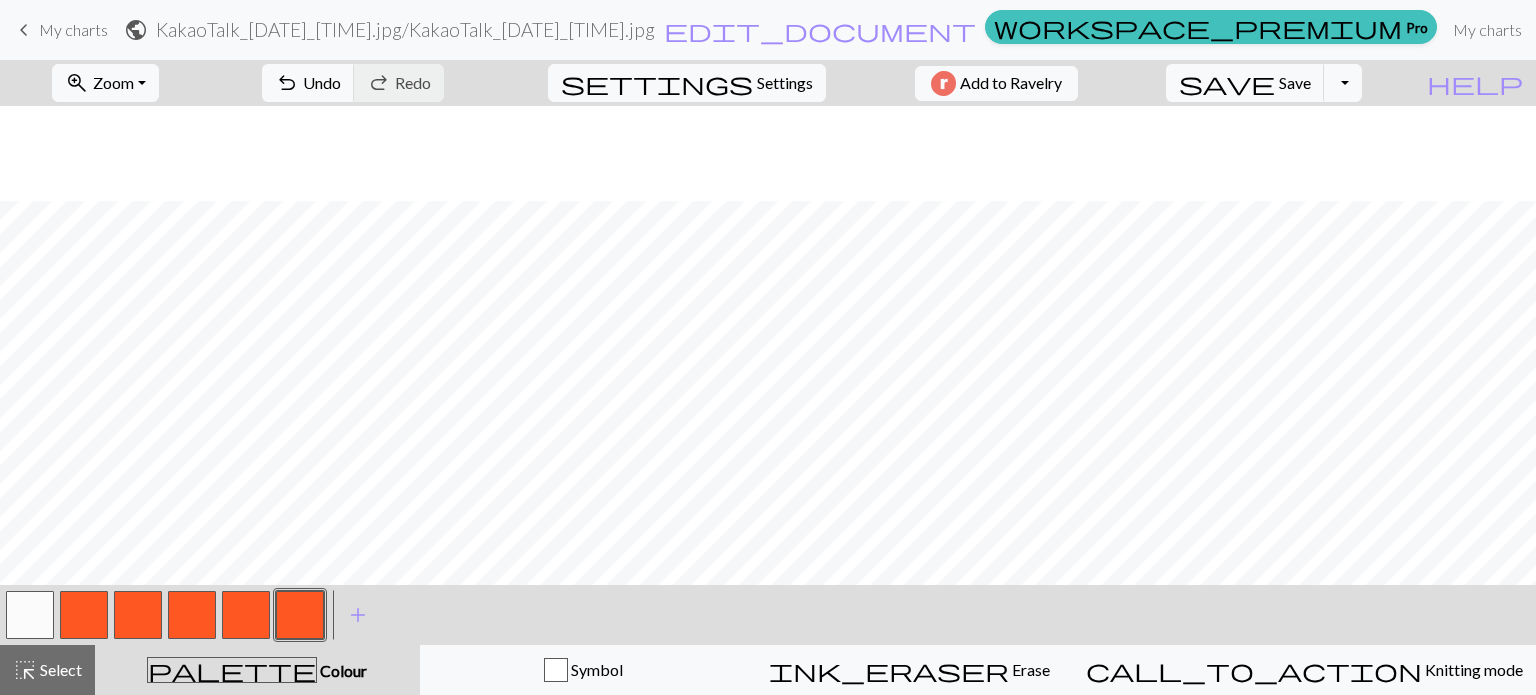 scroll, scrollTop: 105, scrollLeft: 0, axis: vertical 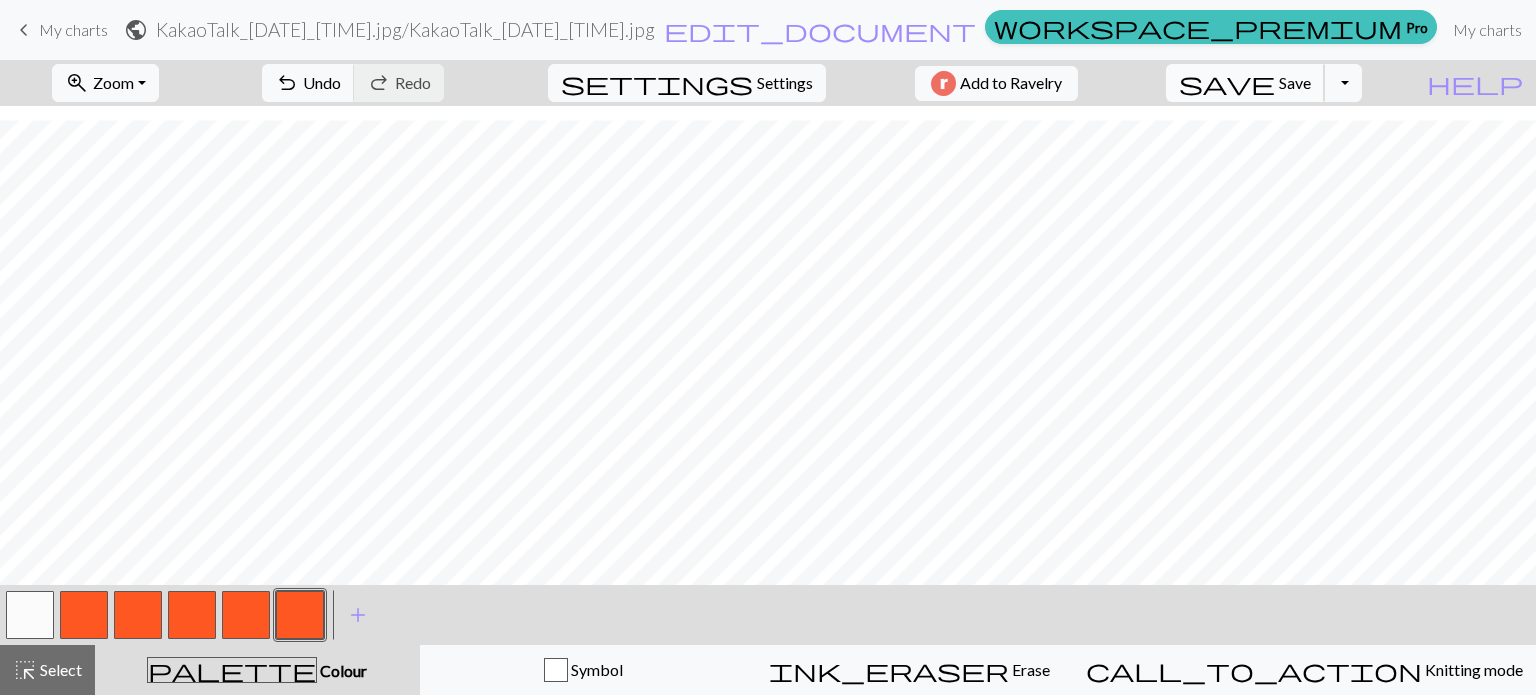 click on "save Save Save" at bounding box center (1245, 83) 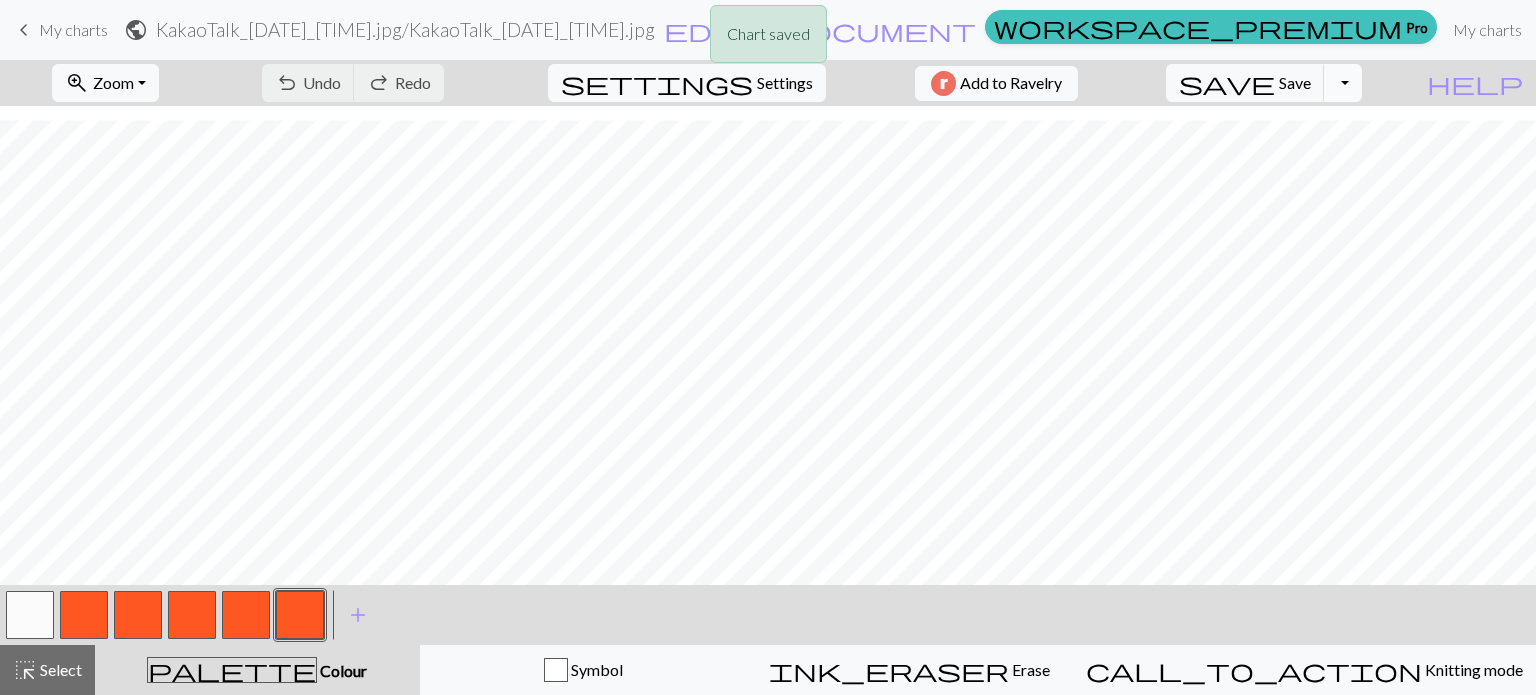 click on "Toggle Dropdown" at bounding box center [1343, 83] 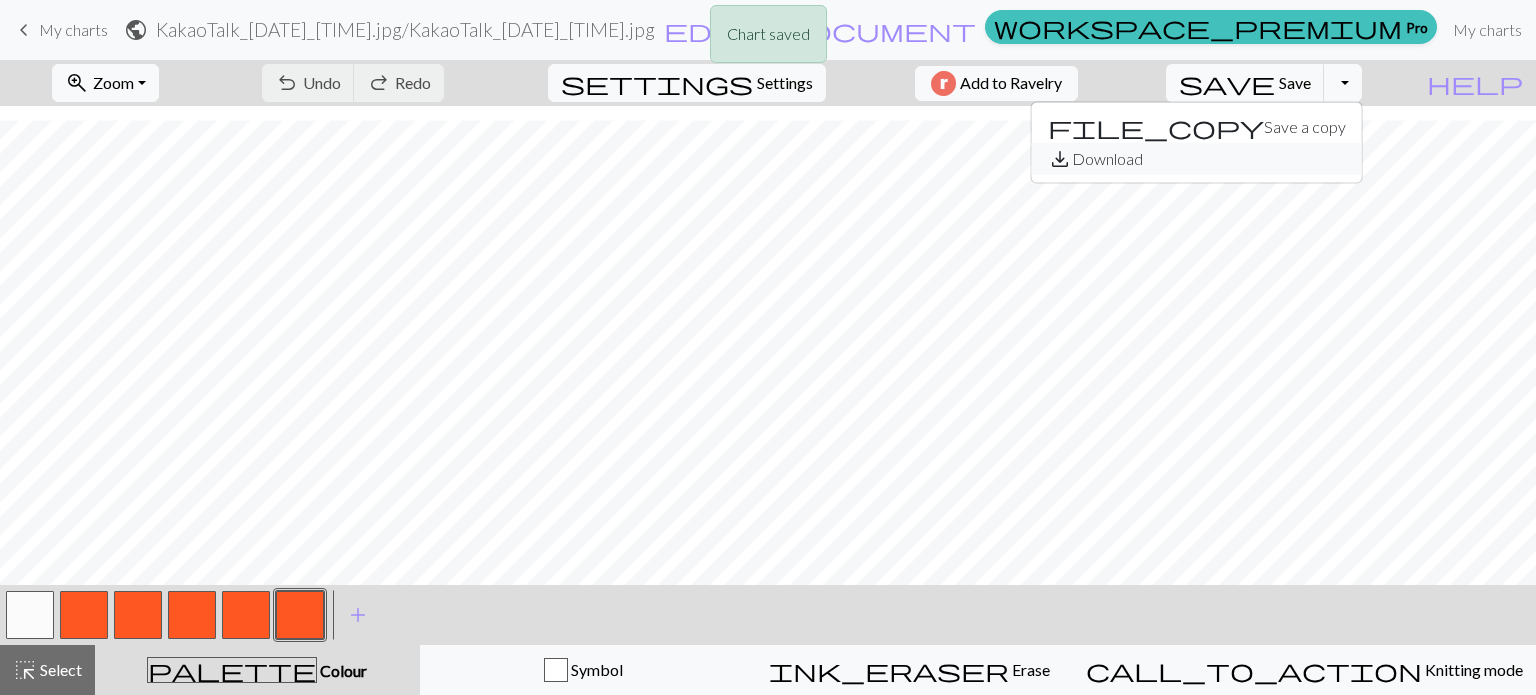 click on "save_alt  Download" at bounding box center (1197, 159) 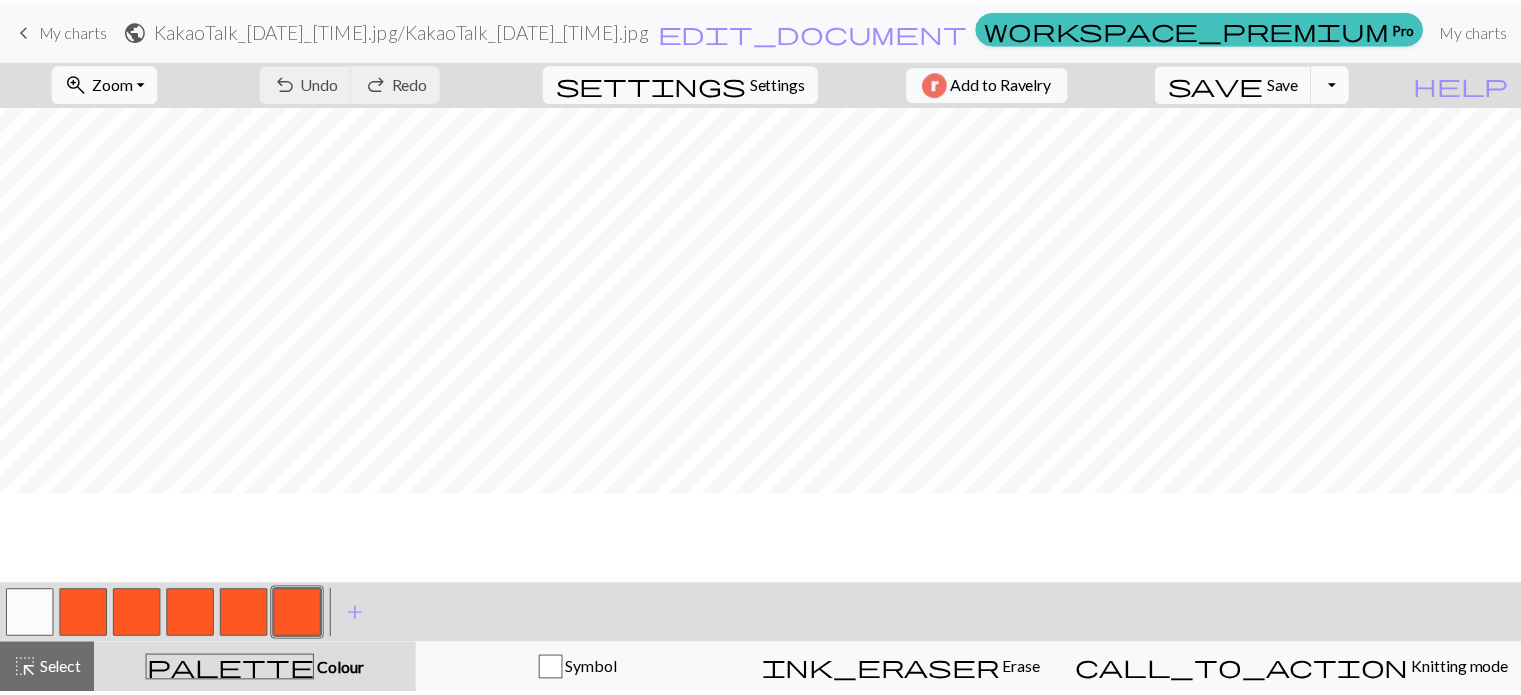 scroll, scrollTop: 0, scrollLeft: 0, axis: both 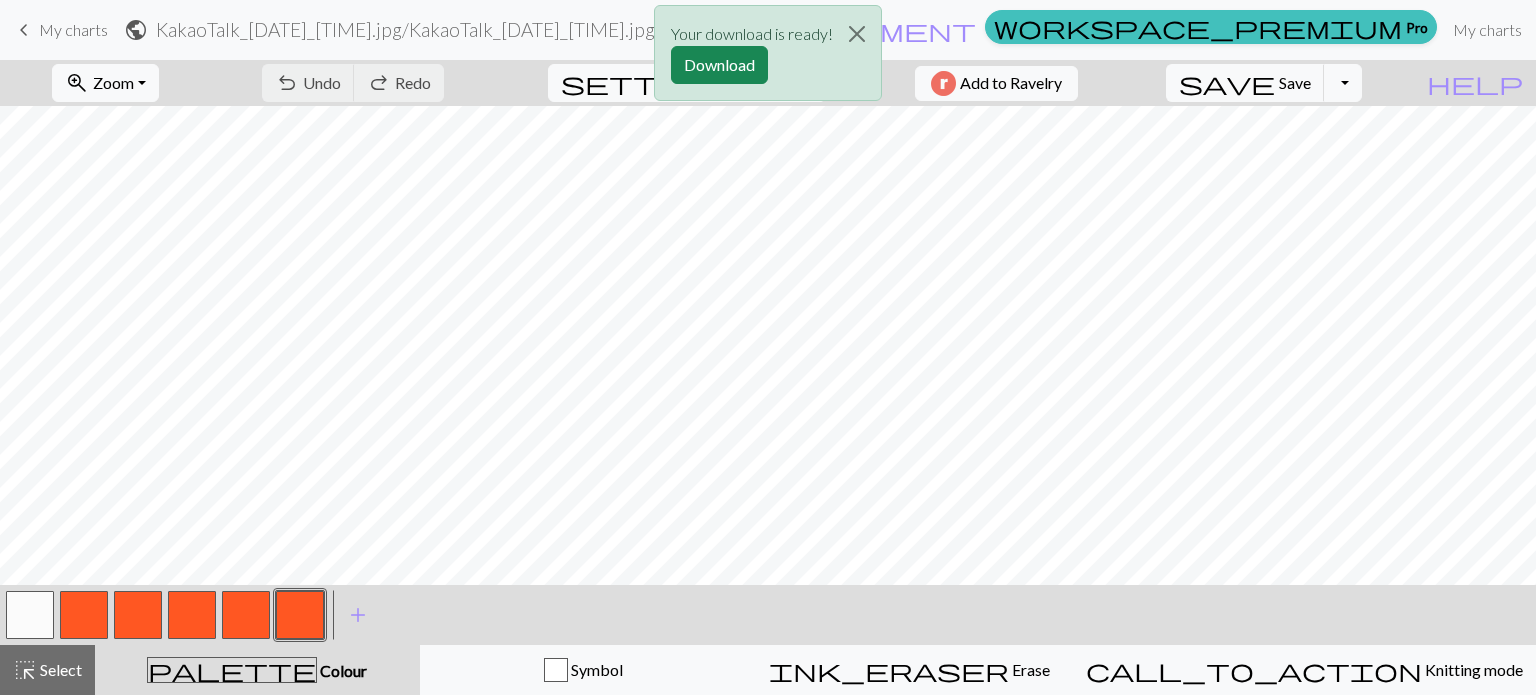 click on "Your download is ready! Download" at bounding box center [768, 58] 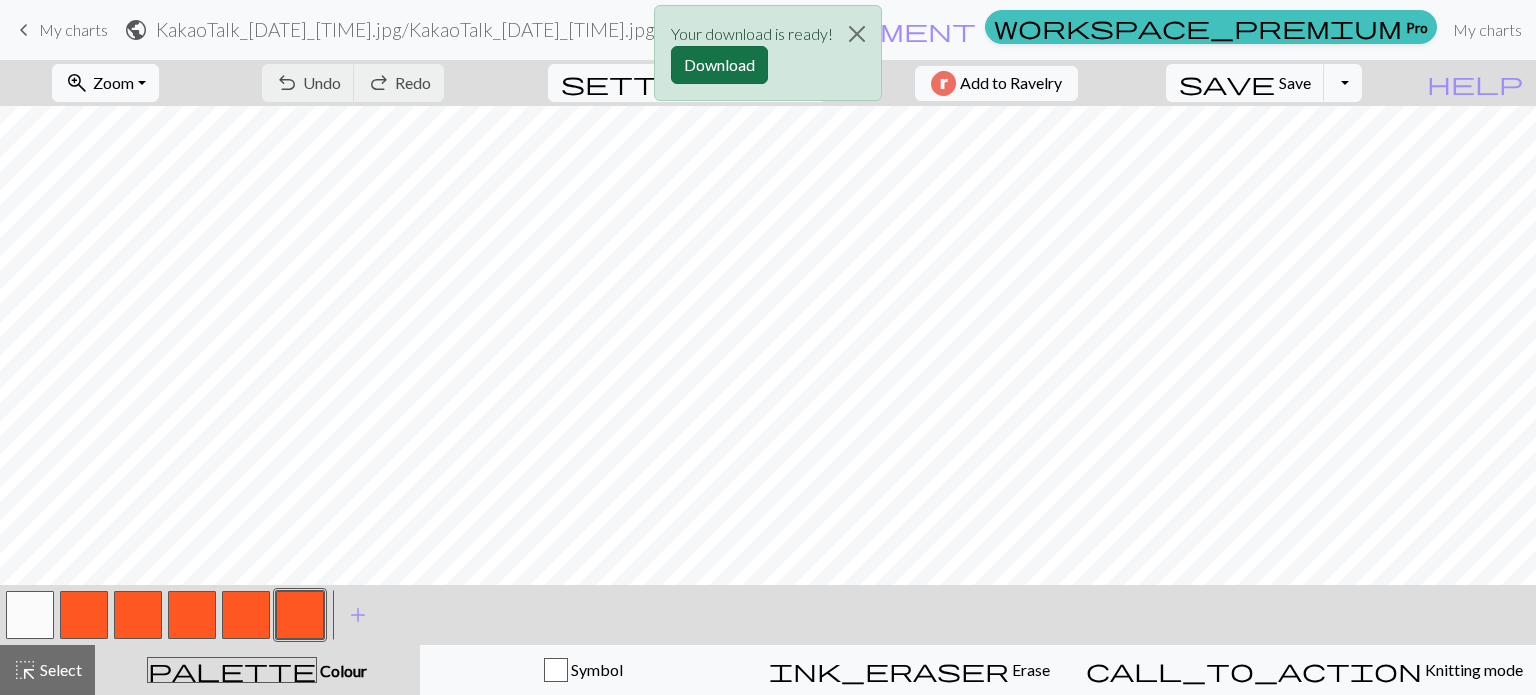 click on "Download" at bounding box center [719, 65] 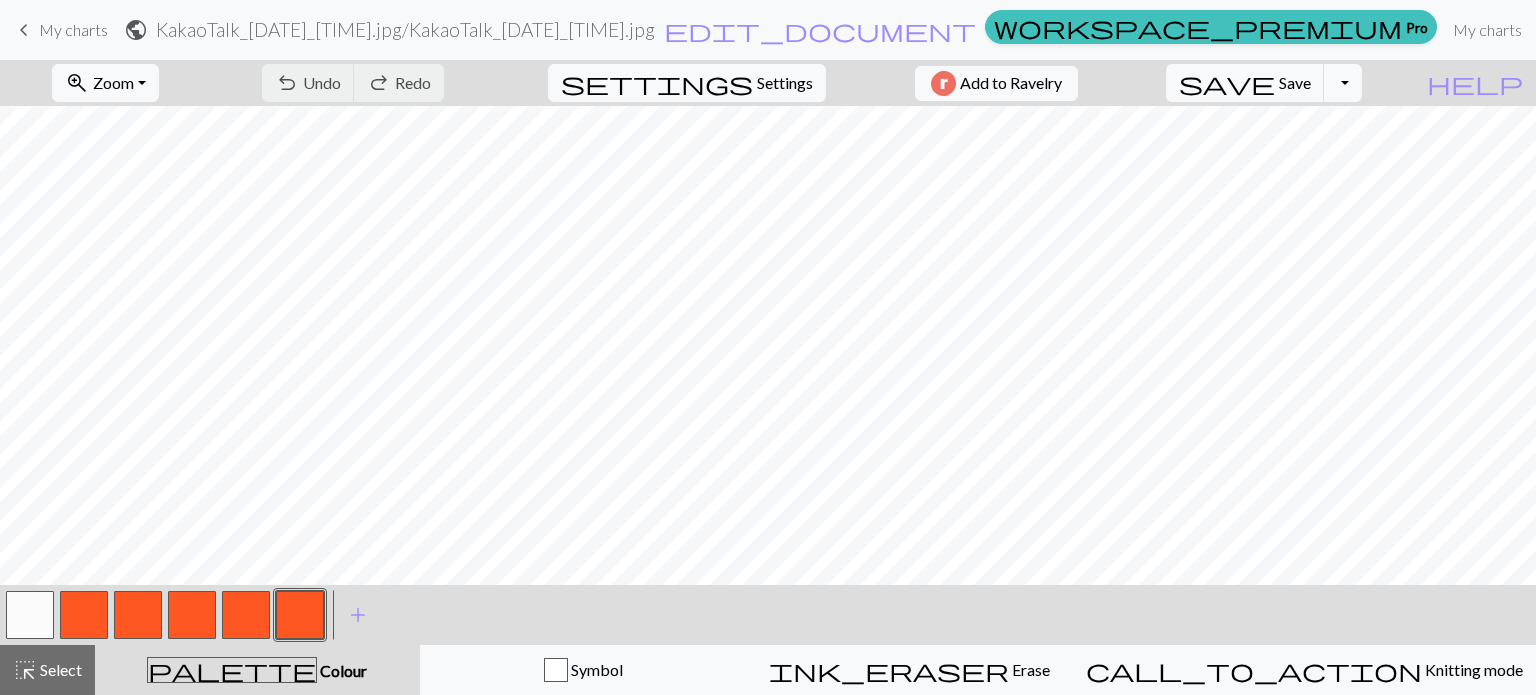 click on "undo Undo Undo redo Redo Redo" at bounding box center (353, 83) 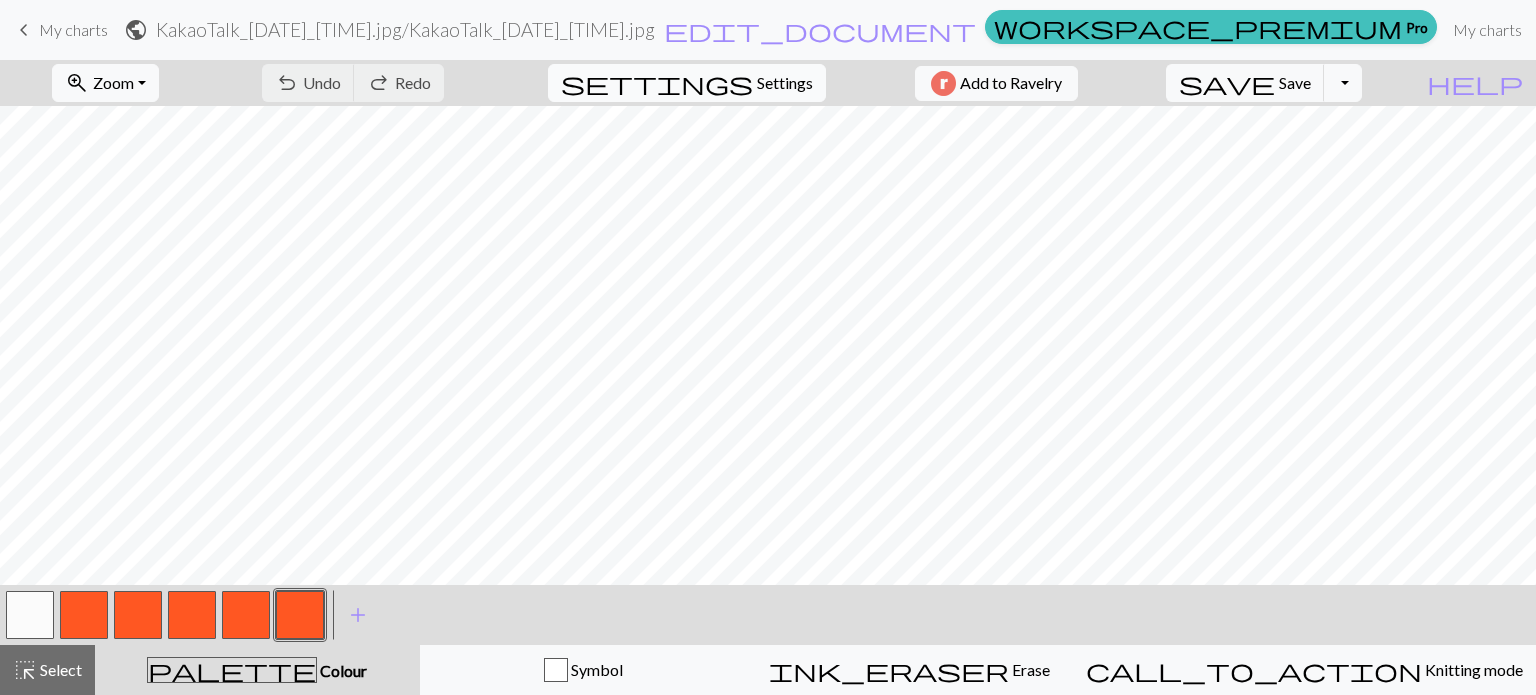 click on "settings" at bounding box center [657, 83] 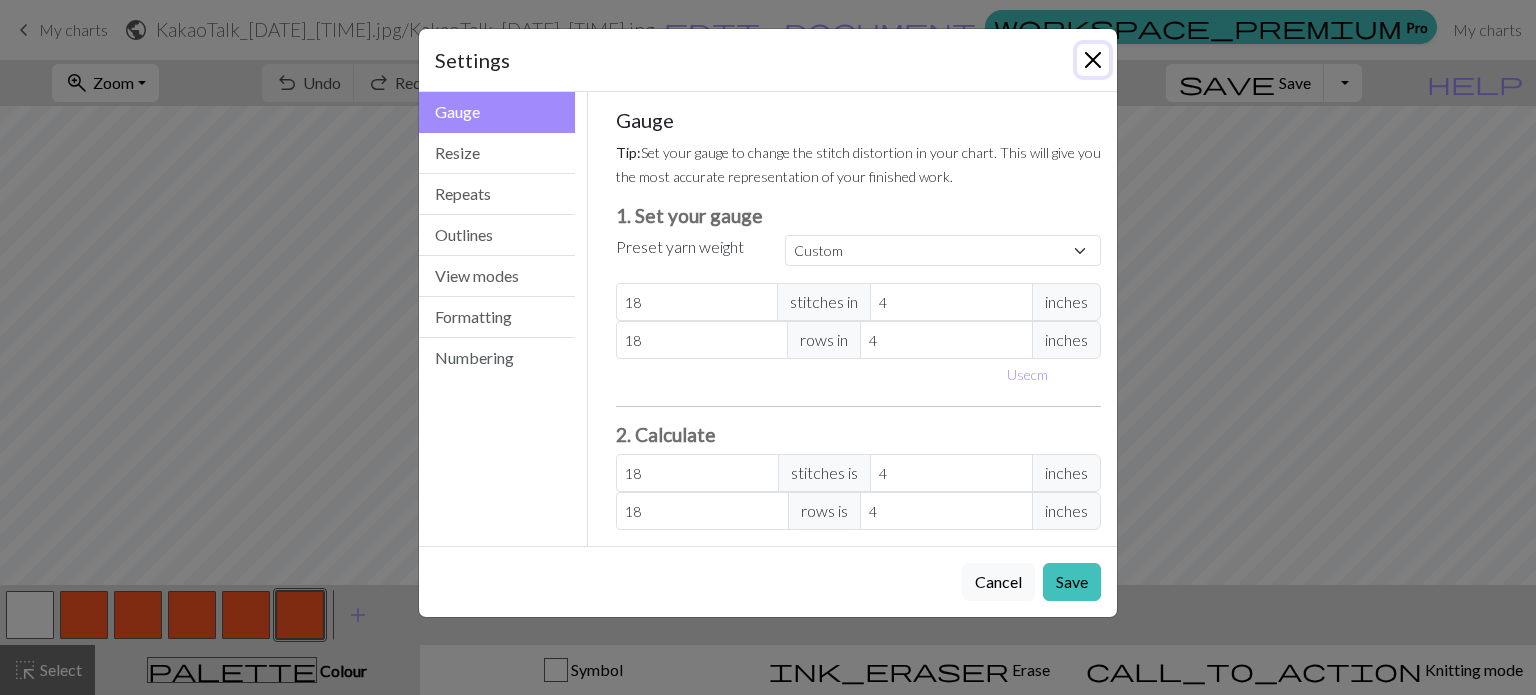 drag, startPoint x: 1099, startPoint y: 65, endPoint x: 868, endPoint y: 59, distance: 231.07791 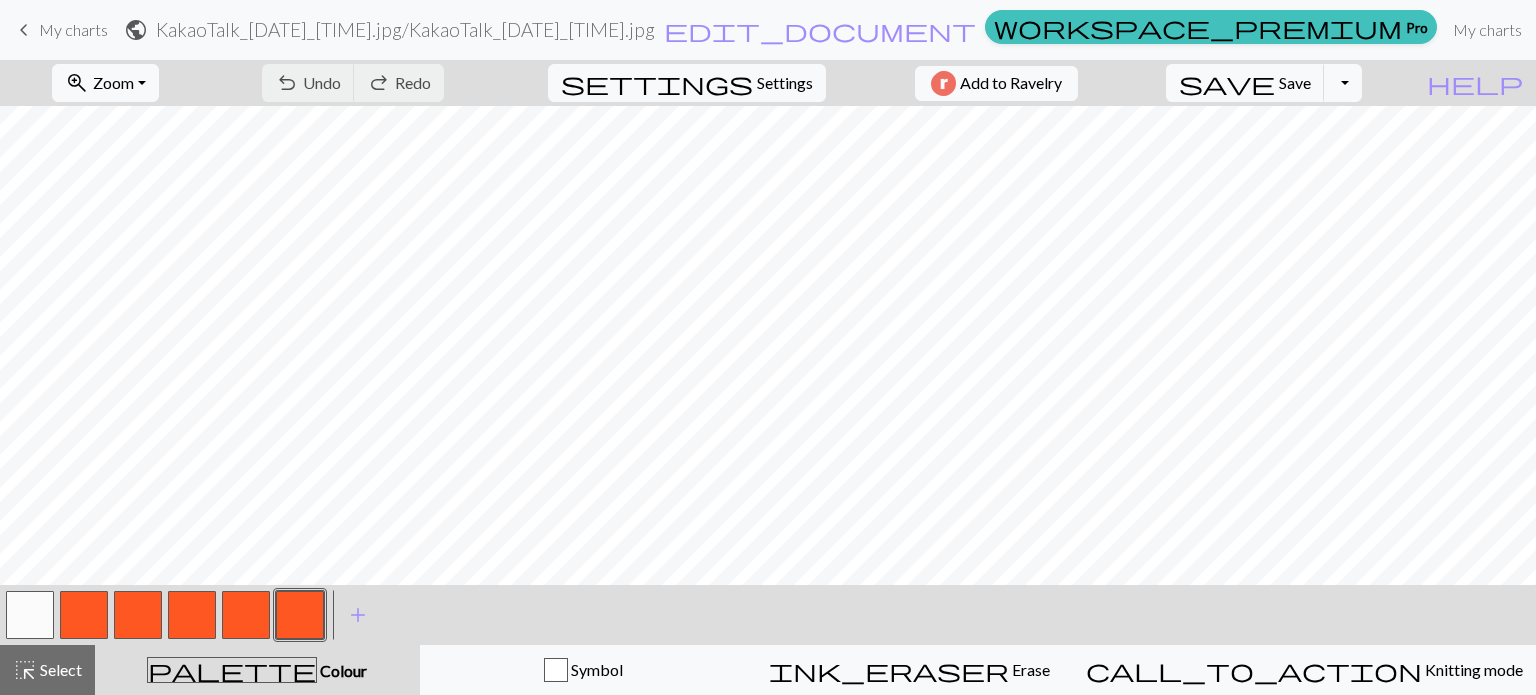 click on "My charts" at bounding box center (73, 29) 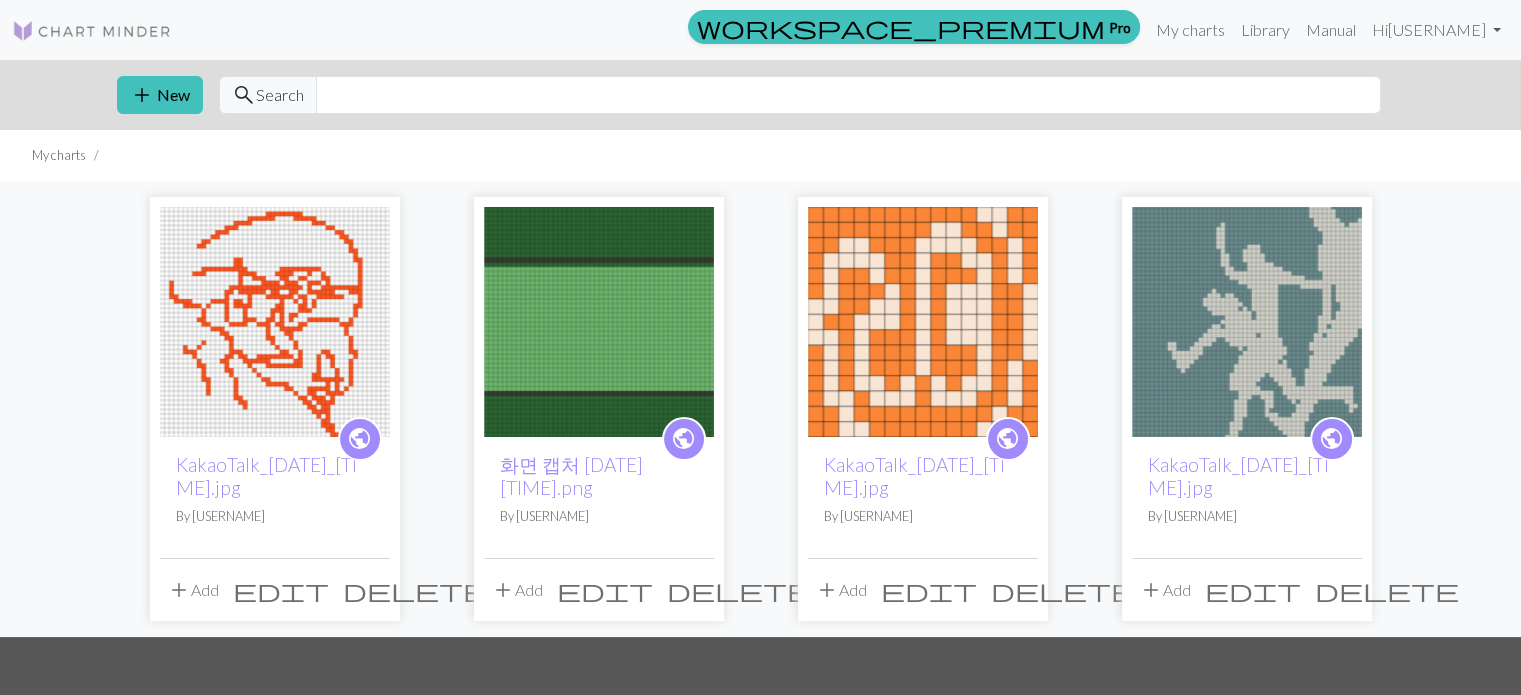 click on "delete" at bounding box center (415, 590) 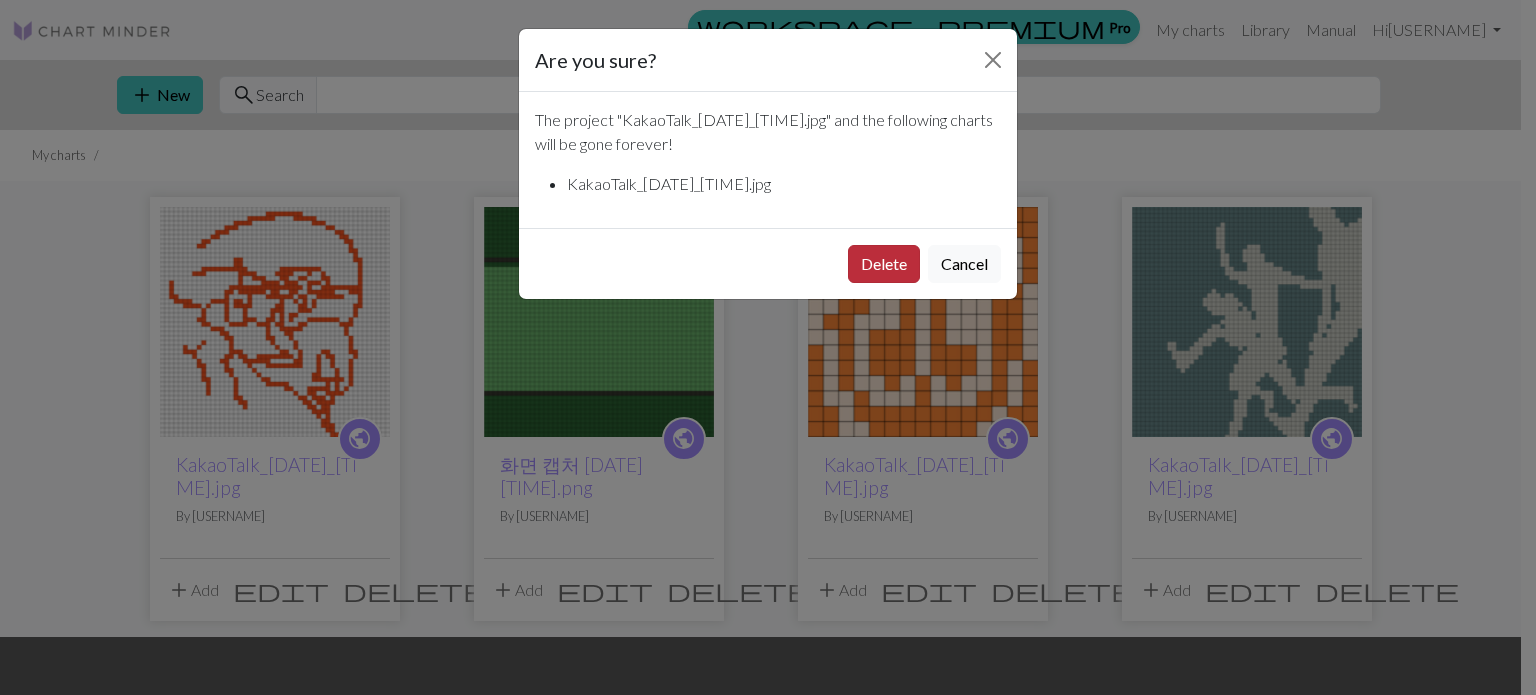 click on "Delete" at bounding box center (884, 264) 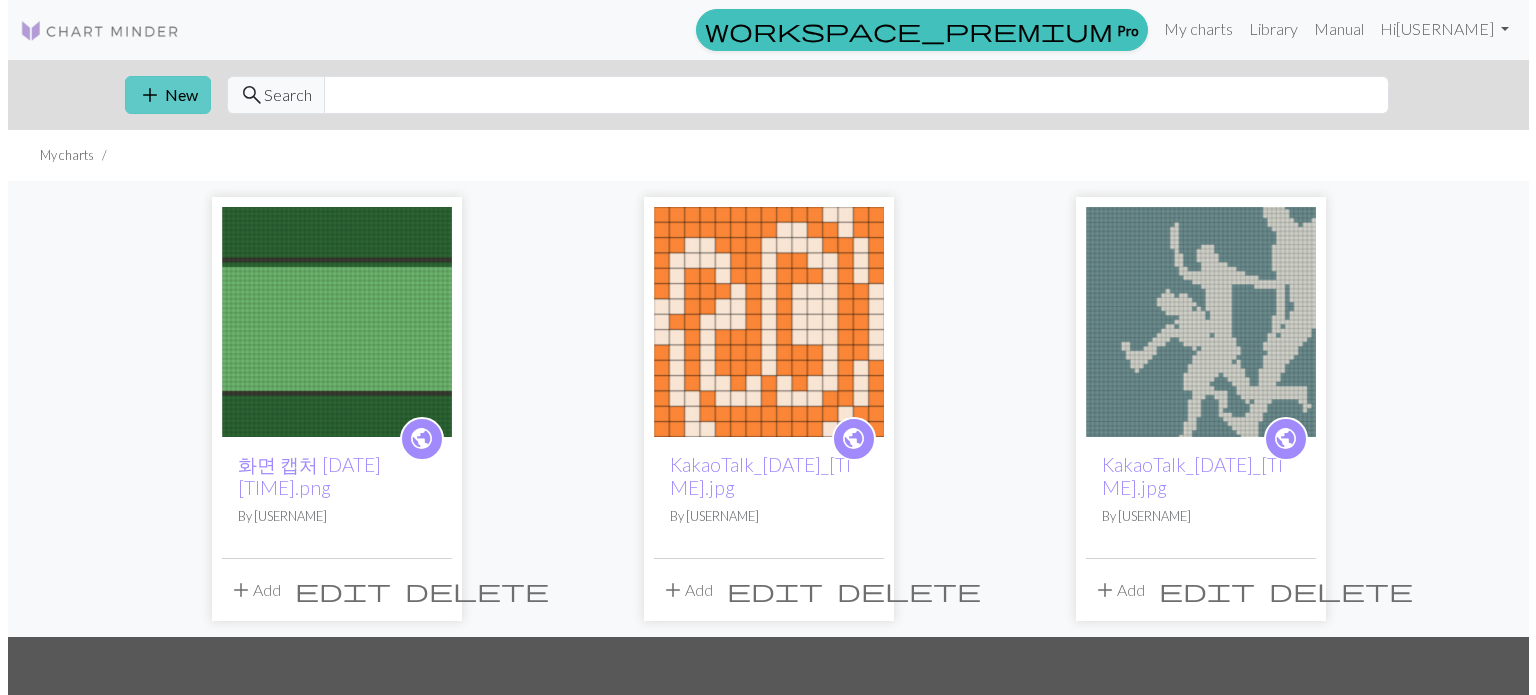 scroll, scrollTop: 0, scrollLeft: 0, axis: both 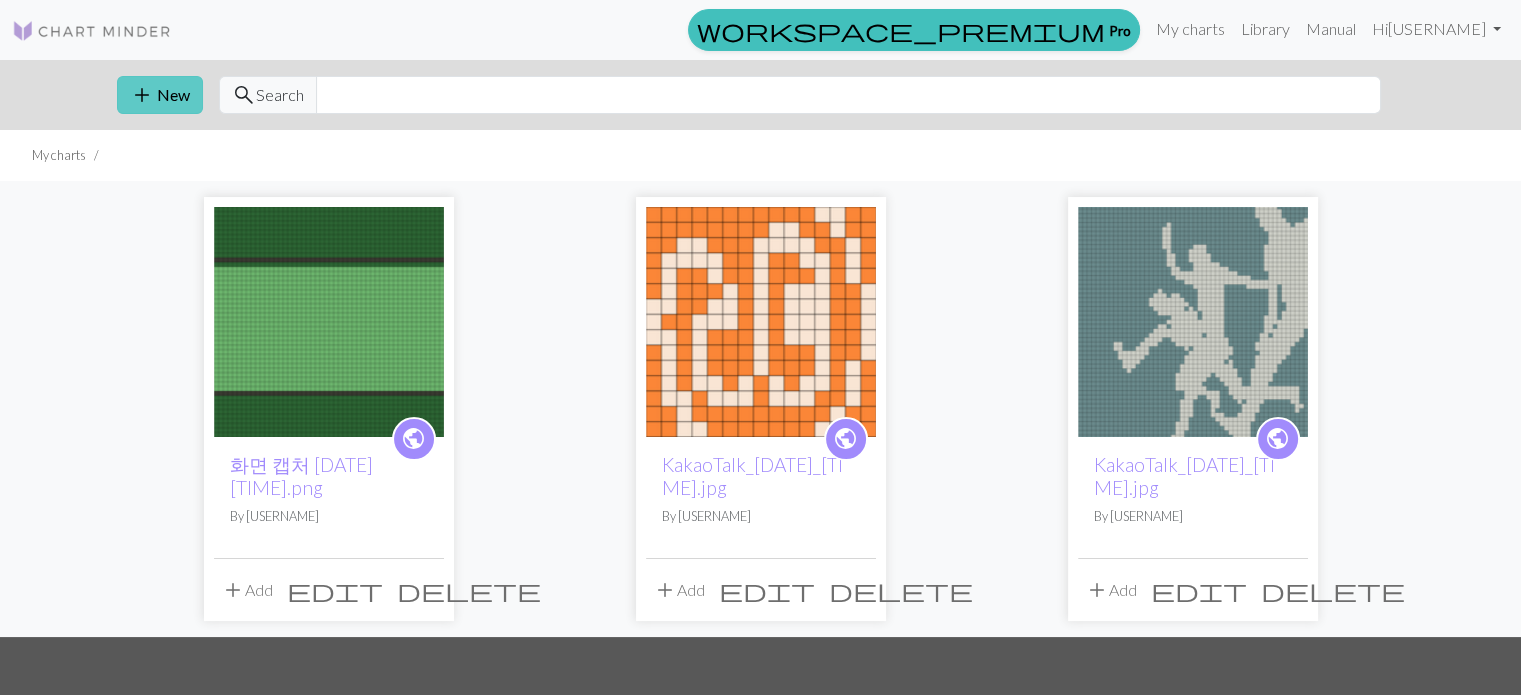 click on "add   New" at bounding box center (160, 95) 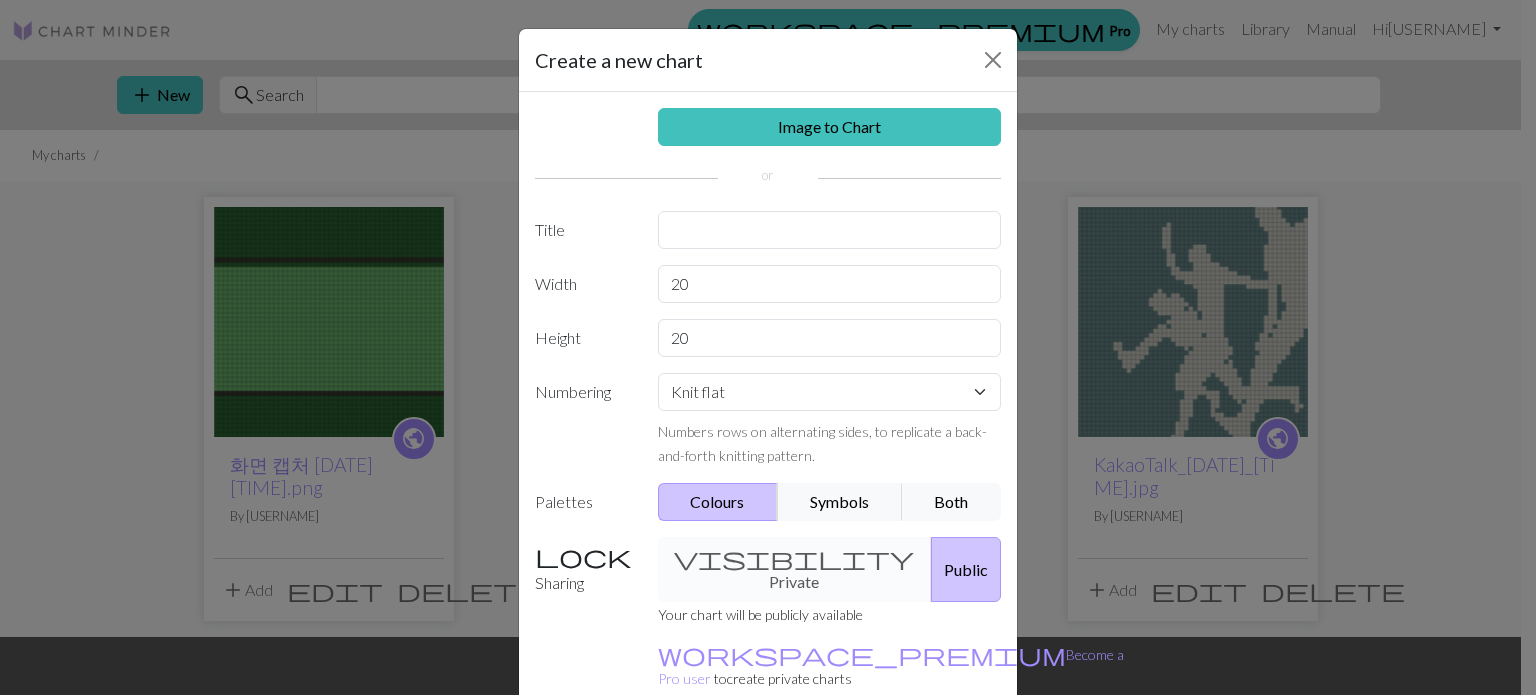 click on "Image to Chart Title Width 20 Height 20 Numbering Knit flat Knit in the round Lace knitting Cross stitch Numbers rows on alternating sides, to replicate a back-and-forth knitting pattern. Palettes Colours Symbols Both Sharing visibility  Private Public Your chart will be publicly available workspace_premium Become a Pro user   to  create private charts" at bounding box center (768, 415) 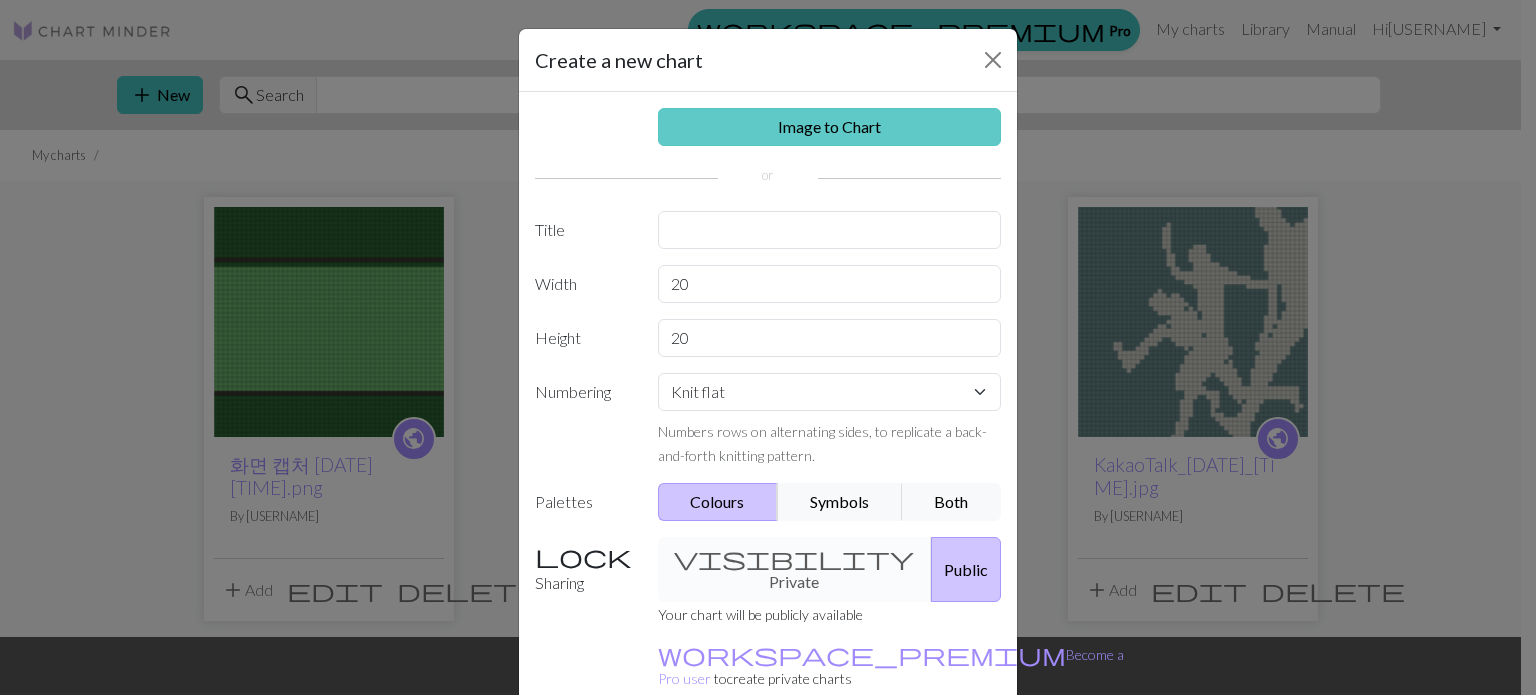 click on "Image to Chart" at bounding box center [830, 127] 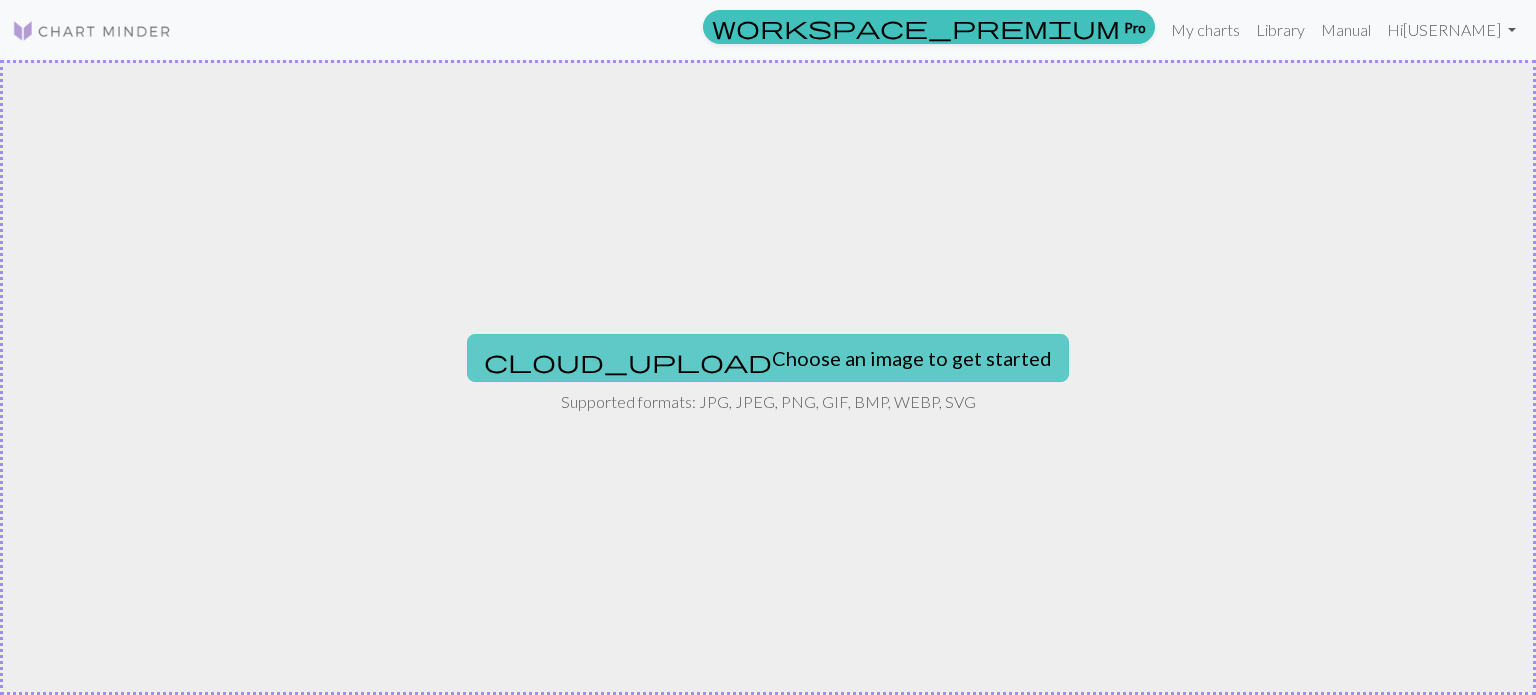 click on "cloud_upload  Choose an image to get started" at bounding box center (768, 358) 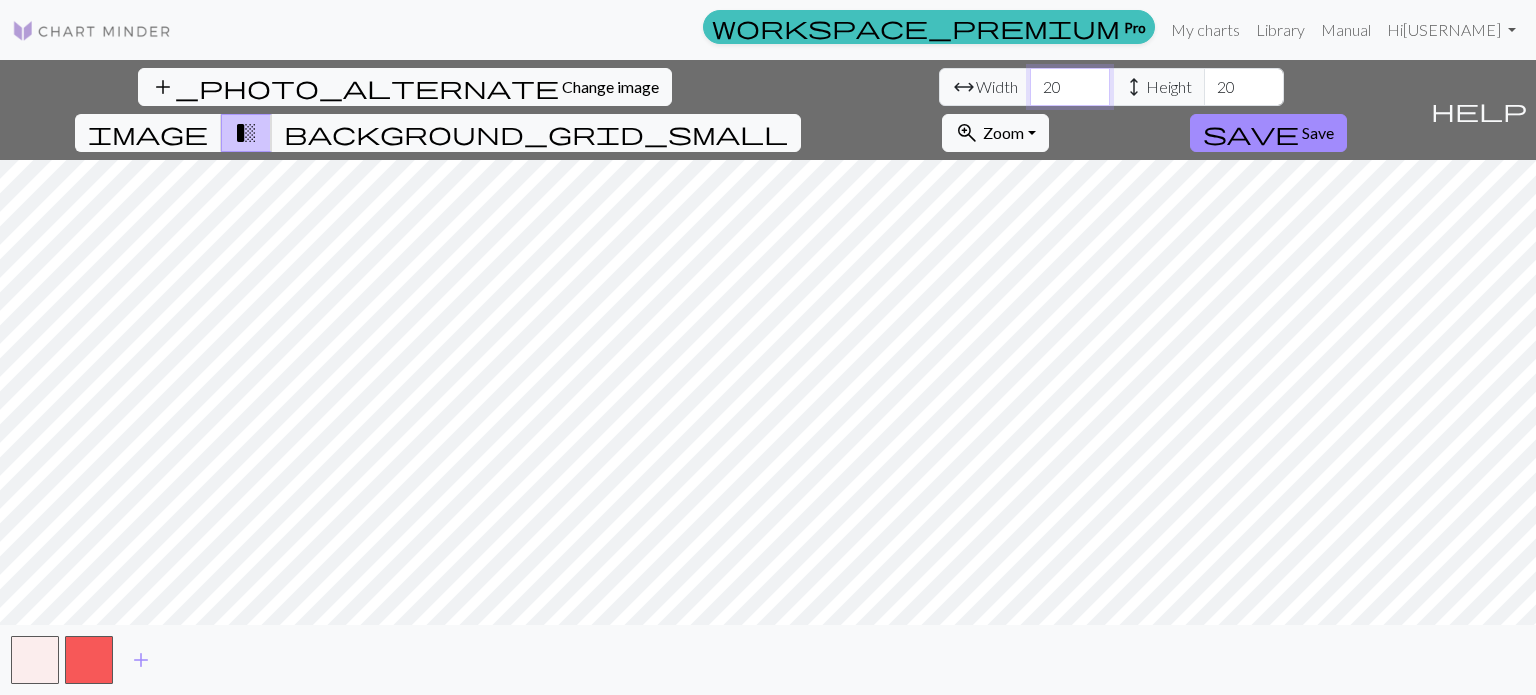 click on "20" at bounding box center (1070, 87) 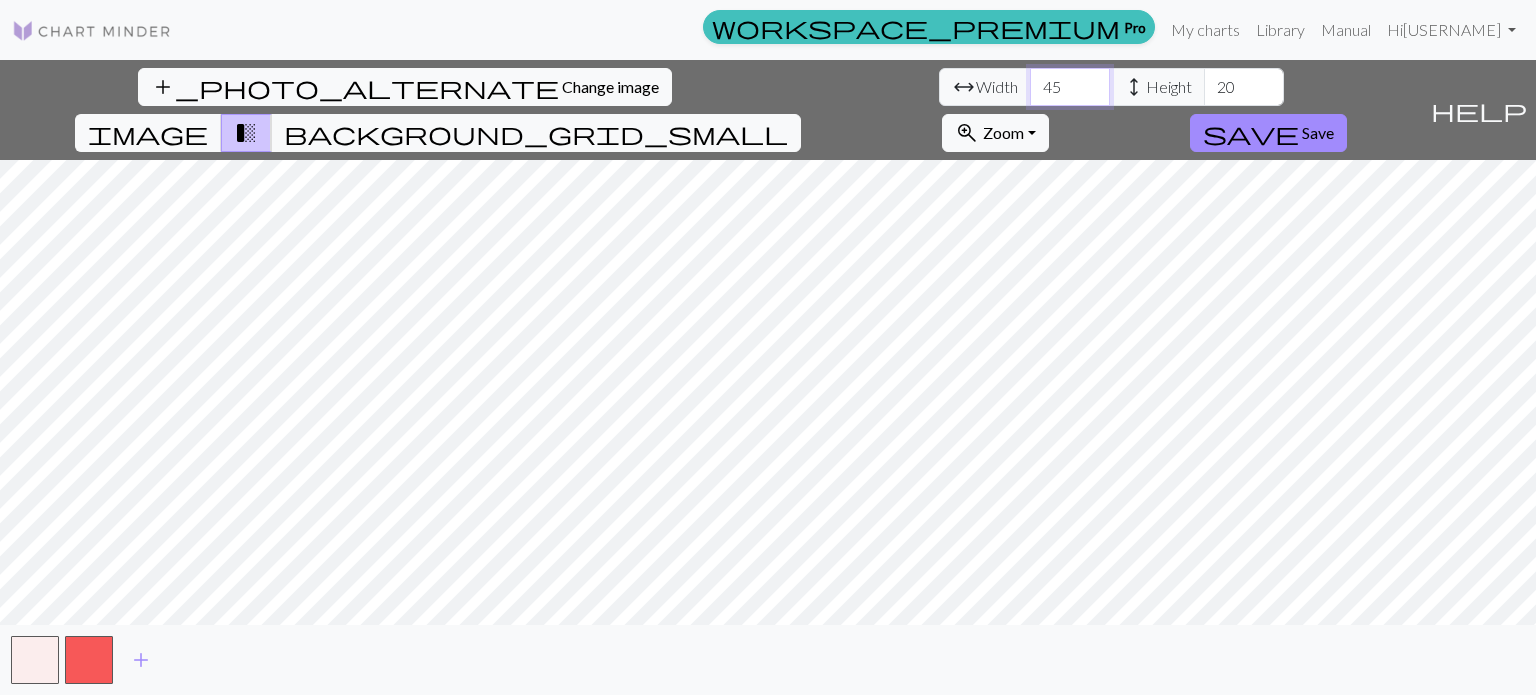 type on "45" 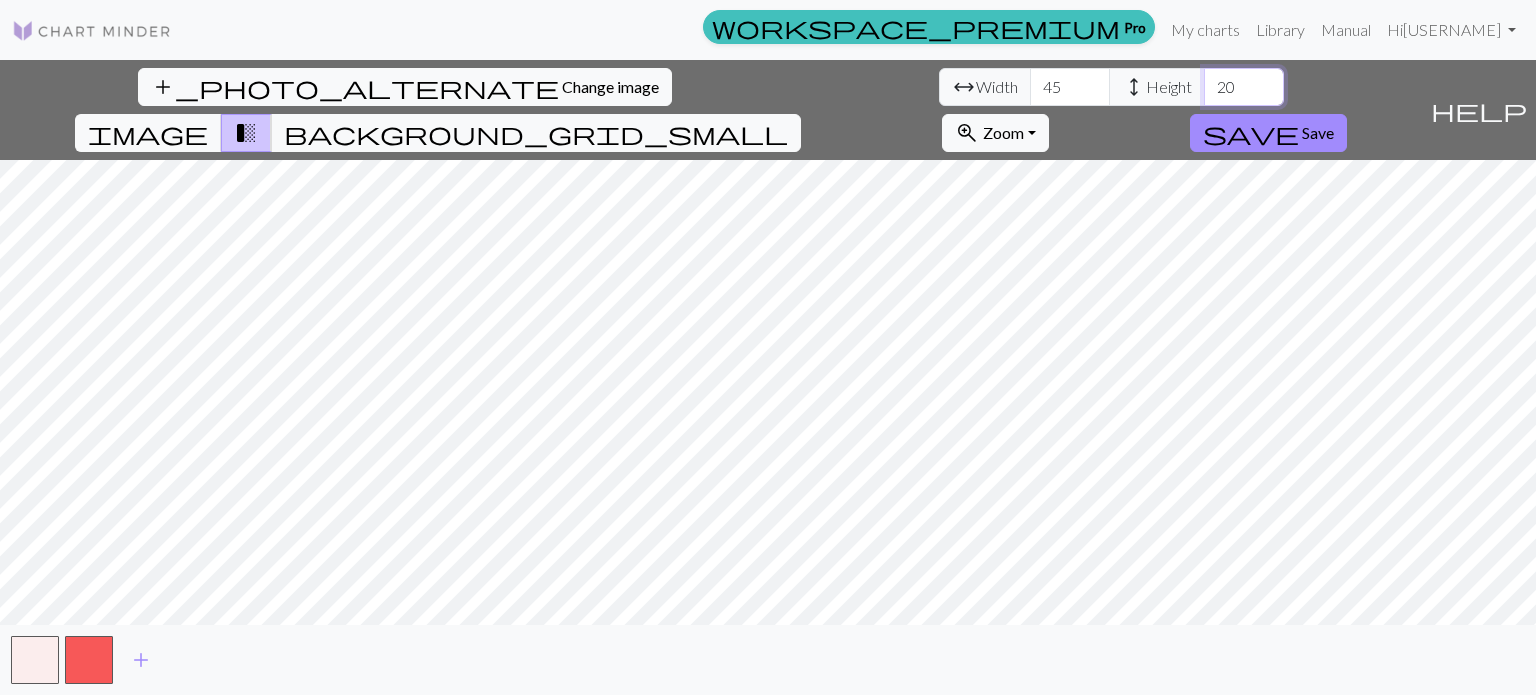 click on "20" at bounding box center (1244, 87) 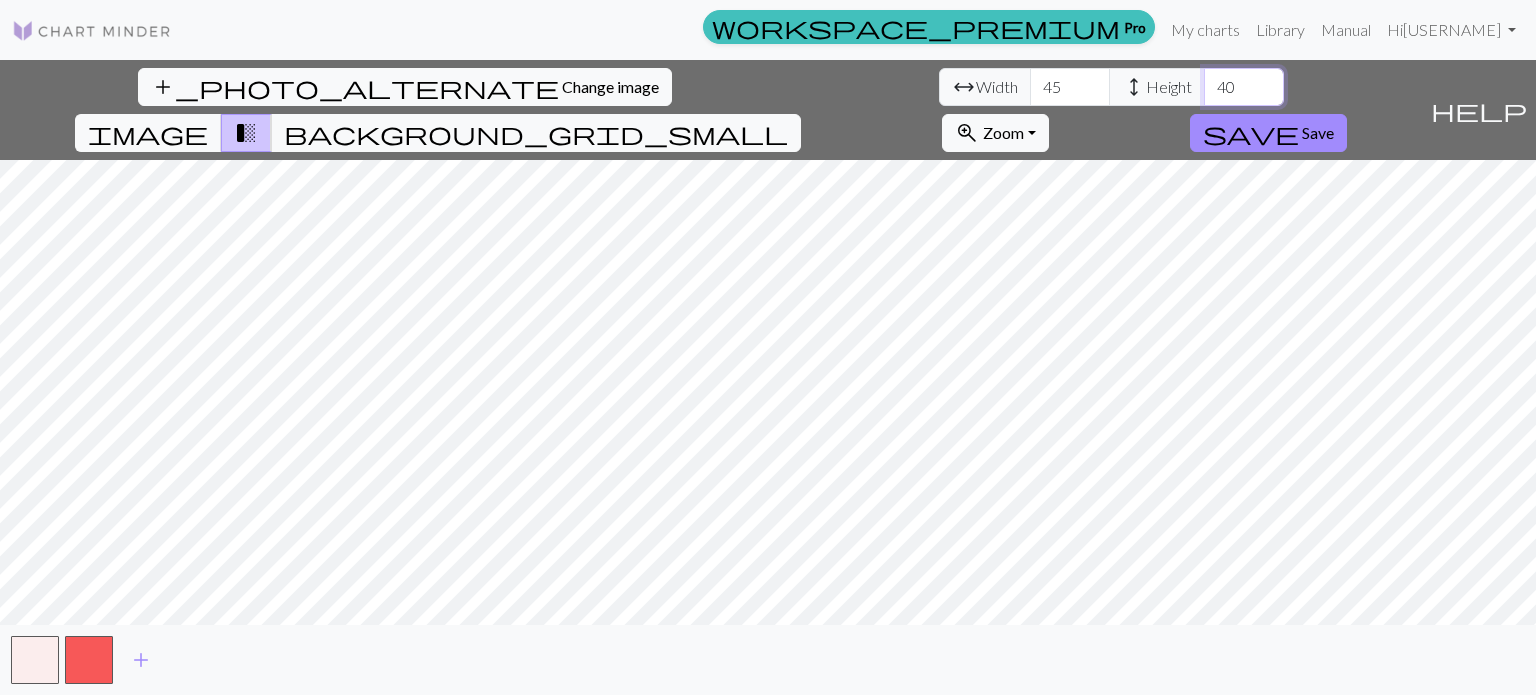 type on "40" 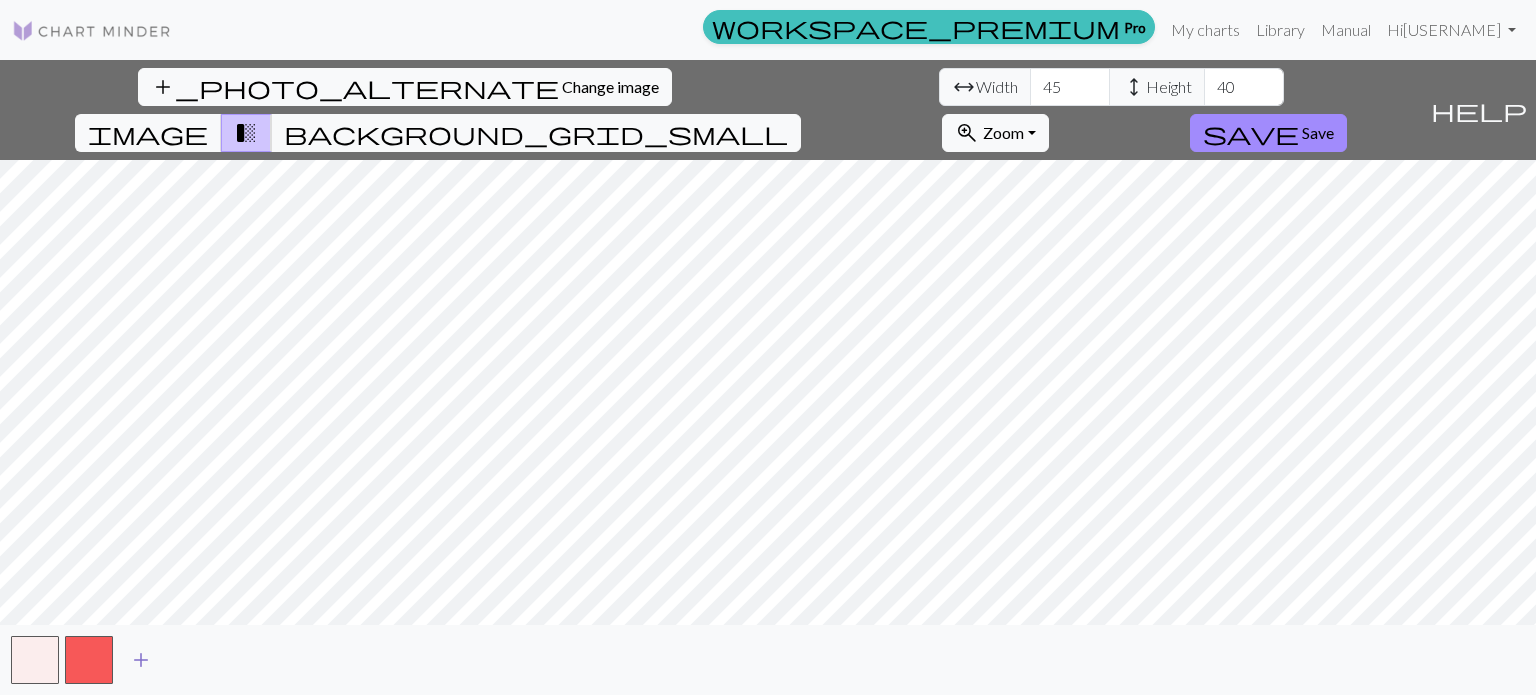 click on "add" at bounding box center (141, 660) 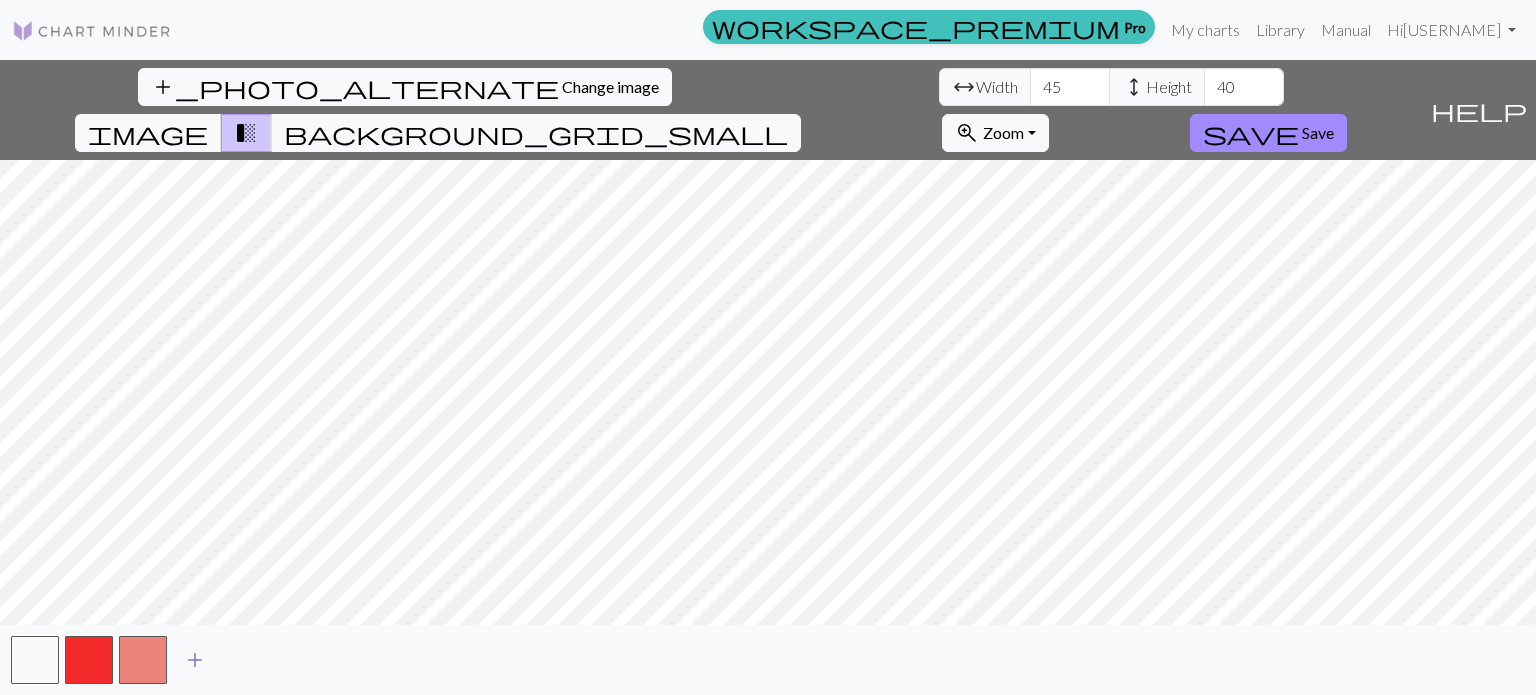 click on "add" at bounding box center [195, 660] 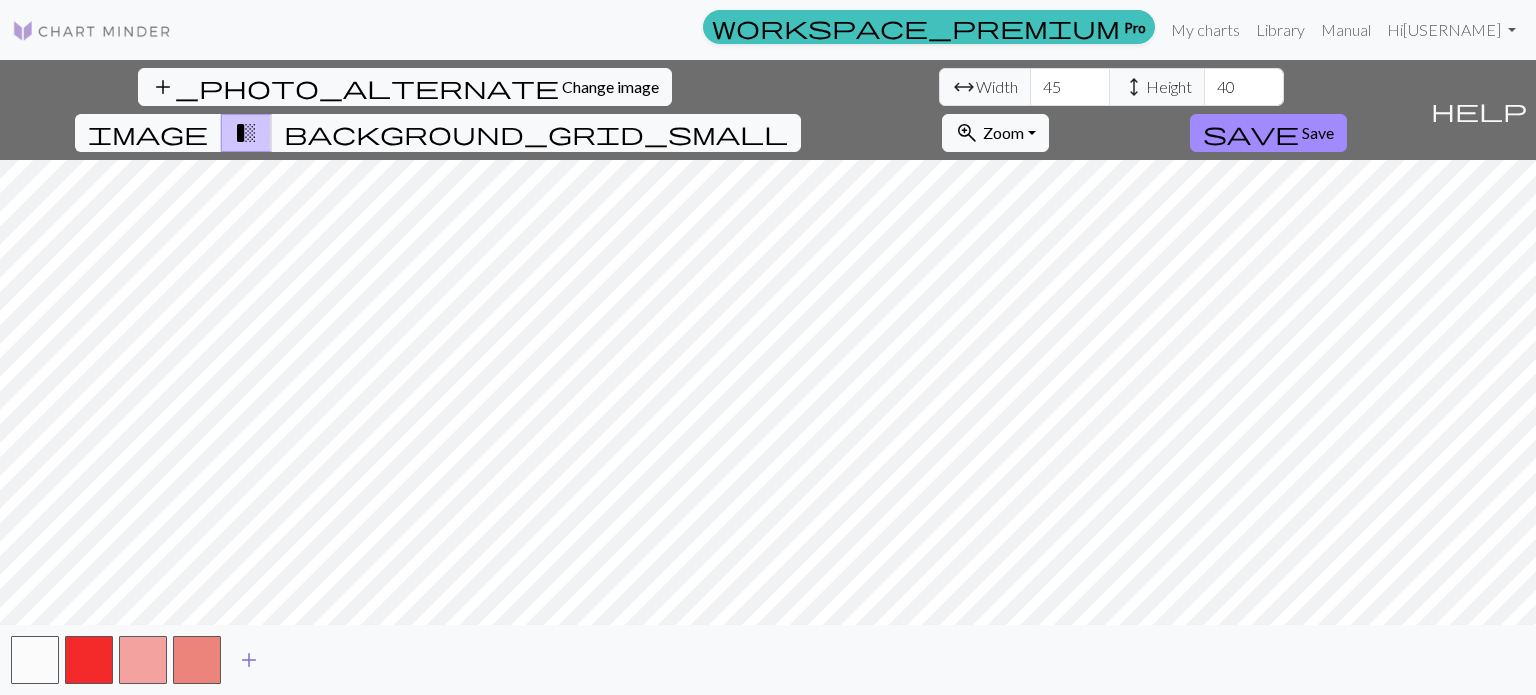 click on "add" at bounding box center (249, 660) 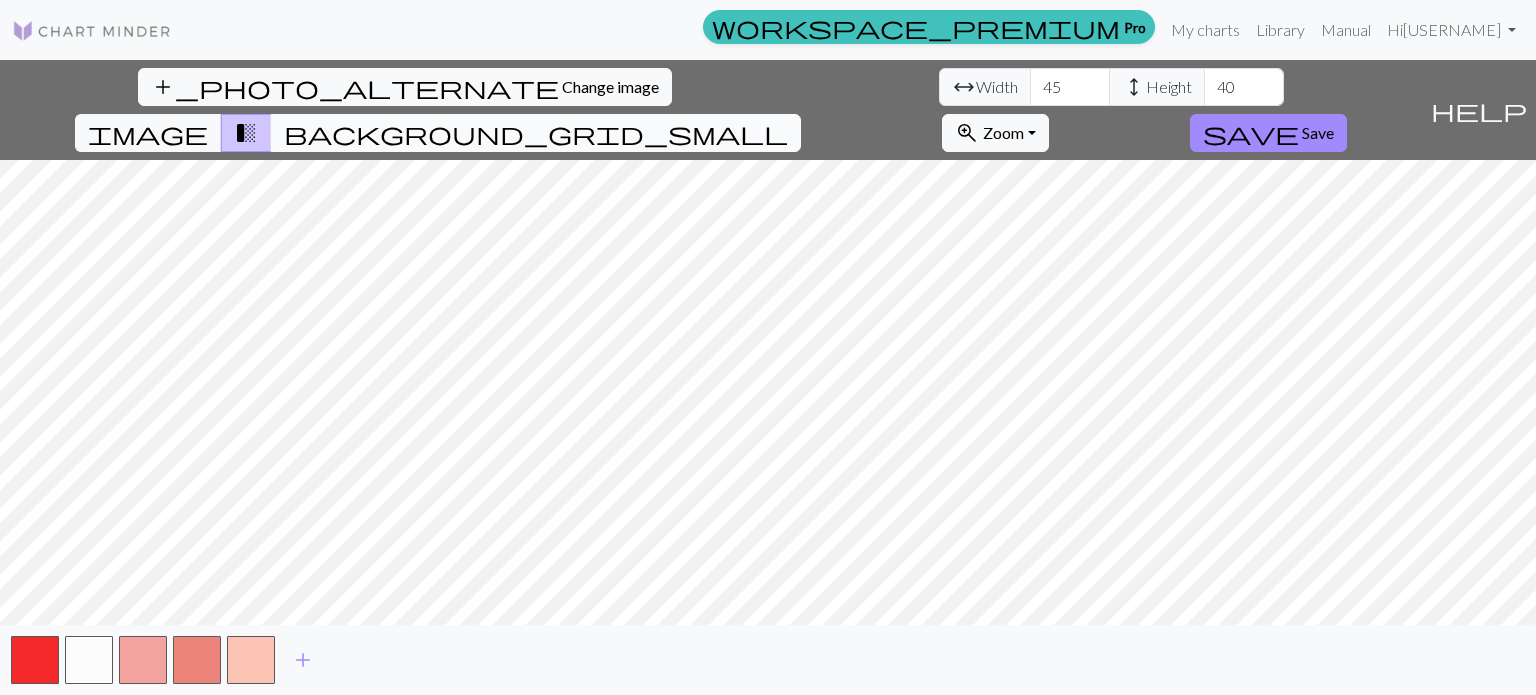 click on "background_grid_small" at bounding box center (536, 133) 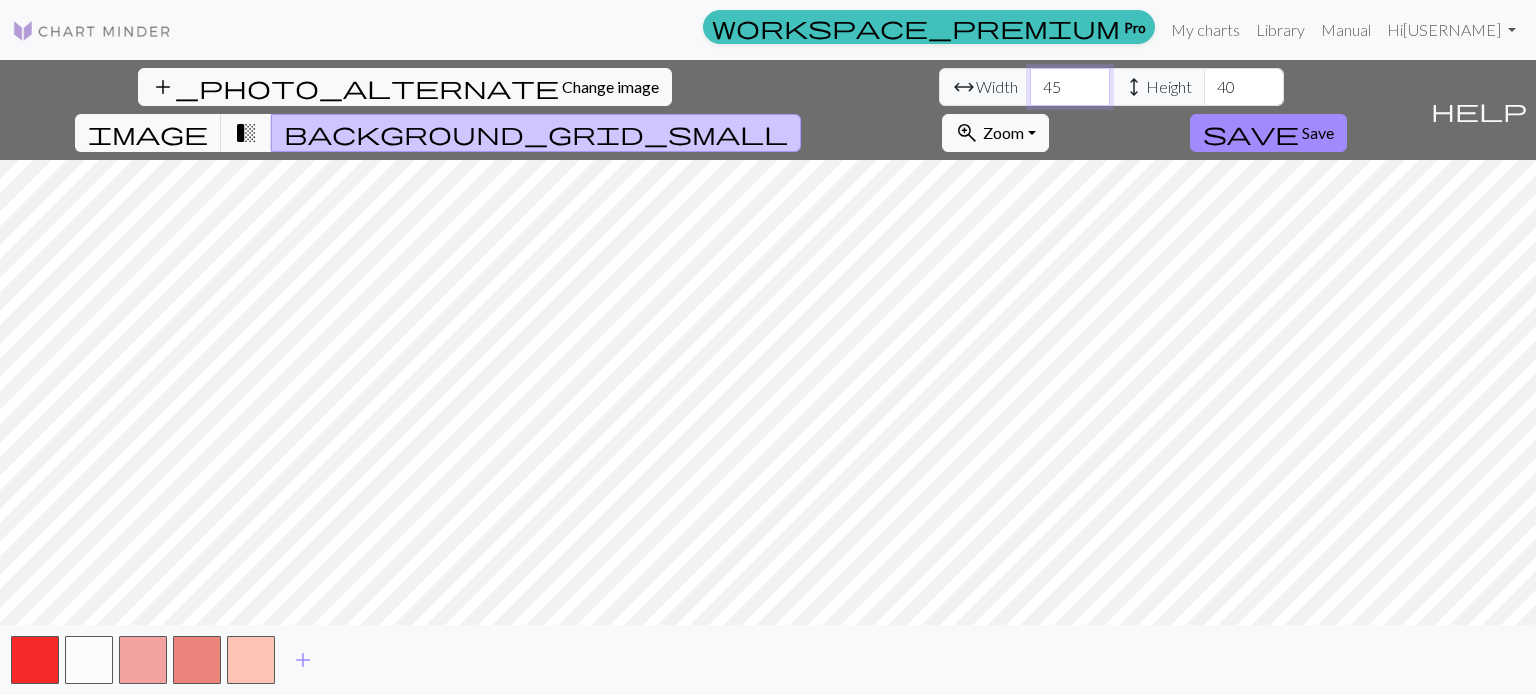 click on "45" at bounding box center (1070, 87) 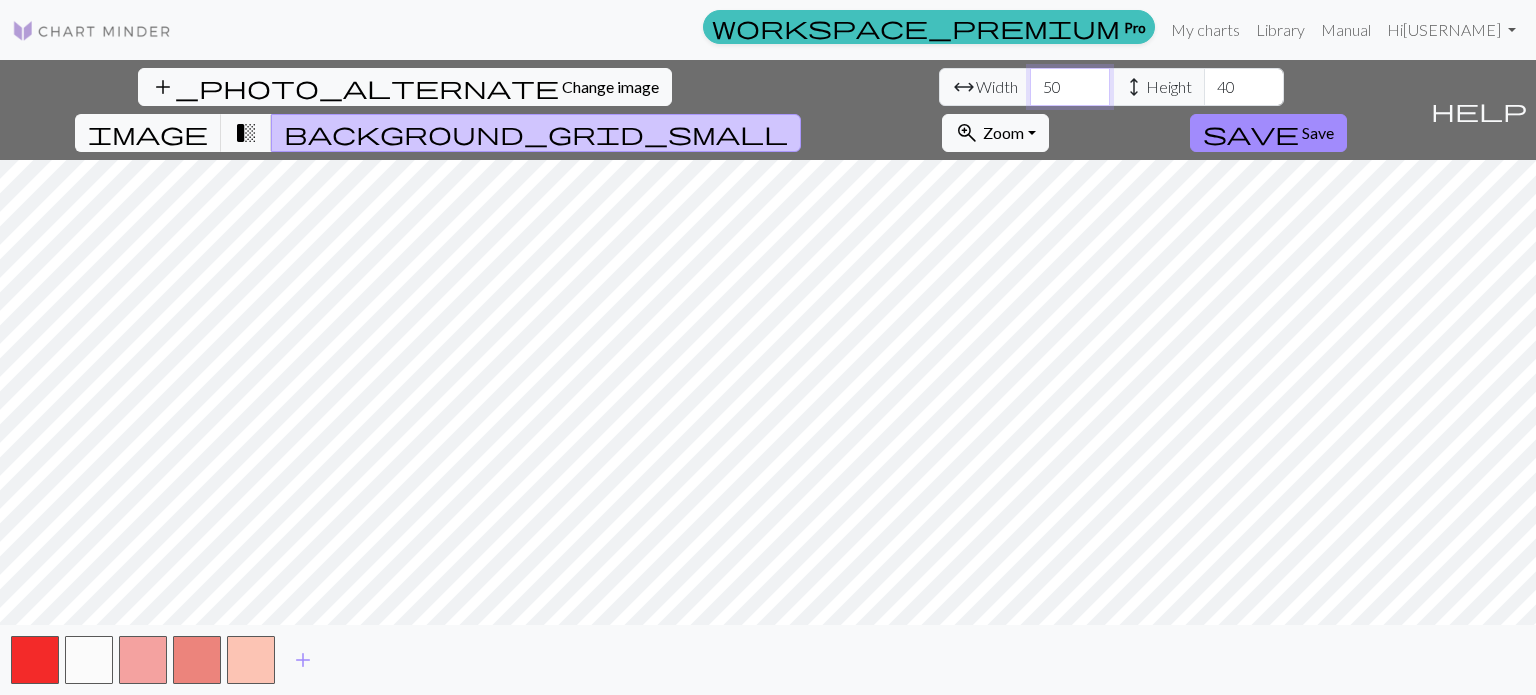 click on "50" at bounding box center [1070, 87] 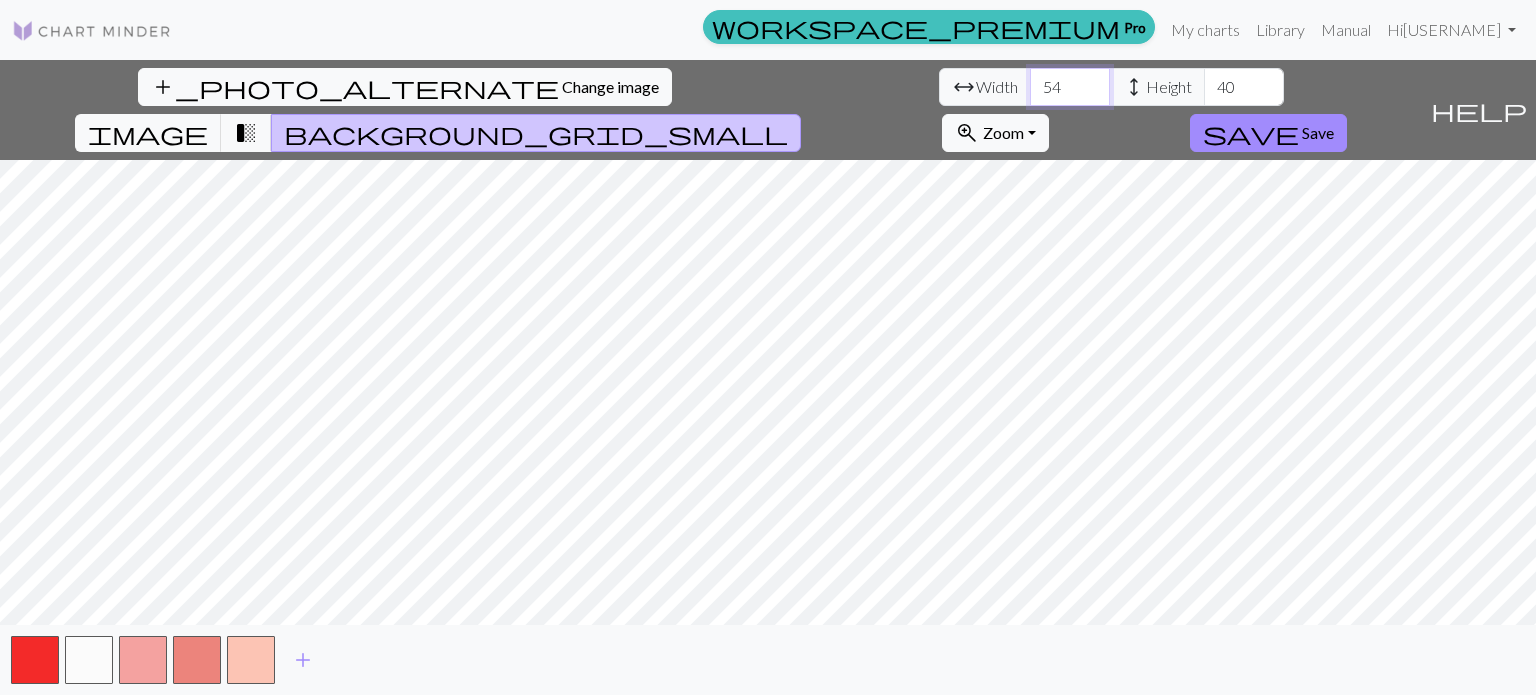type on "54" 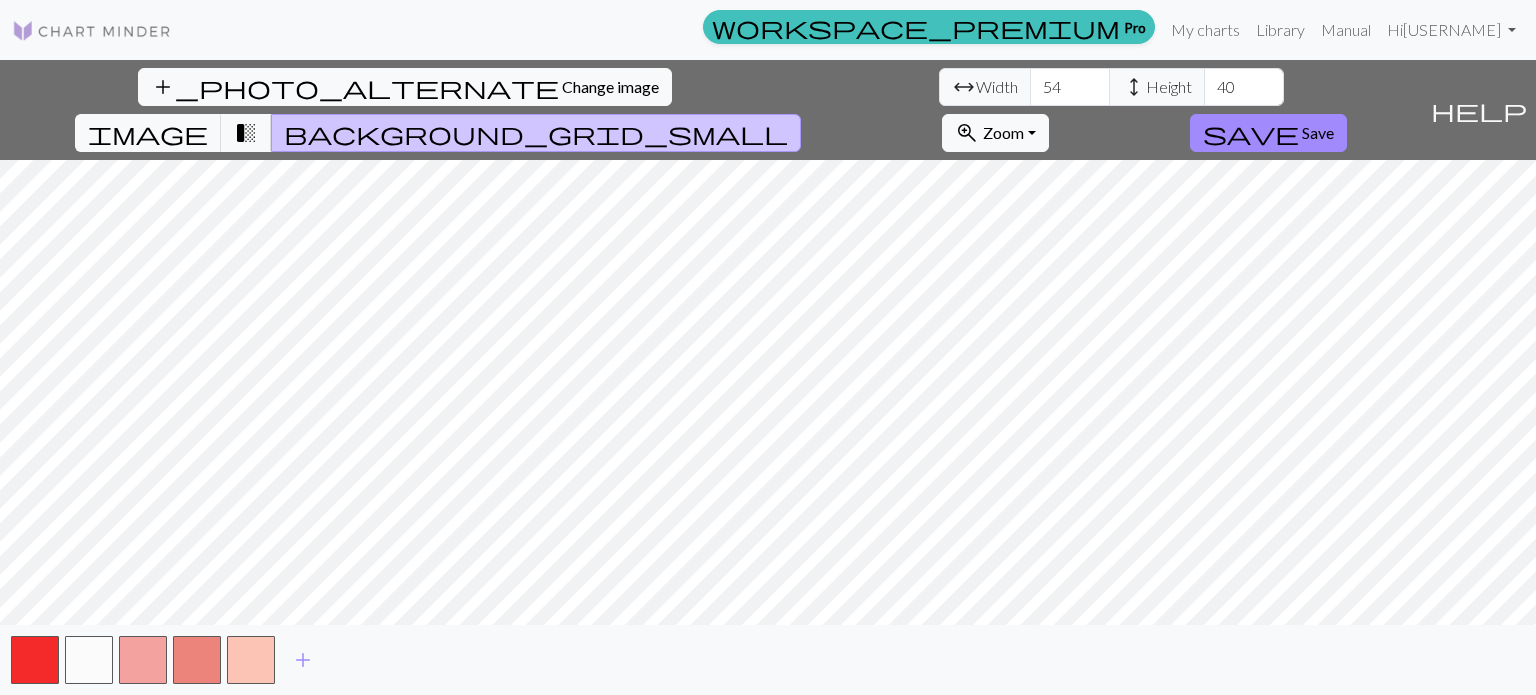 click on "add_photo_alternate   Change image arrow_range   Width 54 height   Height 40 image transition_fade background_grid_small zoom_in Zoom Zoom Fit all Fit width Fit height 50% 100% 150% 200% save   Save" at bounding box center (711, 110) 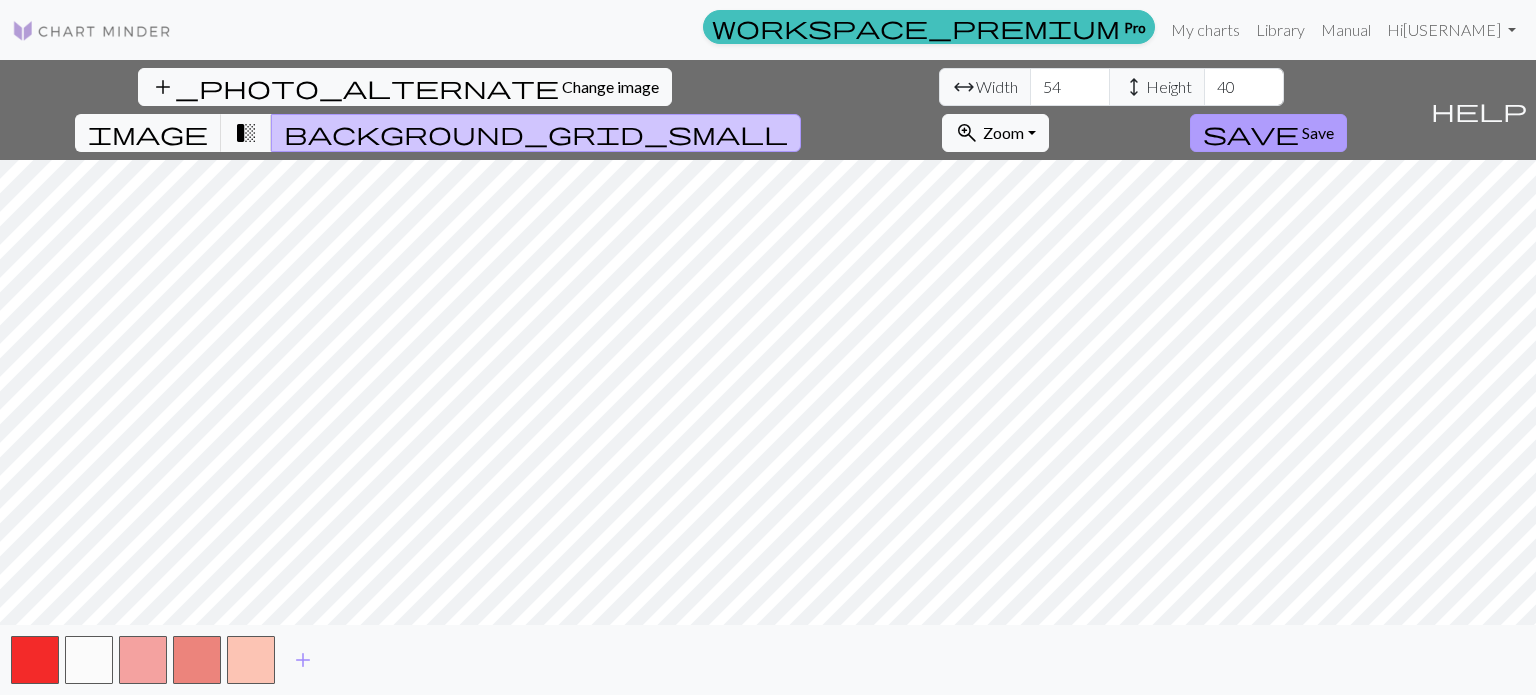 click on "Save" at bounding box center (1318, 132) 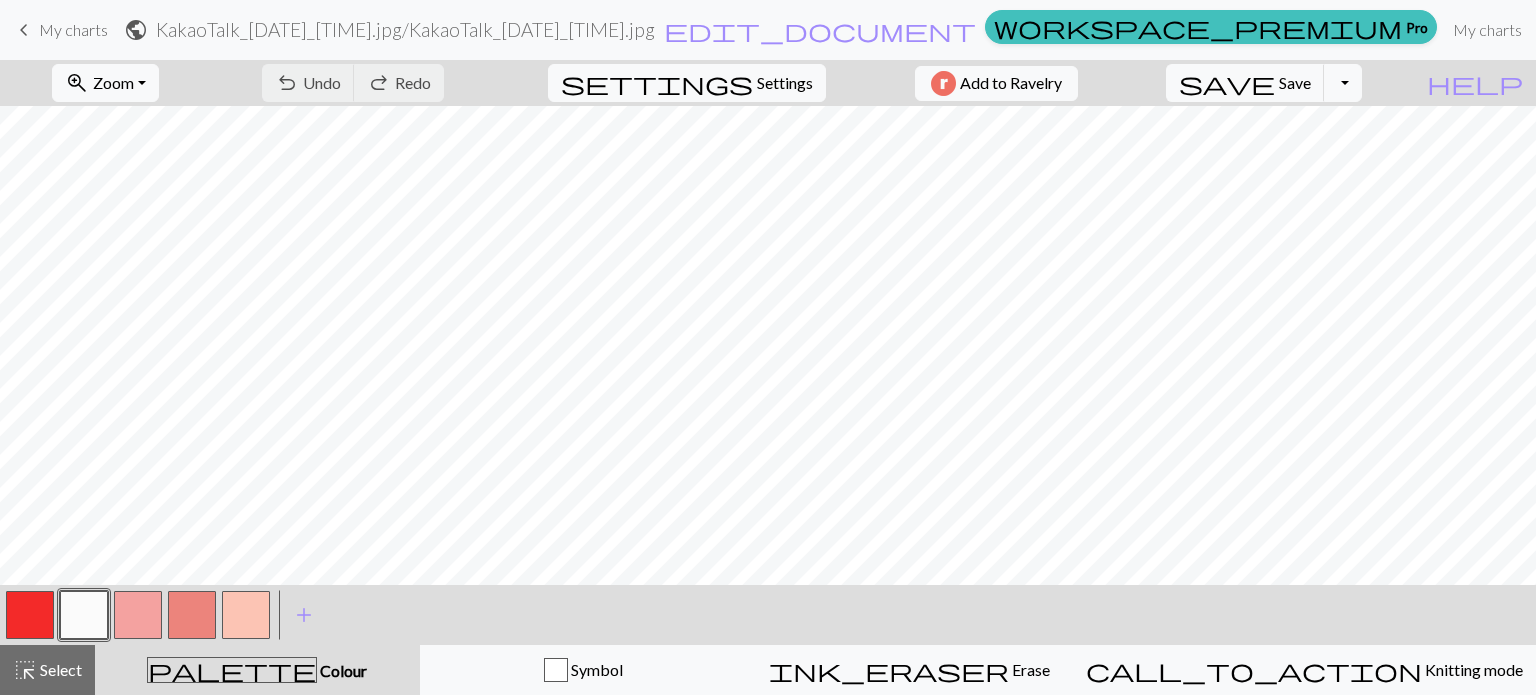 click at bounding box center [30, 615] 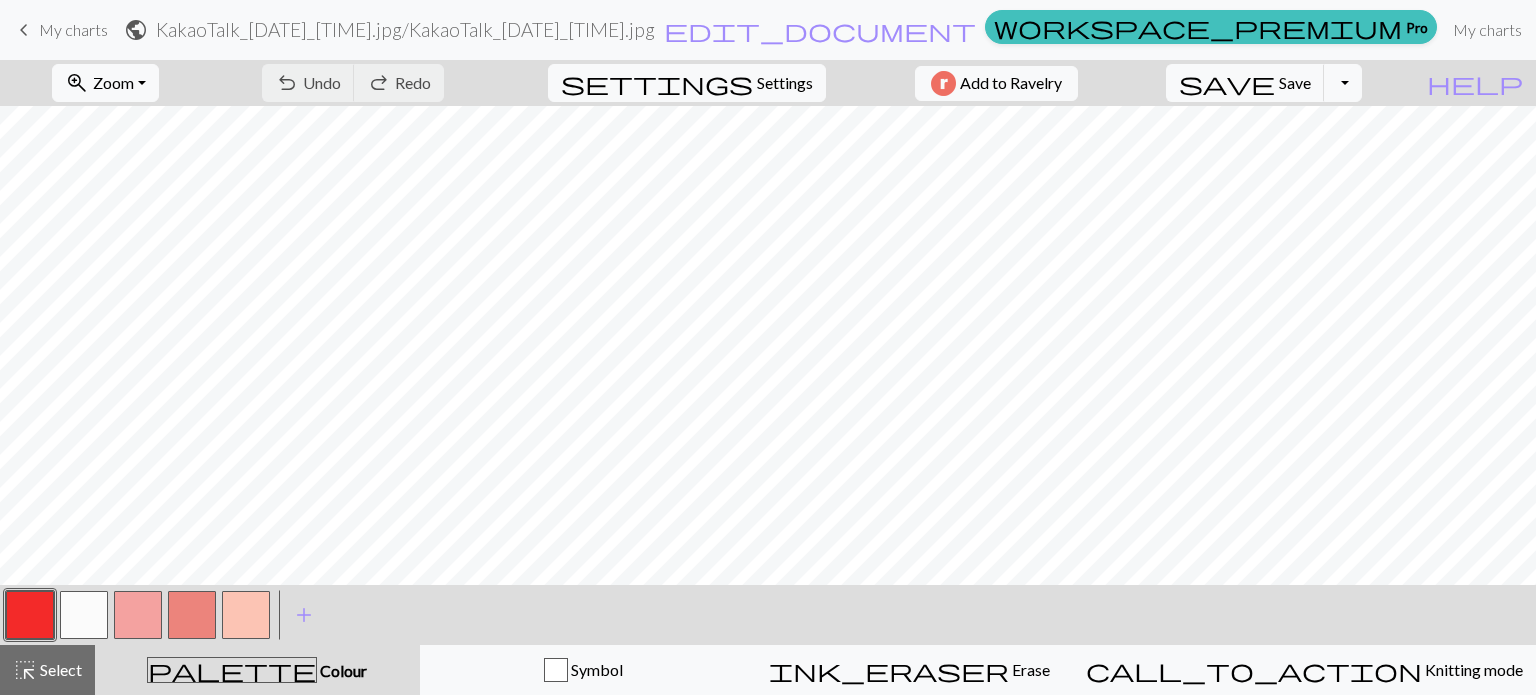 click at bounding box center (30, 615) 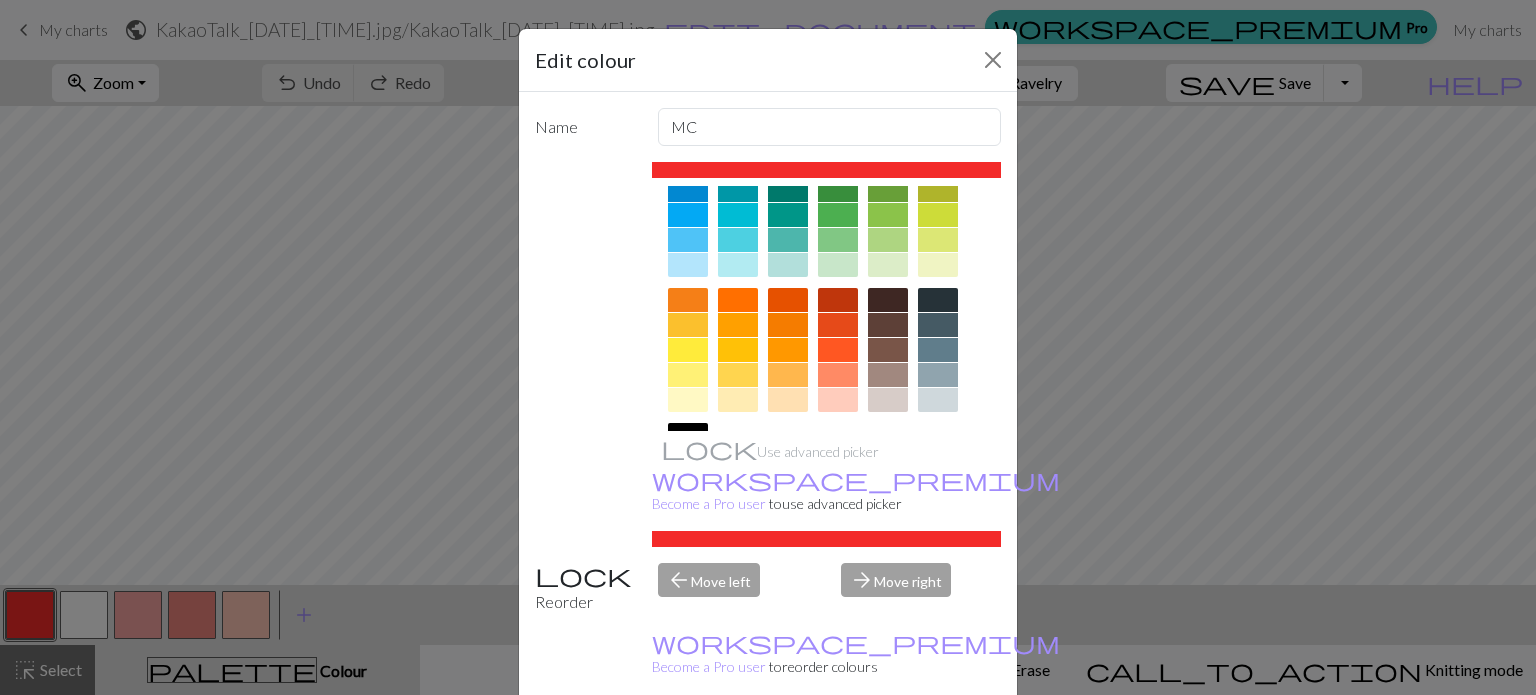 scroll, scrollTop: 300, scrollLeft: 0, axis: vertical 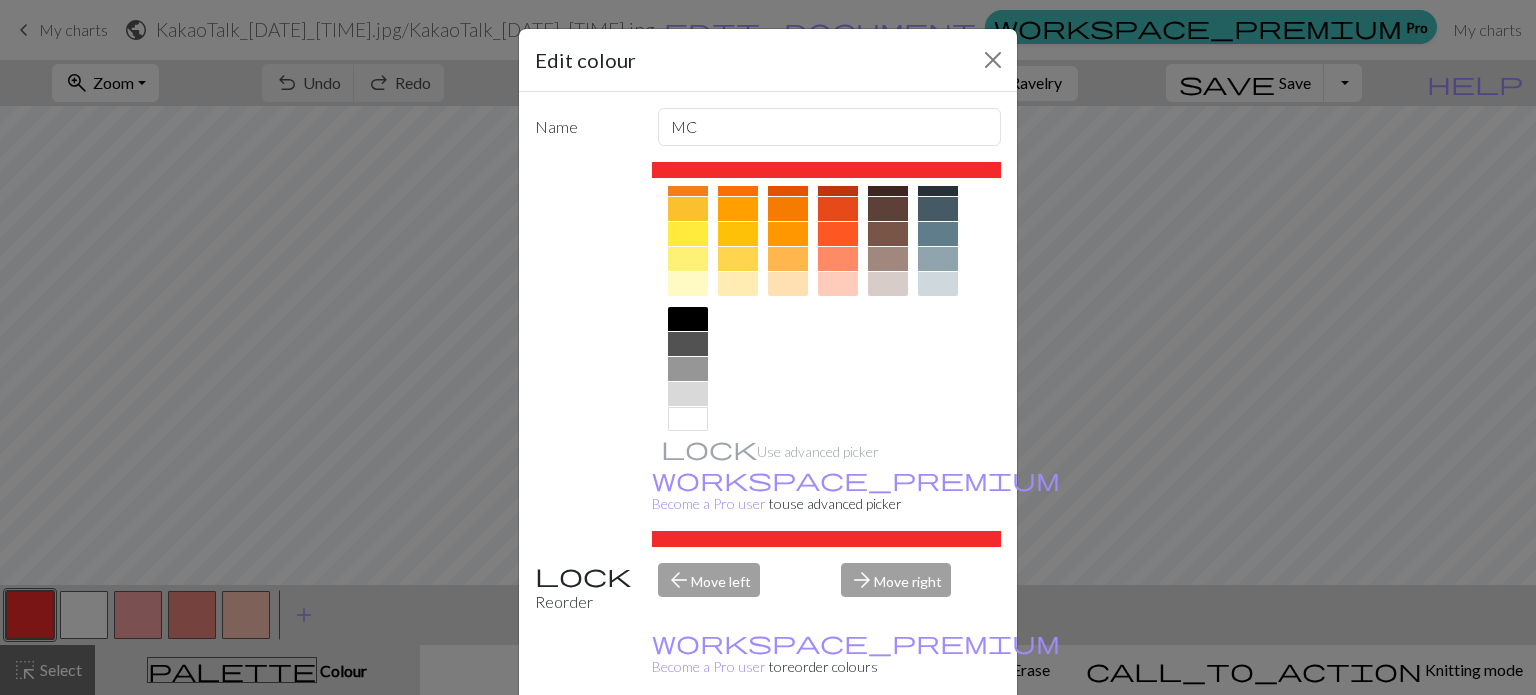 click at bounding box center [838, 234] 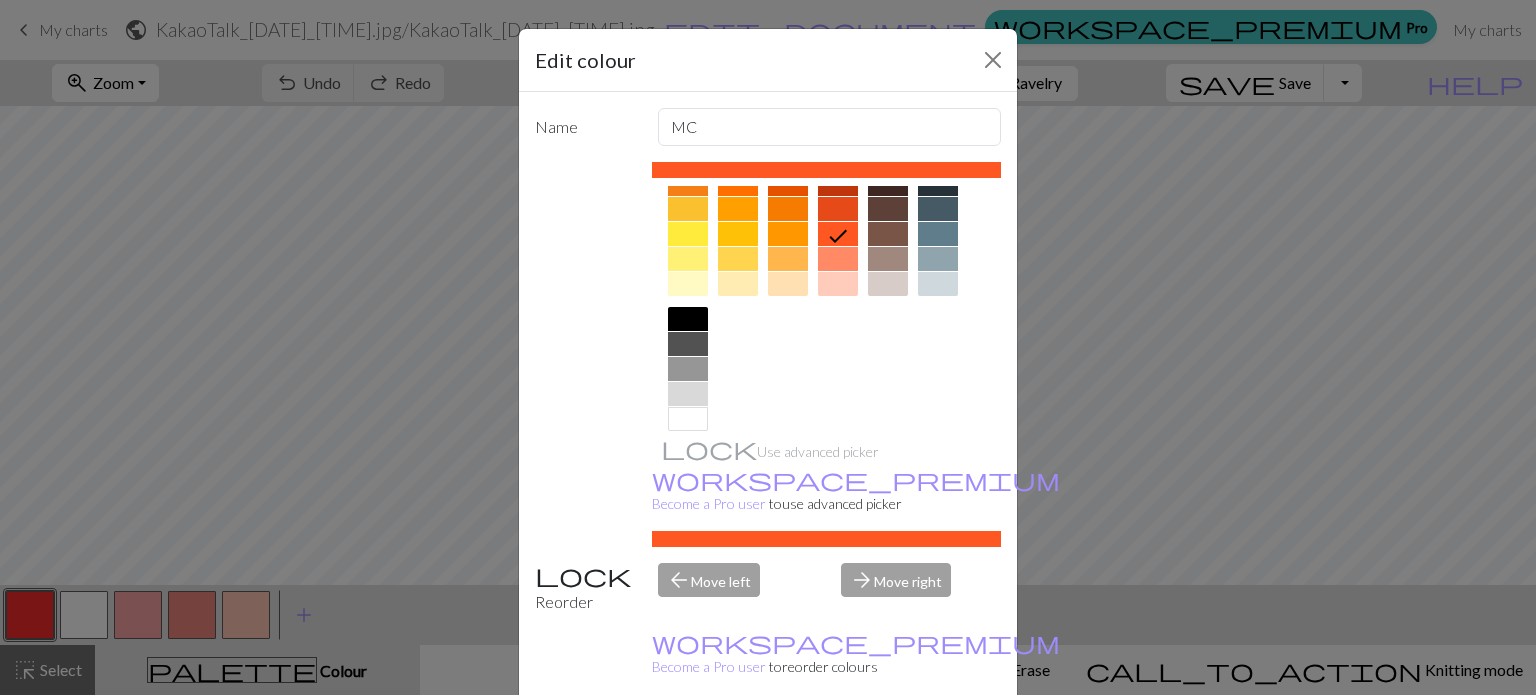 click on "Done" at bounding box center [888, 746] 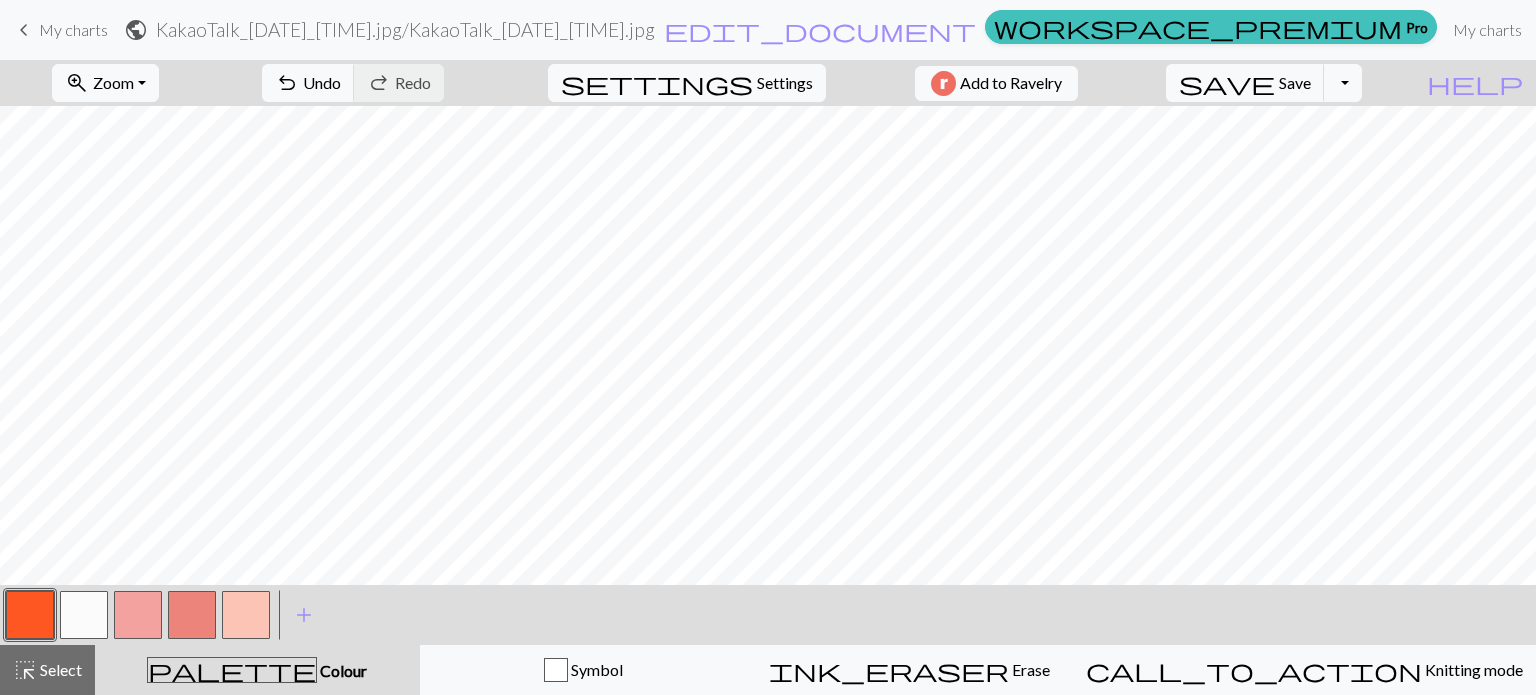 click at bounding box center [138, 615] 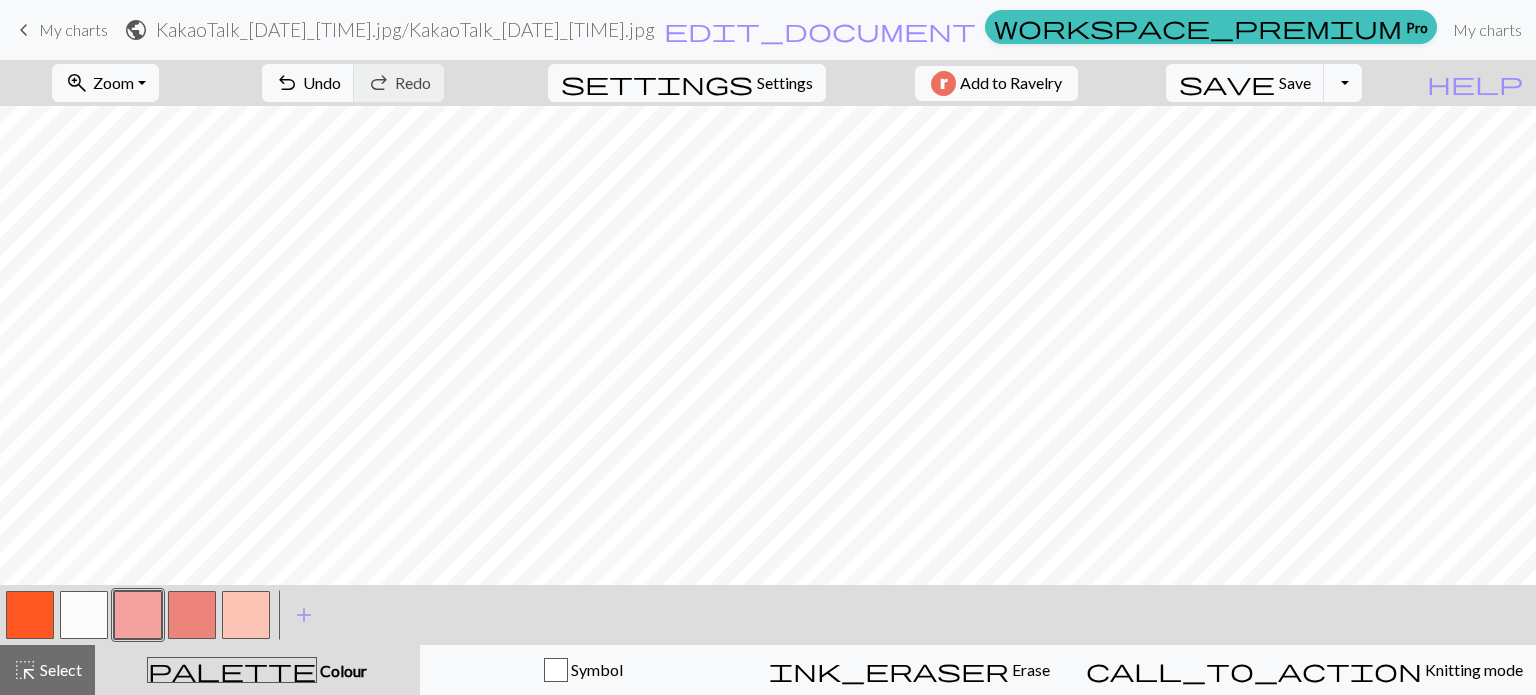 click at bounding box center [138, 615] 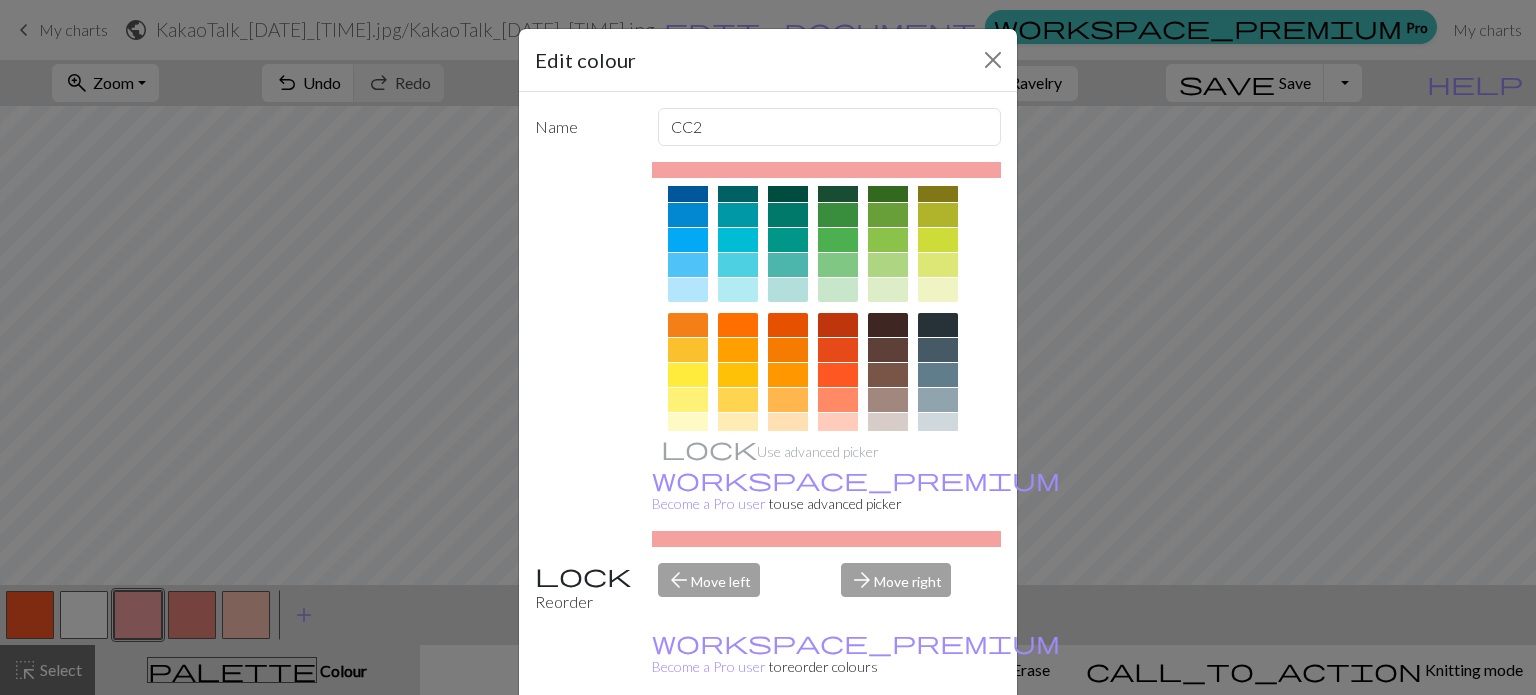 scroll, scrollTop: 200, scrollLeft: 0, axis: vertical 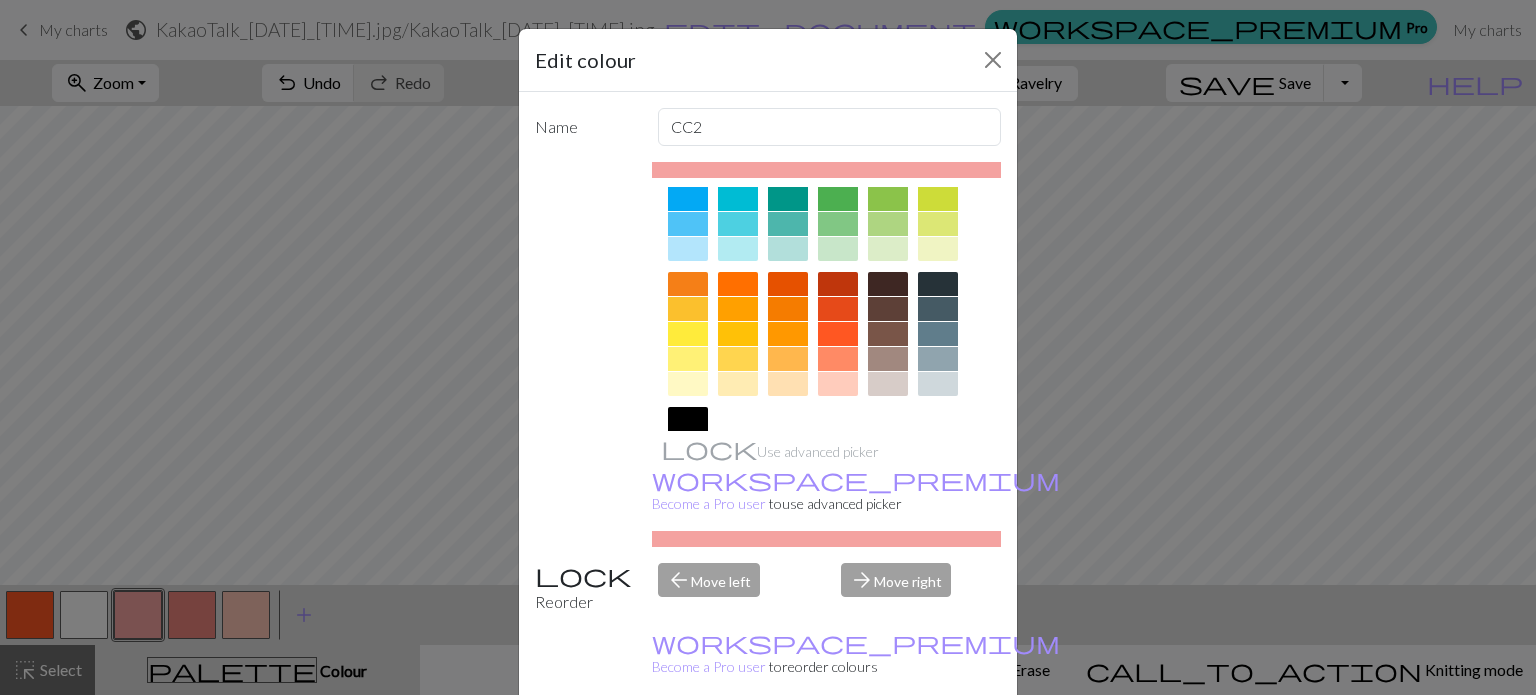 click at bounding box center [838, 334] 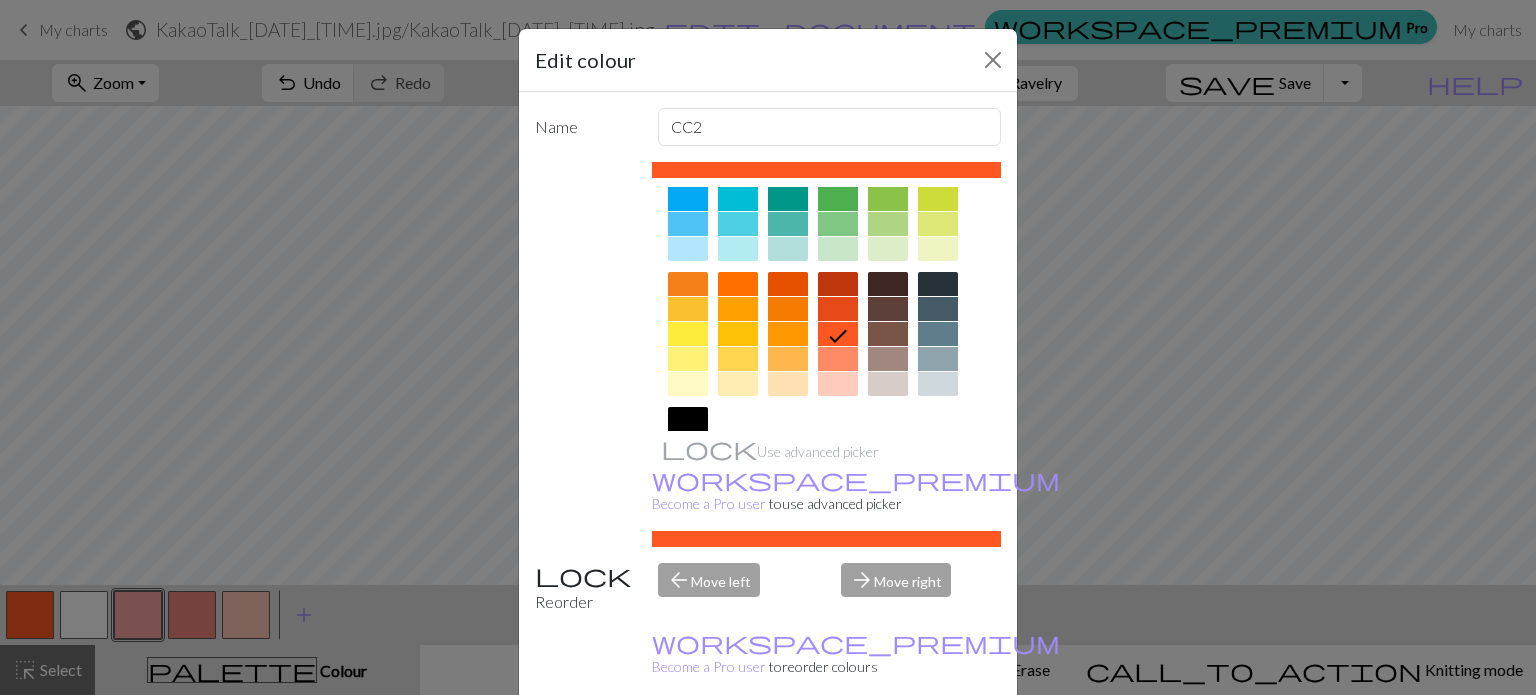 click on "Done" at bounding box center (888, 746) 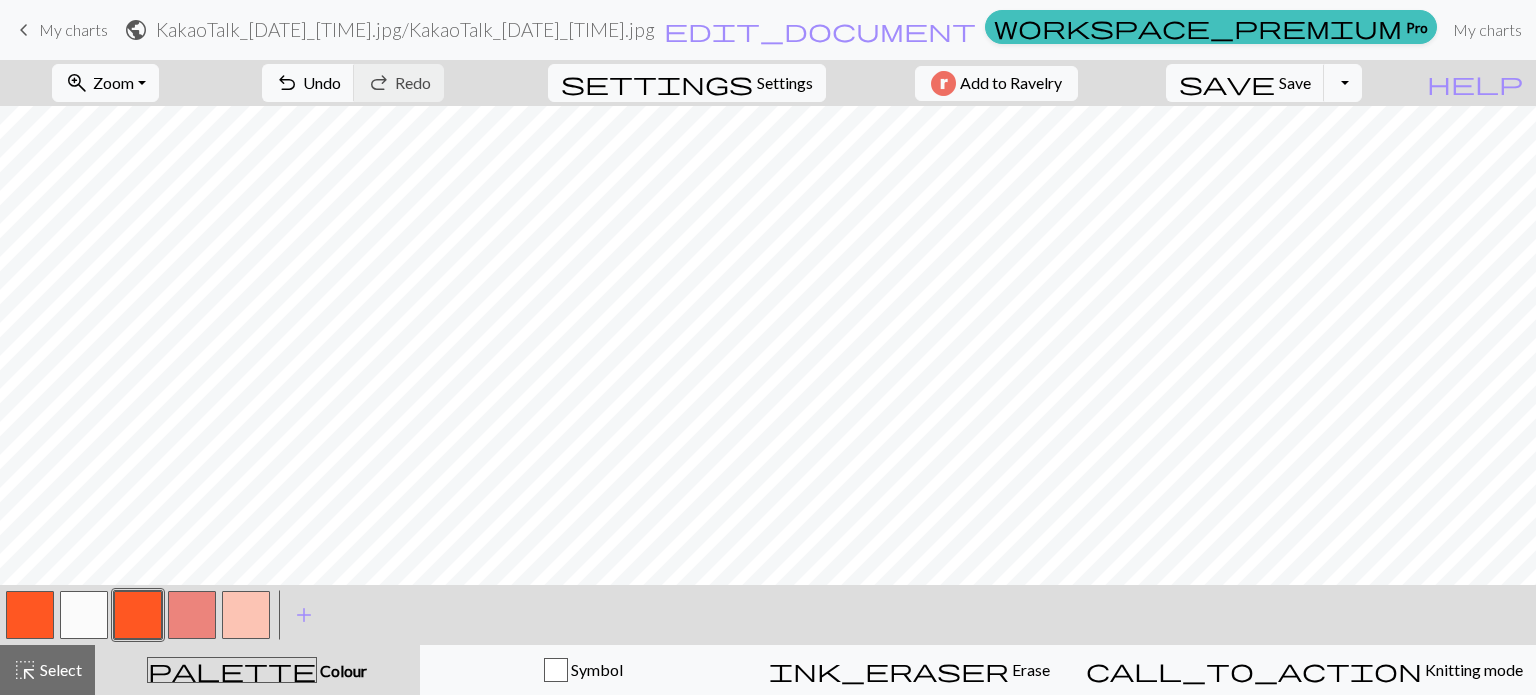 click at bounding box center (192, 615) 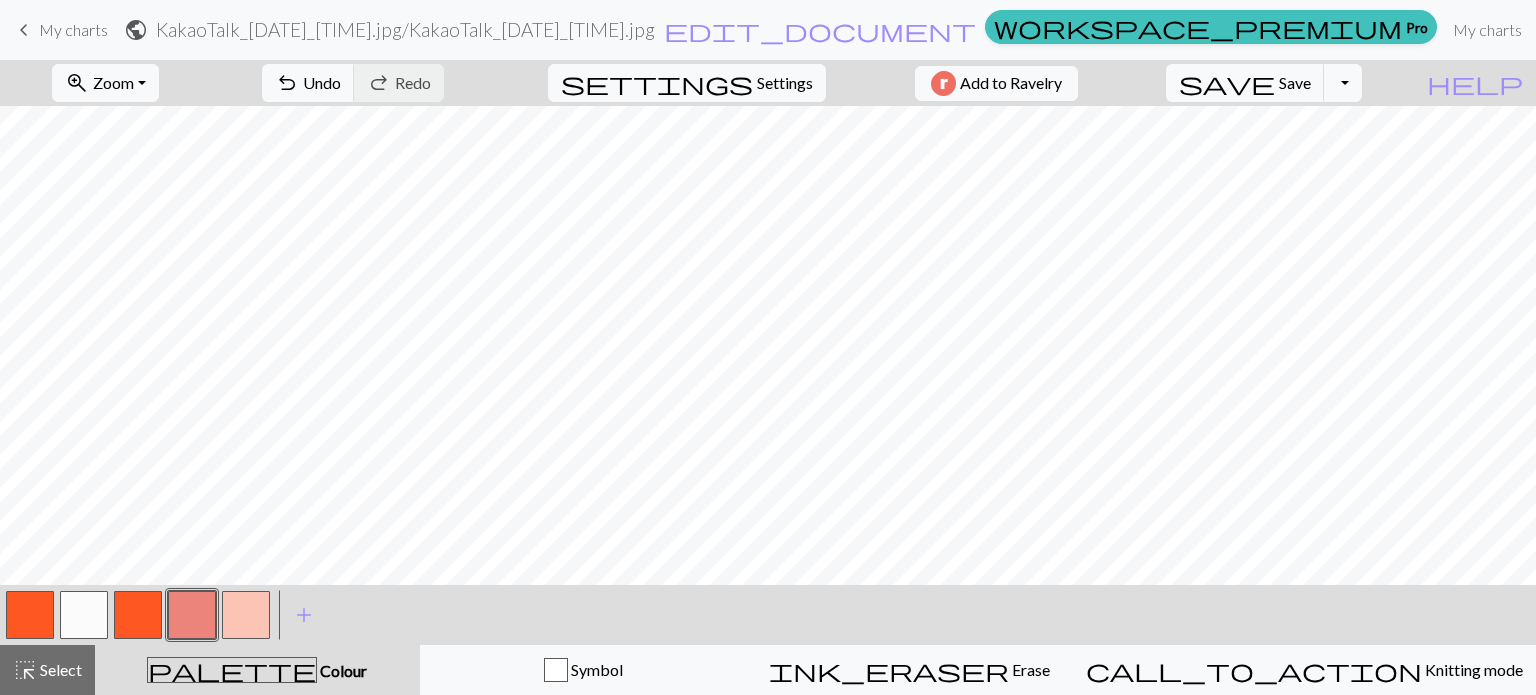 click at bounding box center (192, 615) 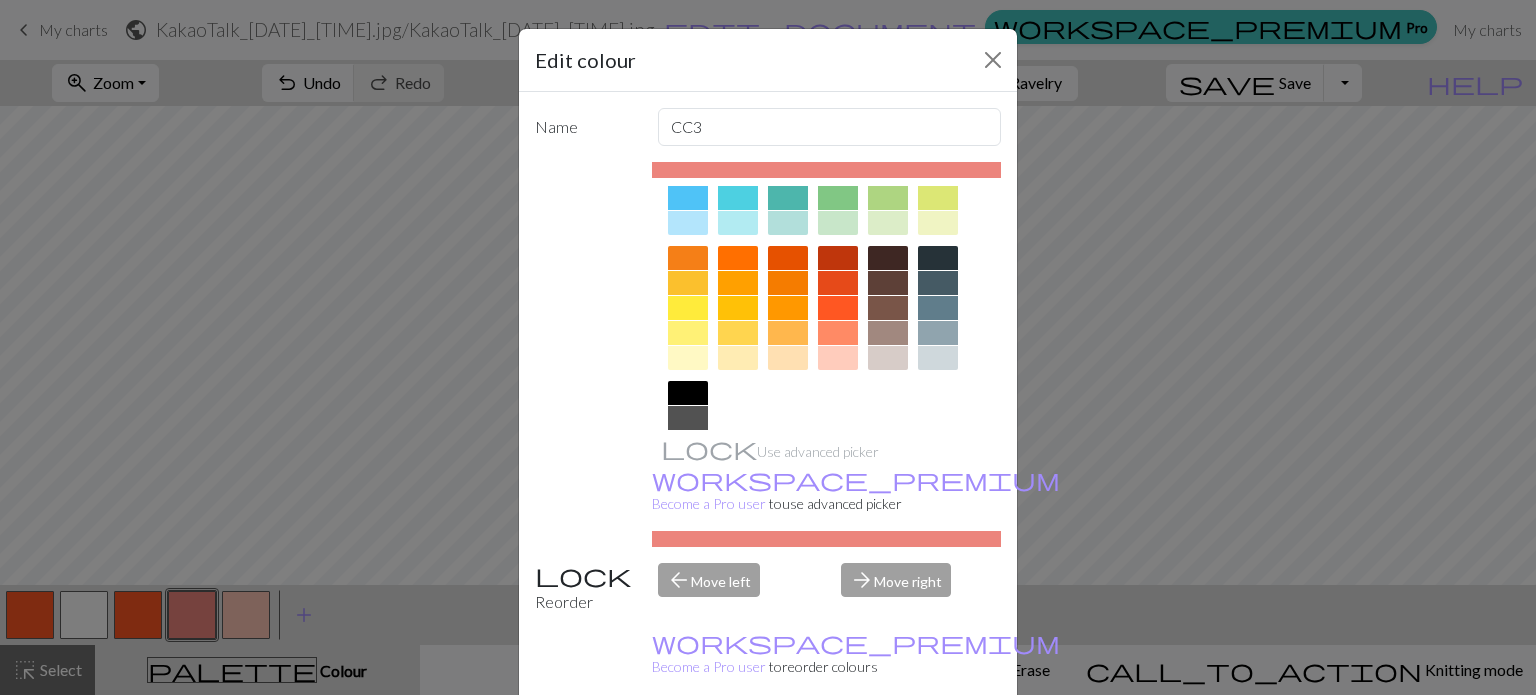 scroll, scrollTop: 300, scrollLeft: 0, axis: vertical 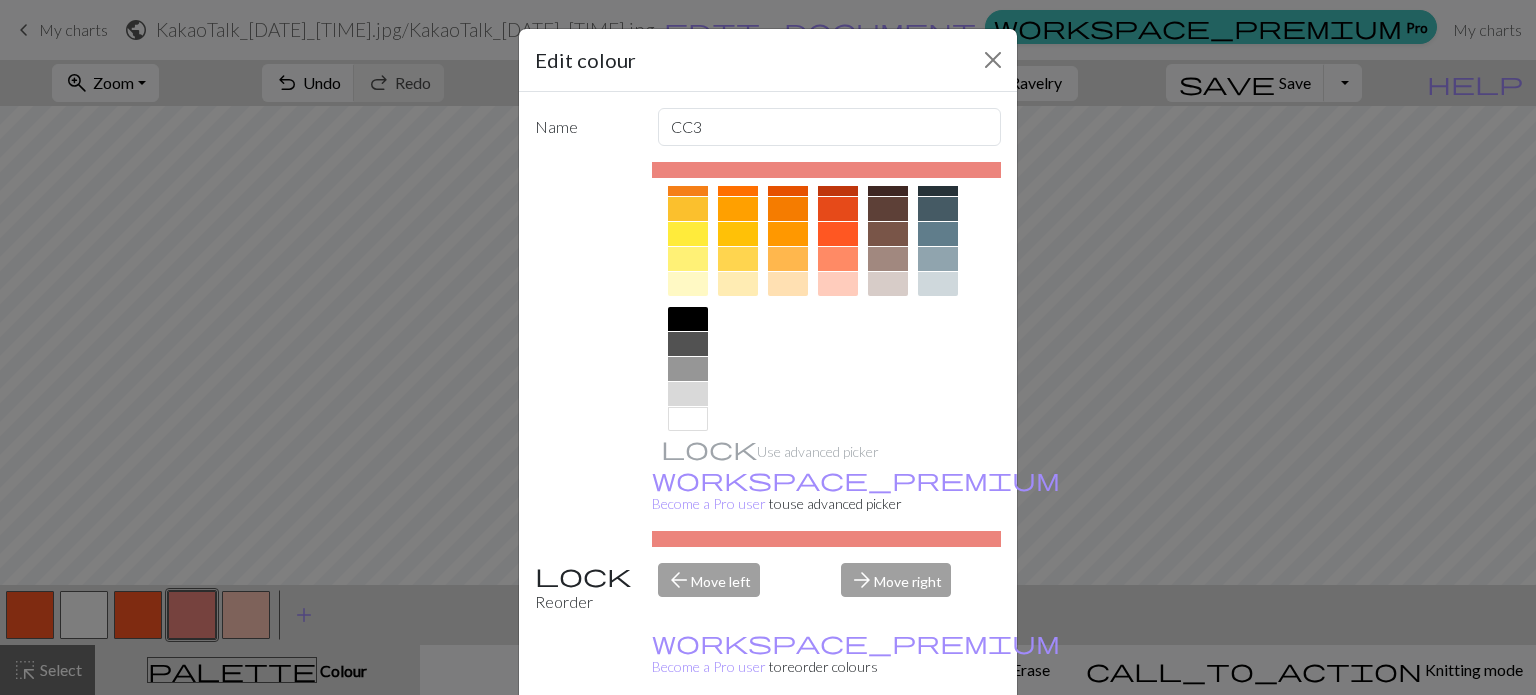 click at bounding box center [838, 234] 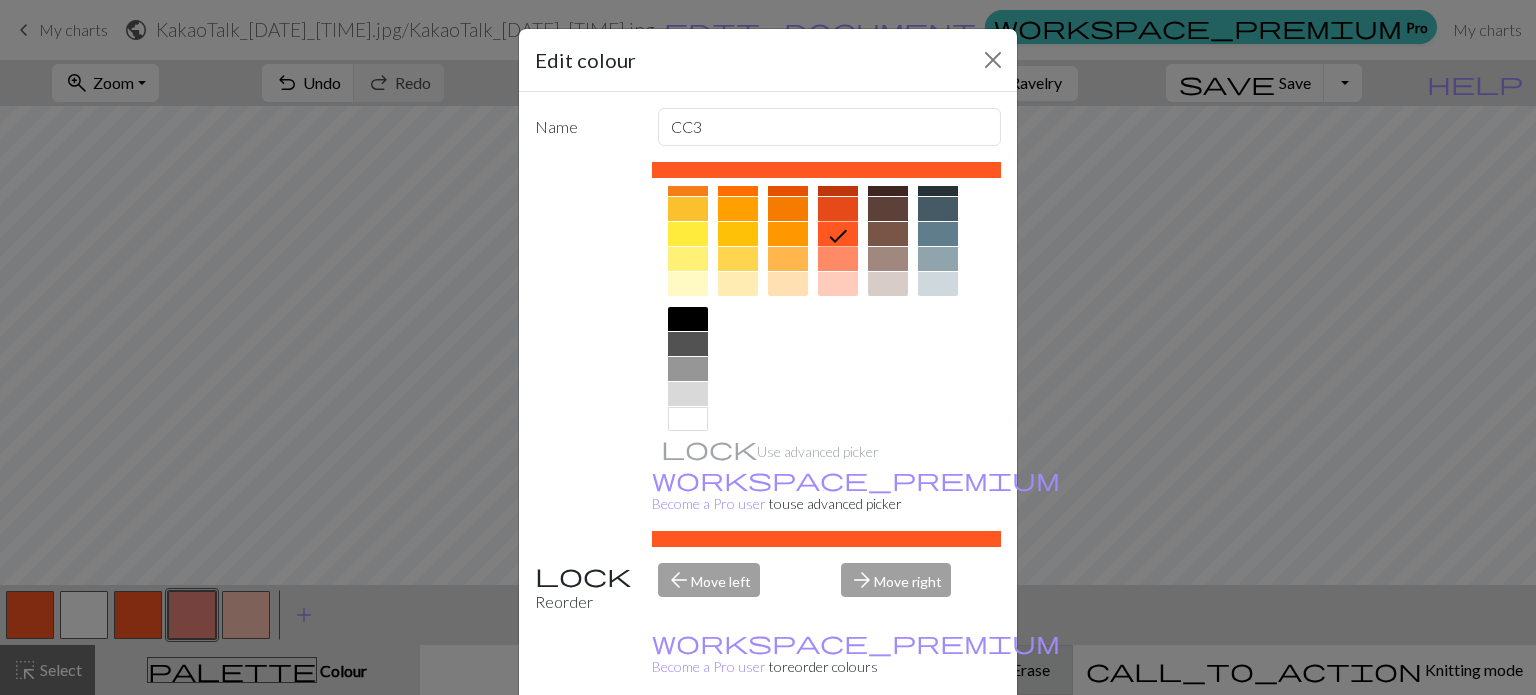 click on "Done" at bounding box center [888, 746] 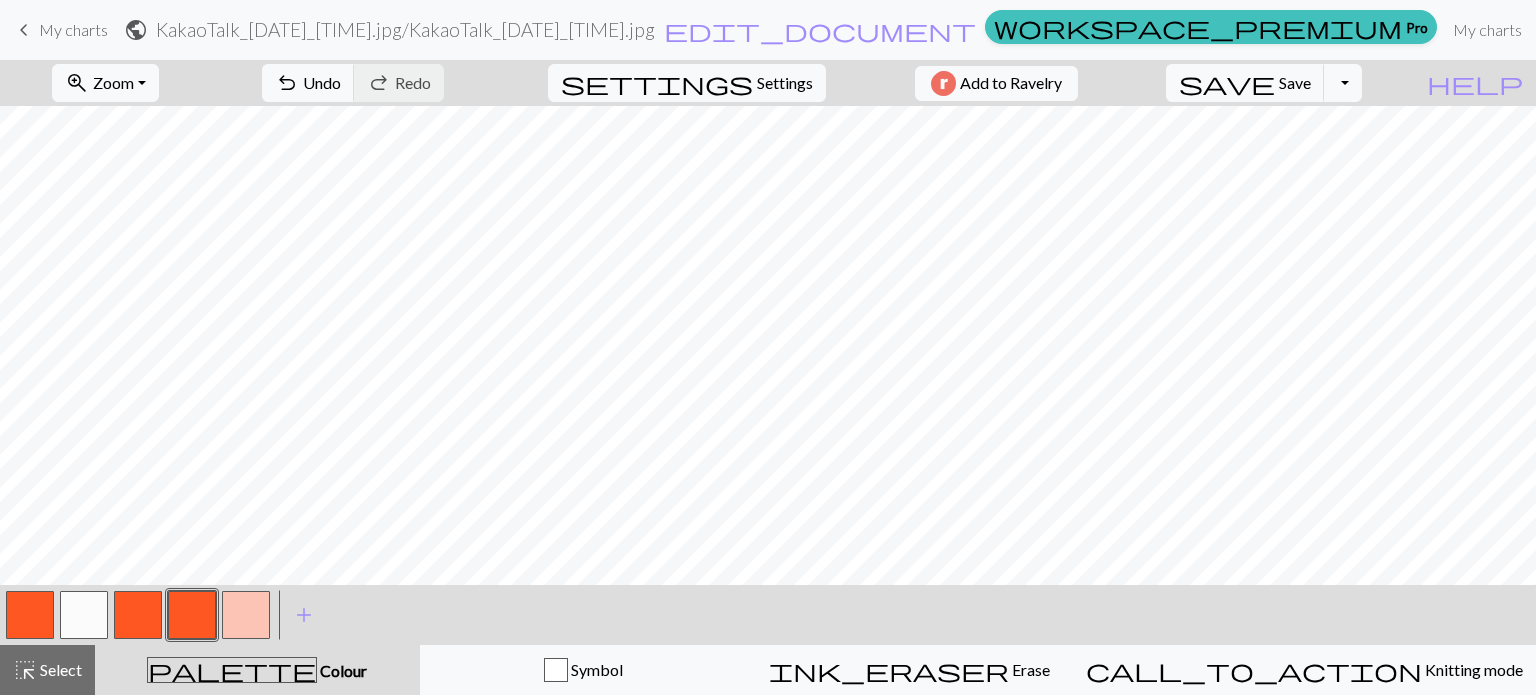 click at bounding box center (246, 615) 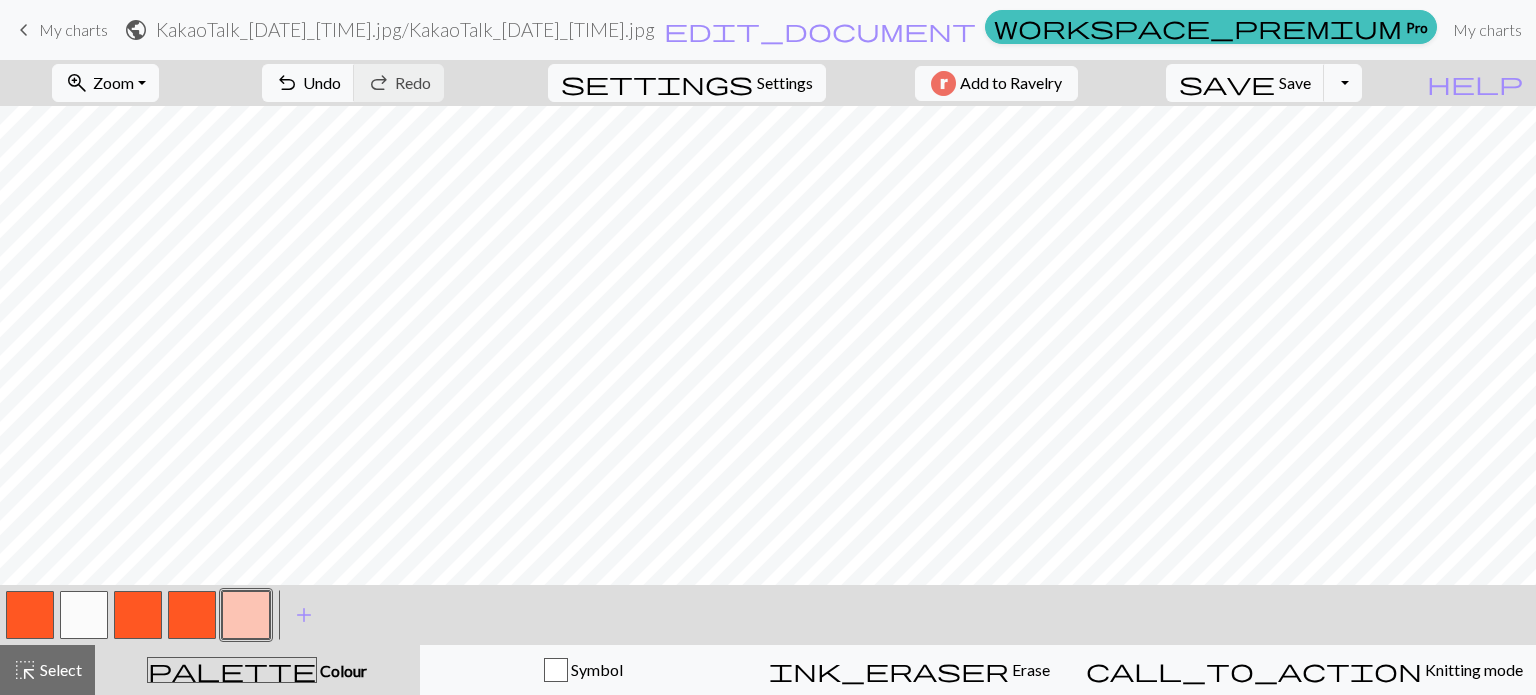 click at bounding box center (246, 615) 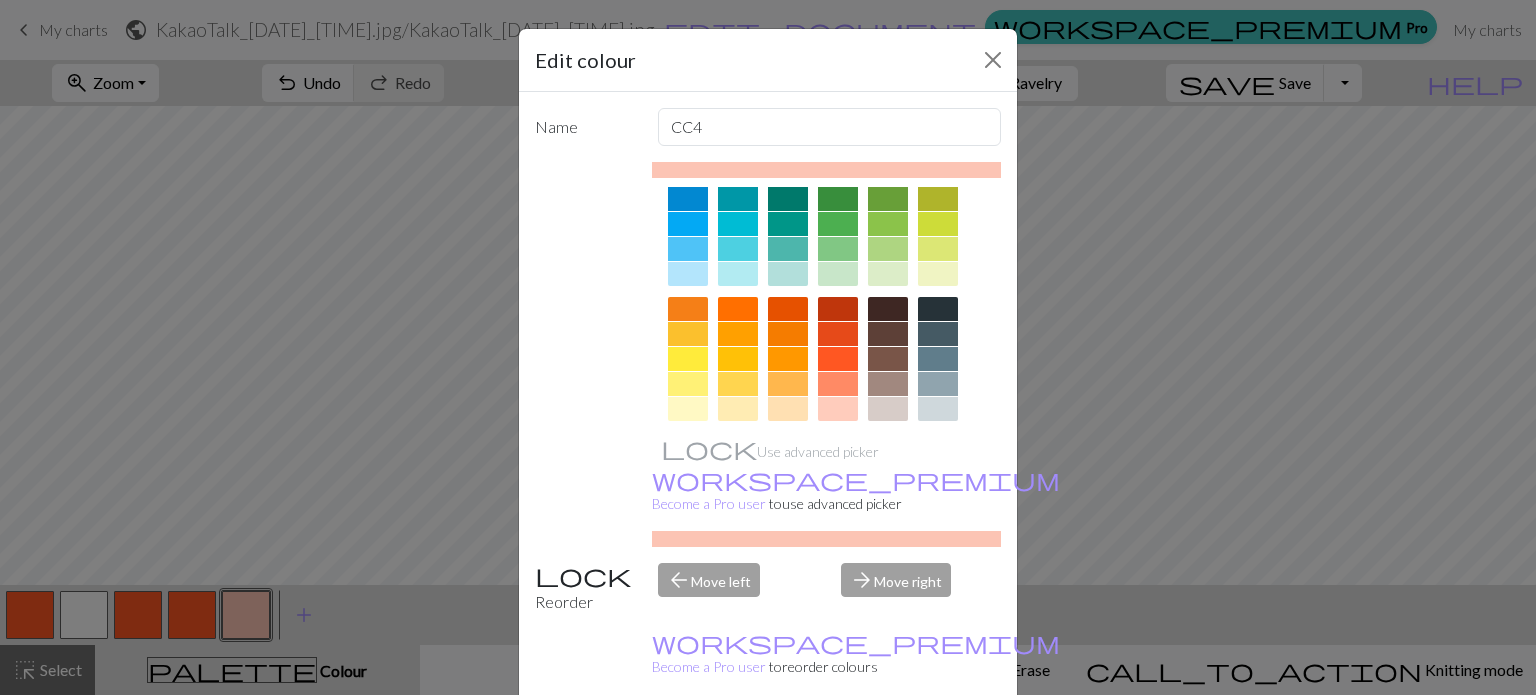 scroll, scrollTop: 200, scrollLeft: 0, axis: vertical 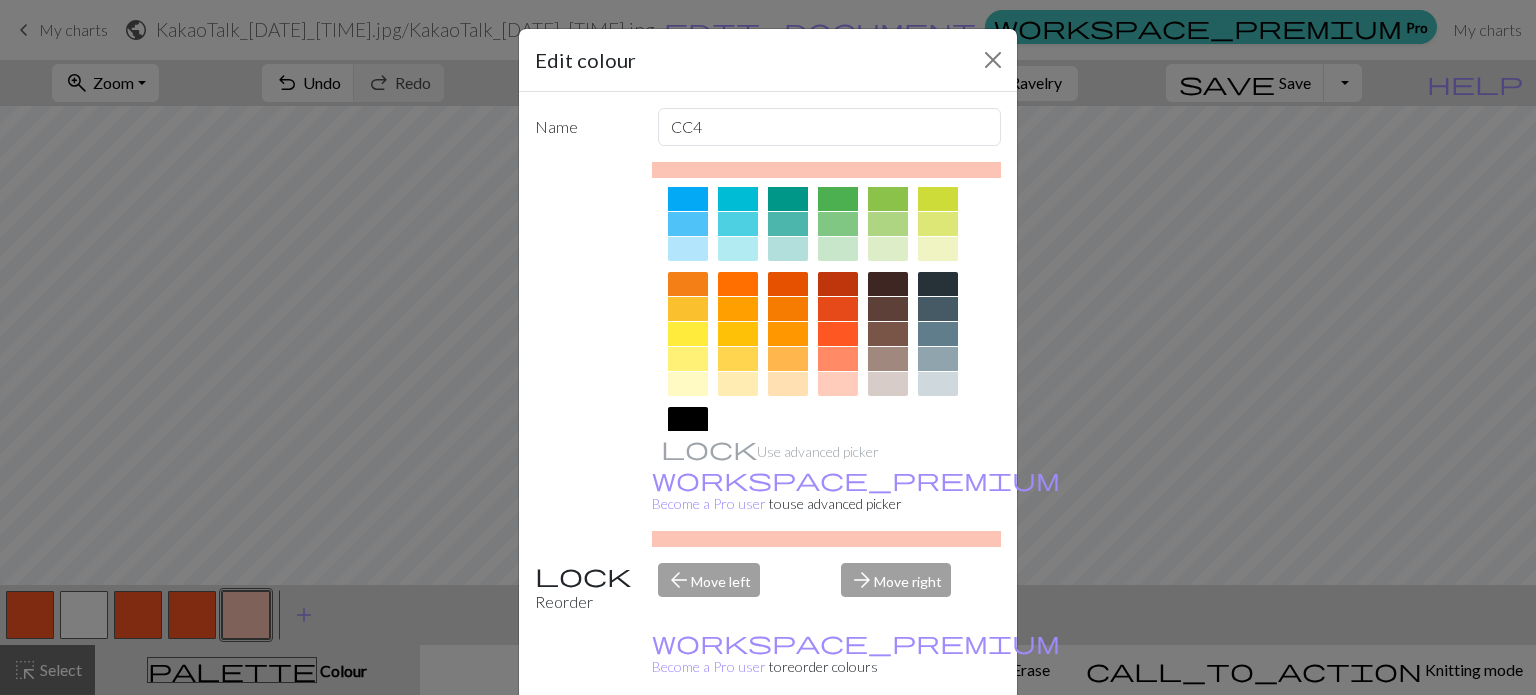 click at bounding box center (838, 334) 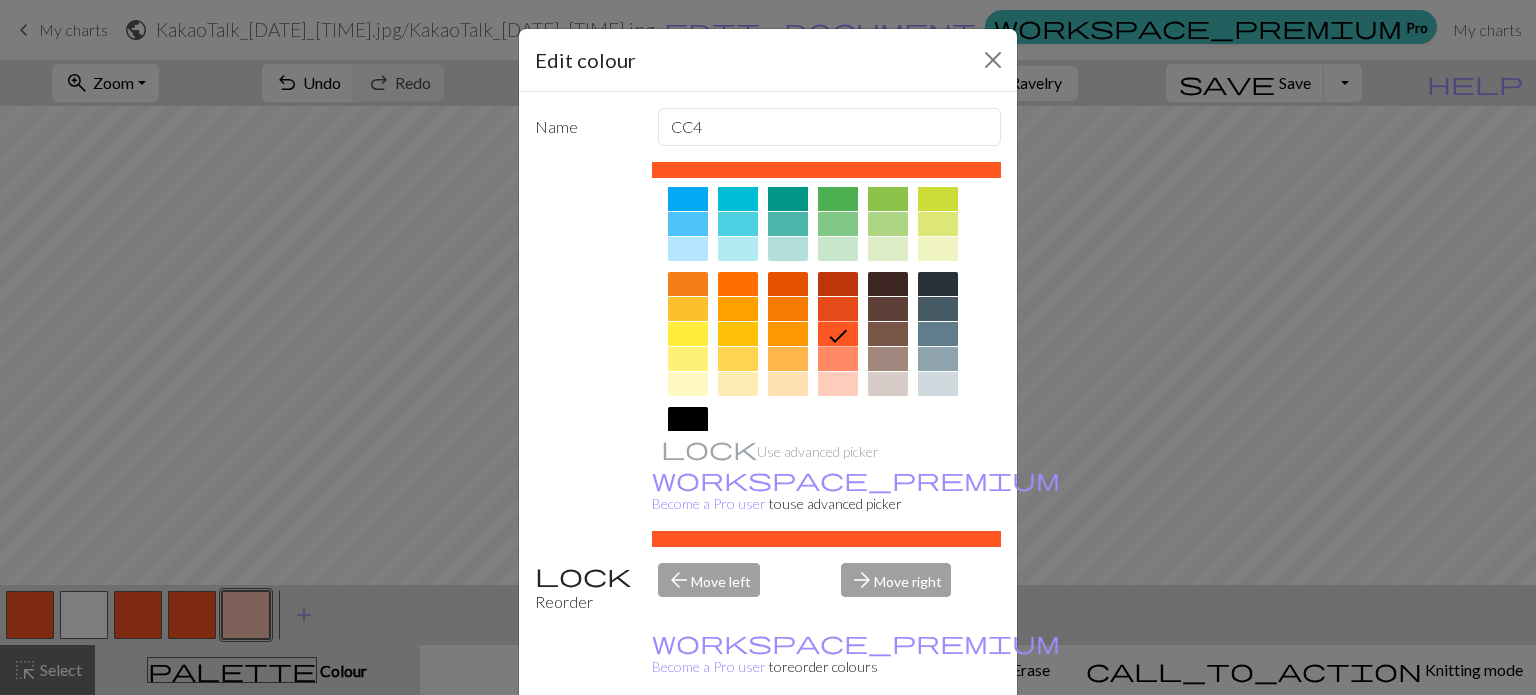 click on "Done" at bounding box center [888, 746] 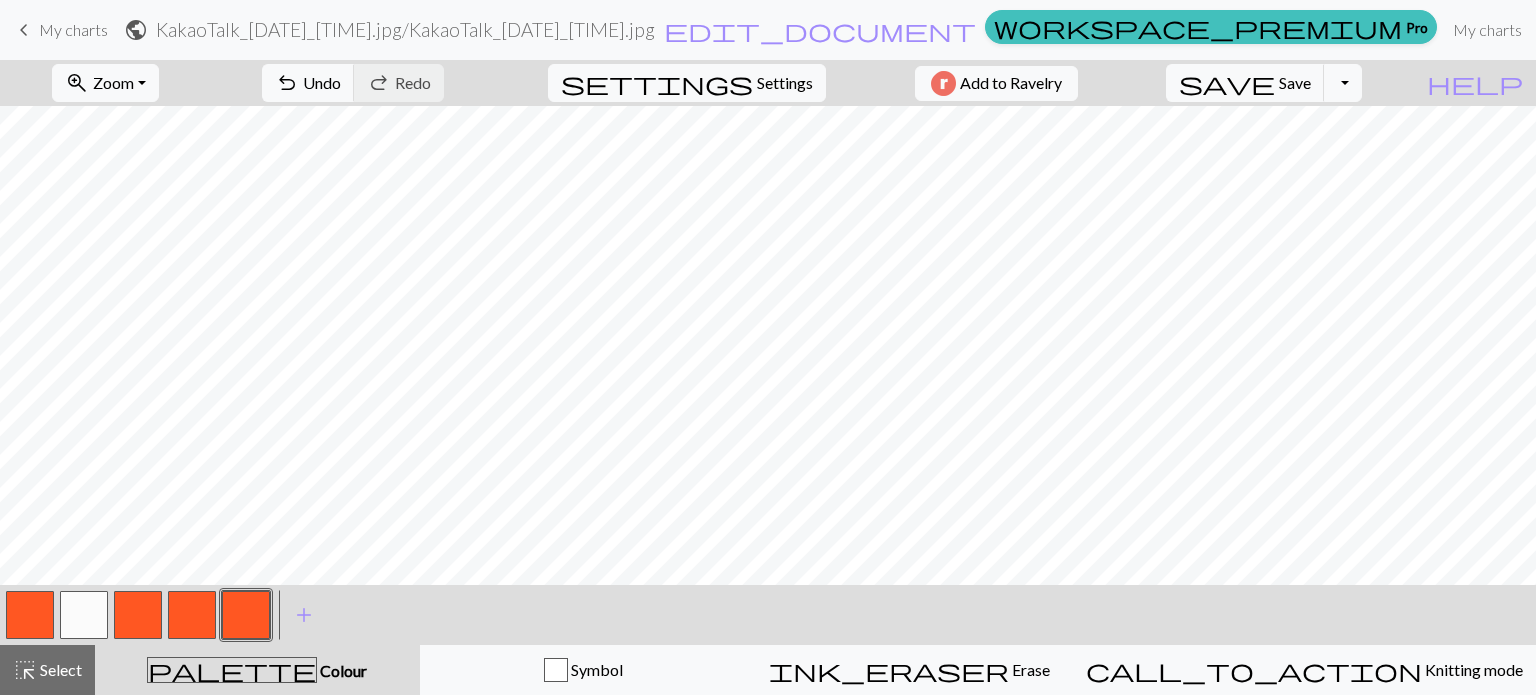 type 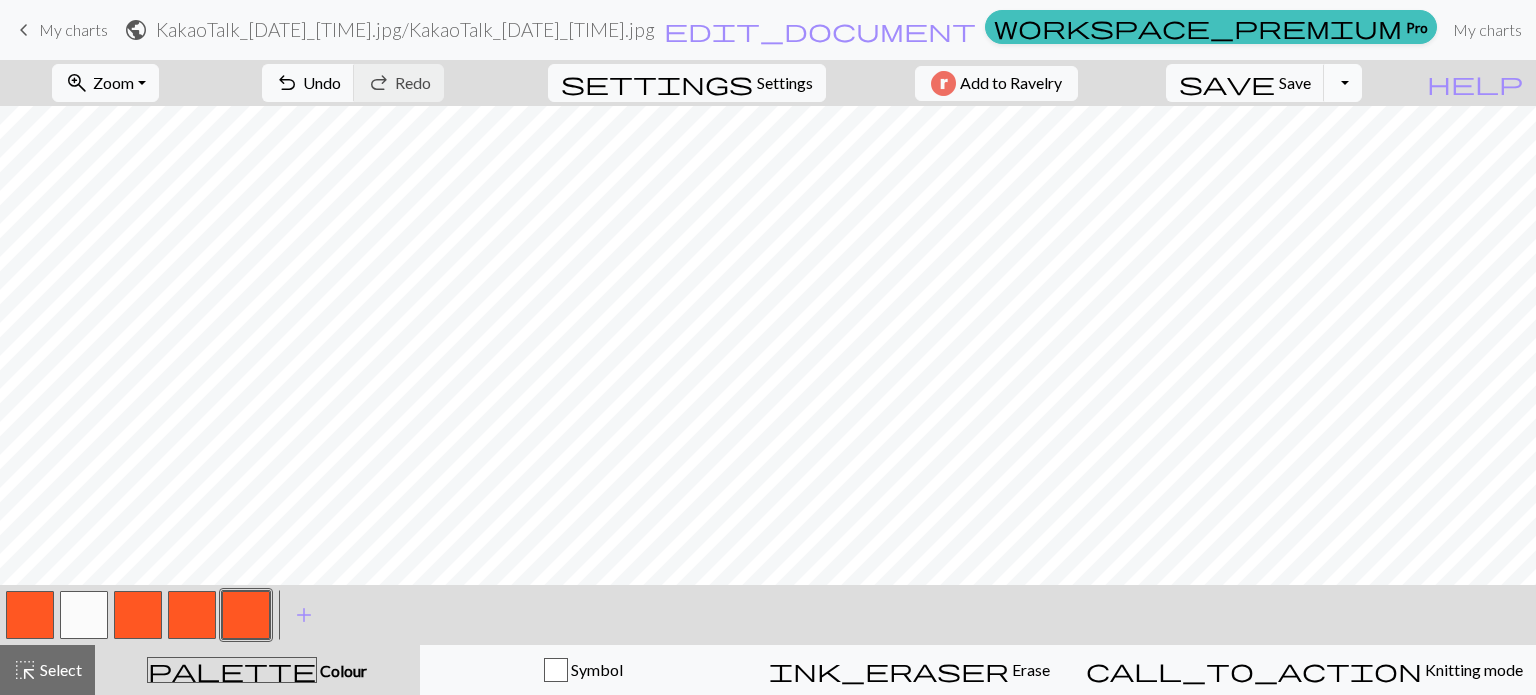 click on "Toggle Dropdown" at bounding box center (1343, 83) 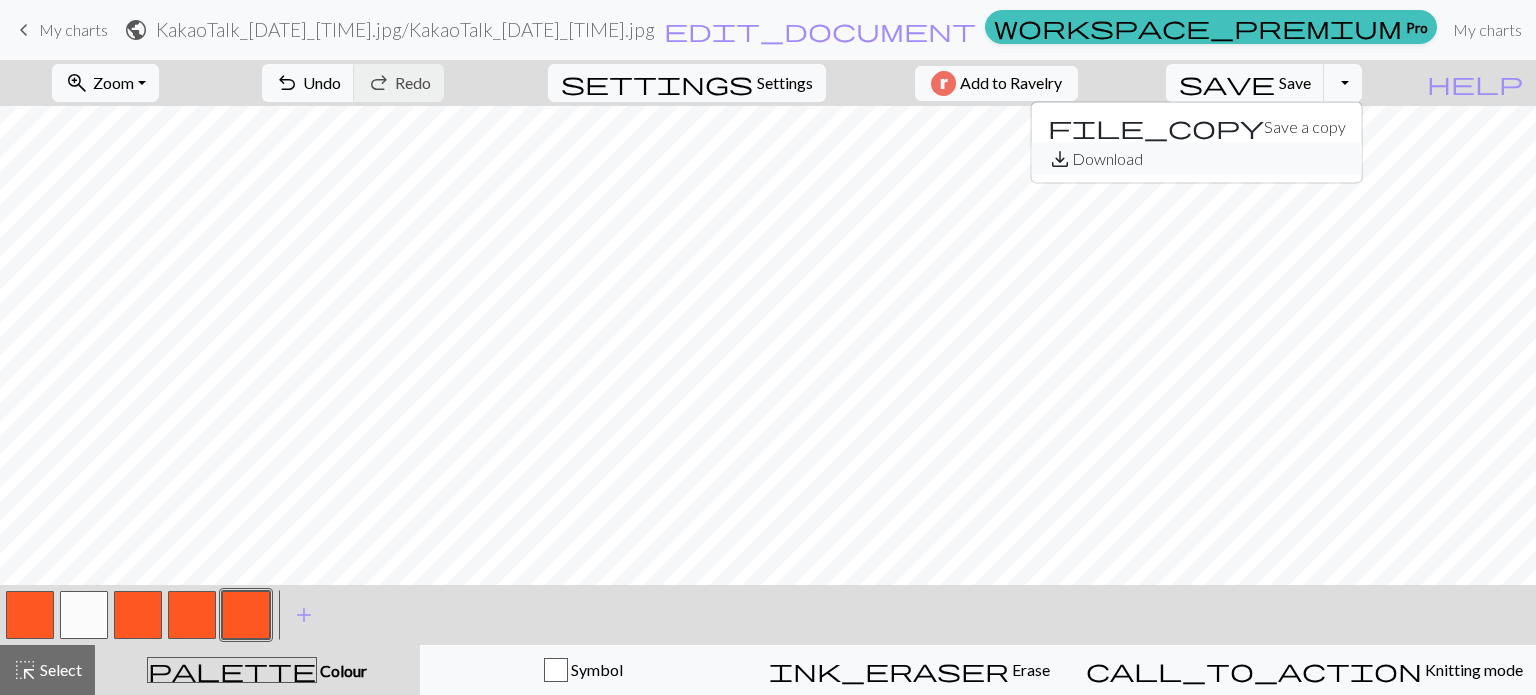 click on "save_alt  Download" at bounding box center [1197, 159] 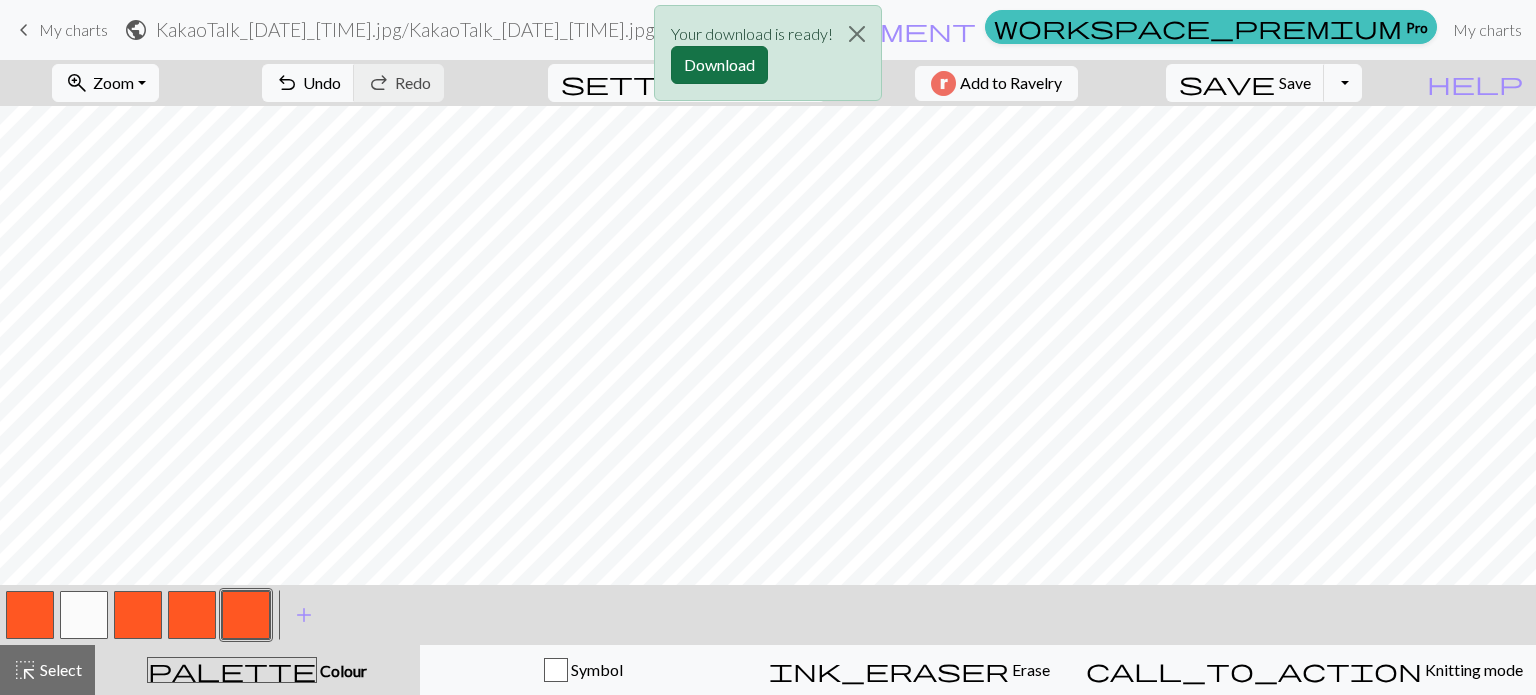 click on "Download" at bounding box center (719, 65) 